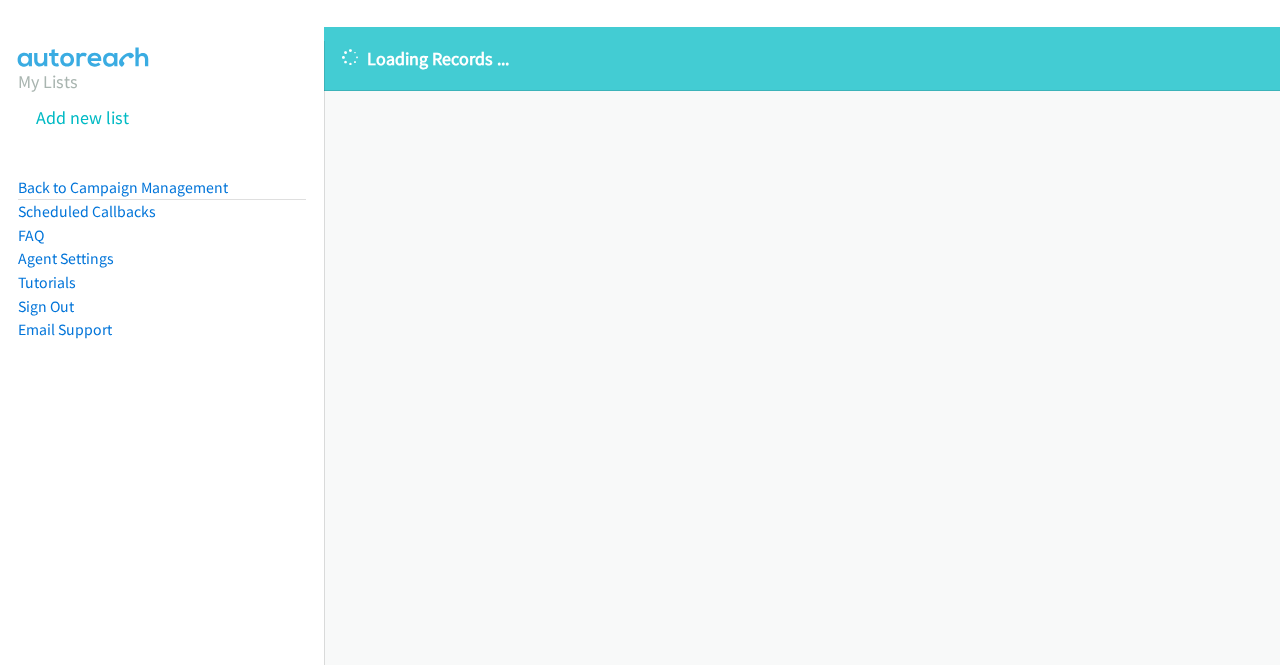 scroll, scrollTop: 0, scrollLeft: 0, axis: both 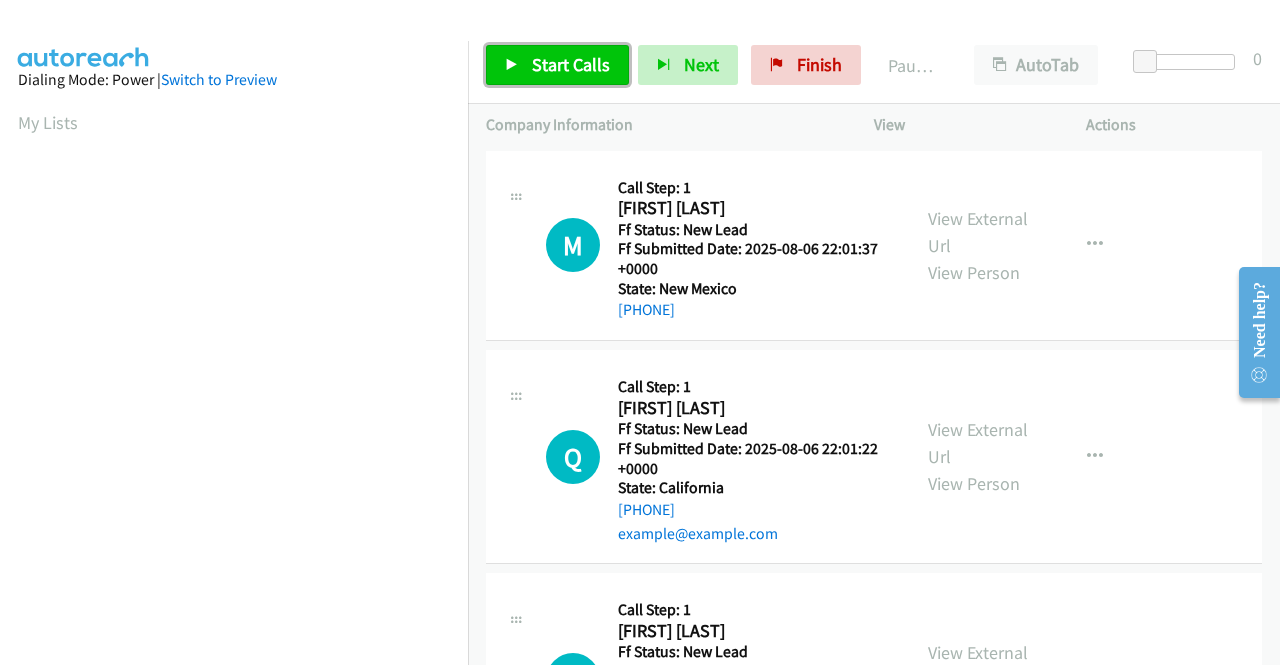 click on "Start Calls" at bounding box center [571, 64] 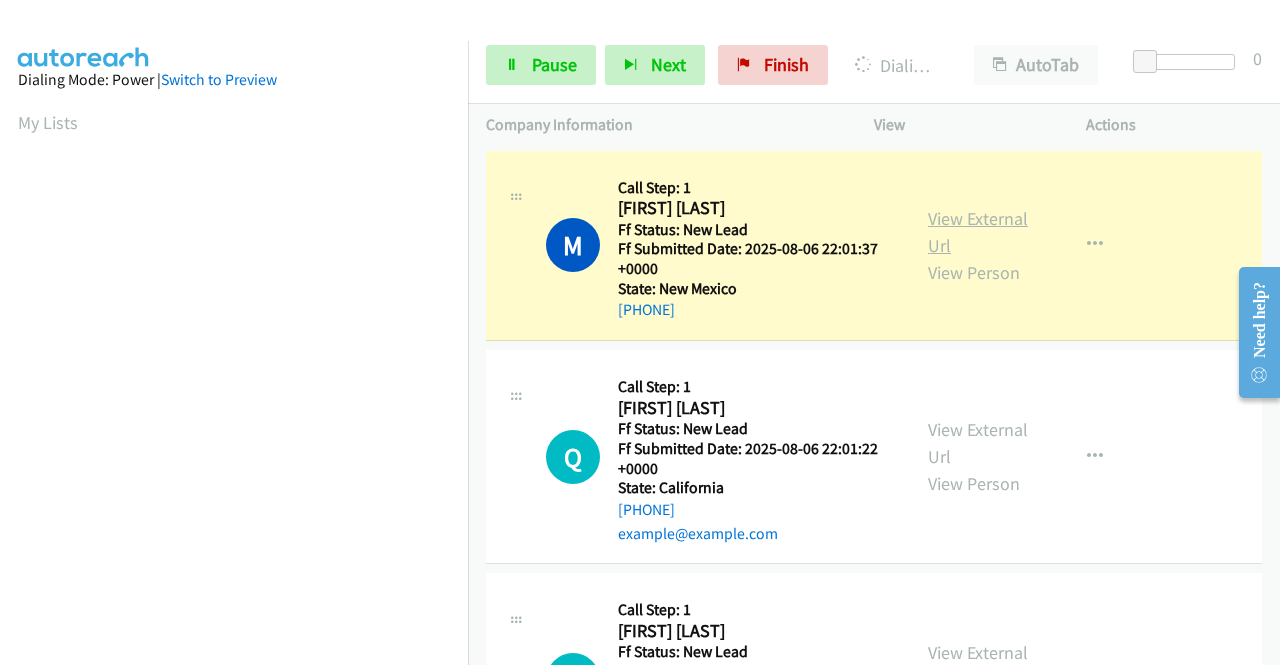 click on "View External Url" at bounding box center (978, 232) 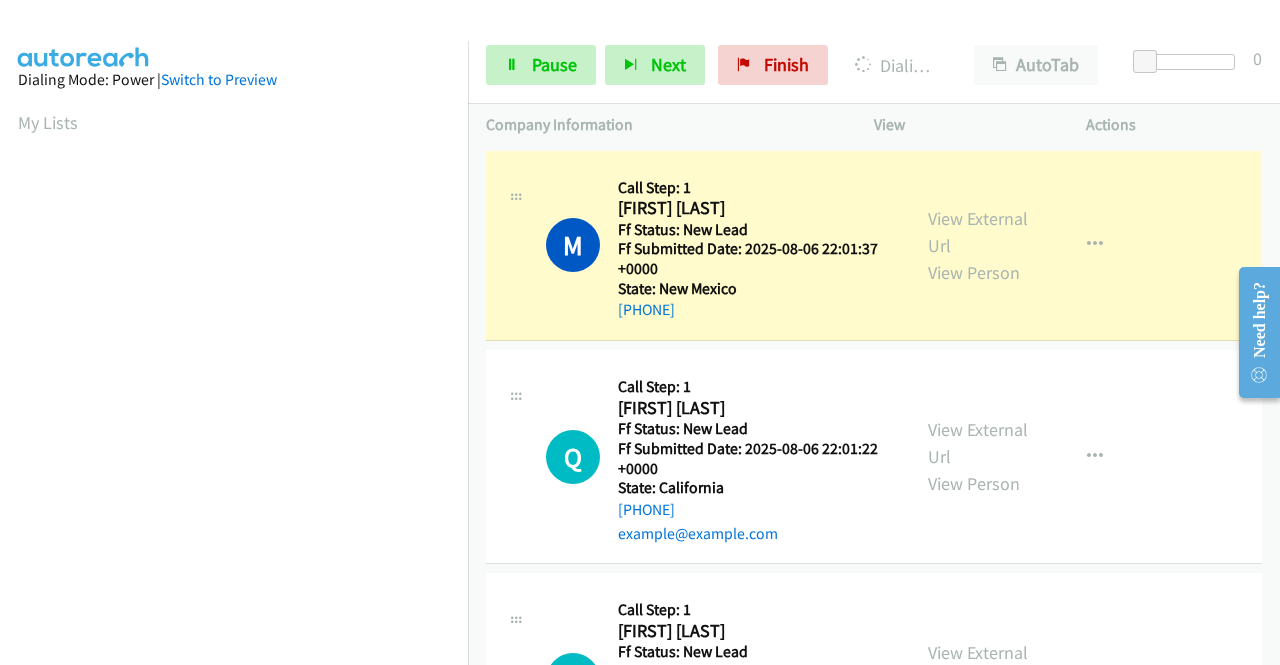 click on "Dialing Mode: Power
|
Switch to Preview
My Lists" at bounding box center [234, 594] 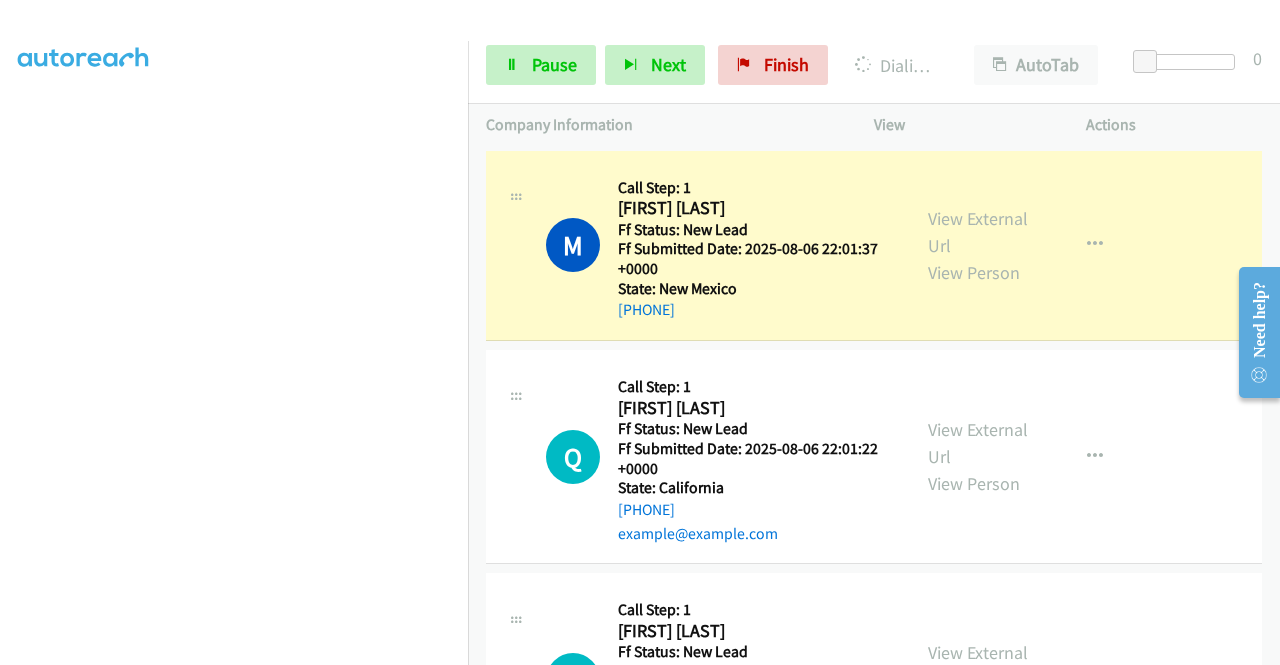 scroll, scrollTop: 456, scrollLeft: 0, axis: vertical 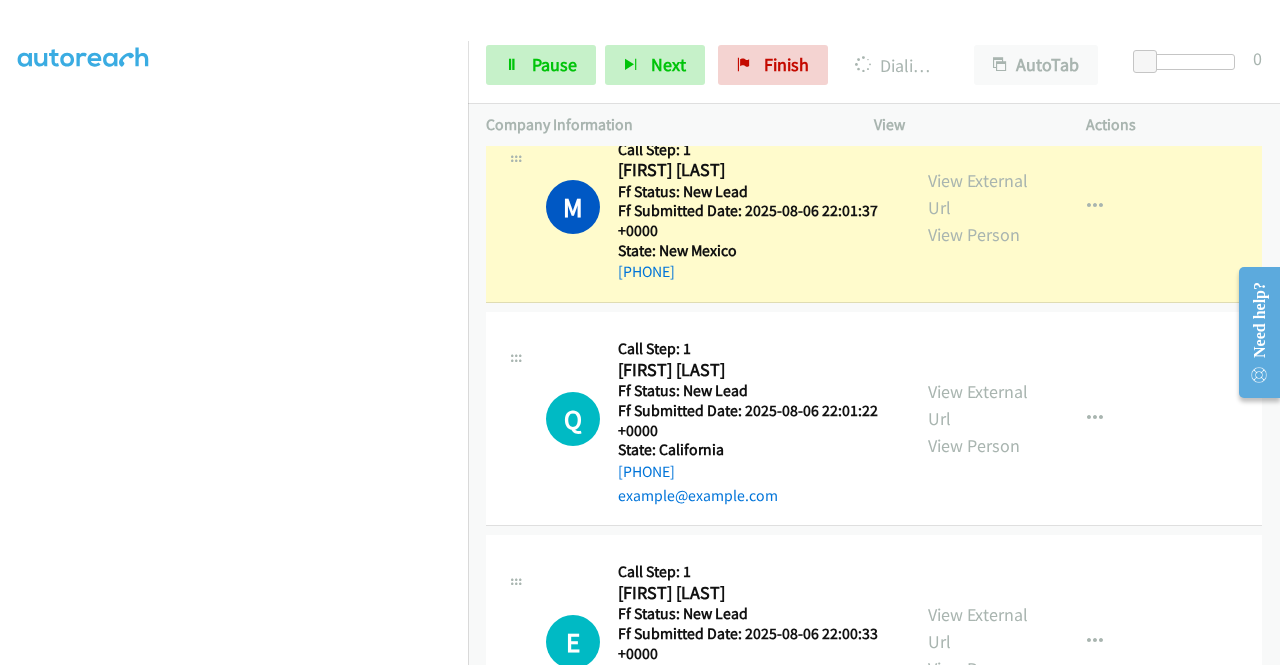 click on "View External Url
View Person
View External Url
Schedule/Manage Callback
Skip Call
Add to do not call list" at bounding box center (1025, 208) 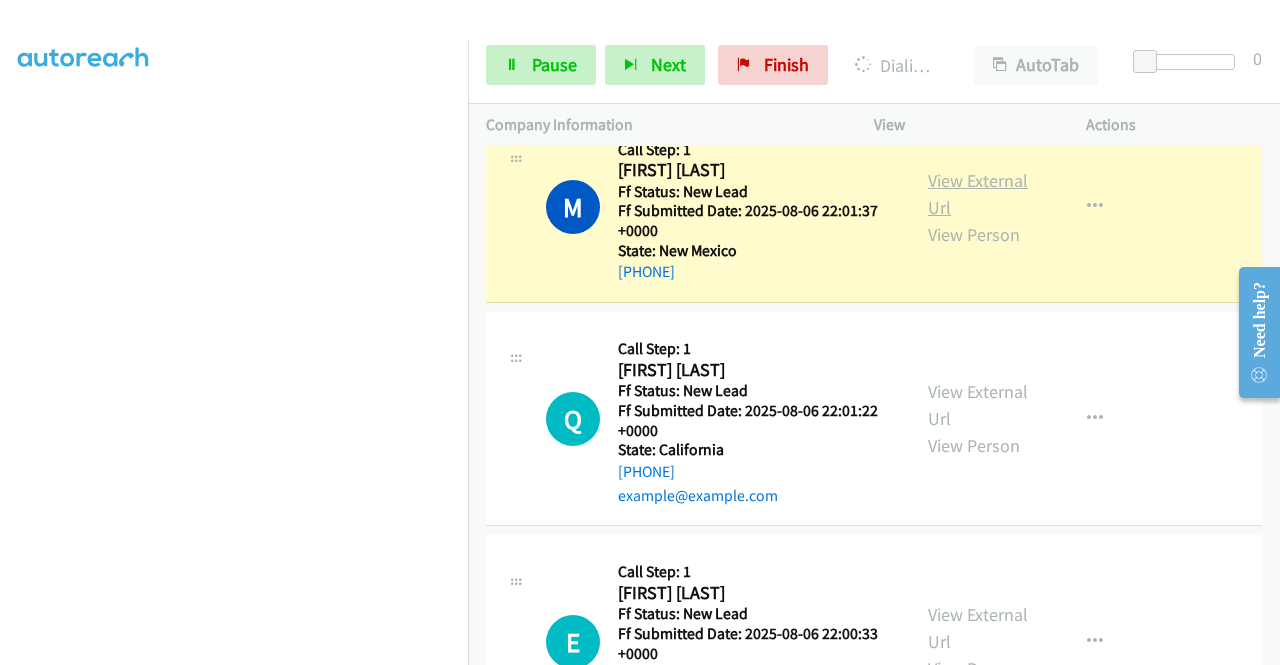 click on "View External Url" at bounding box center [978, 194] 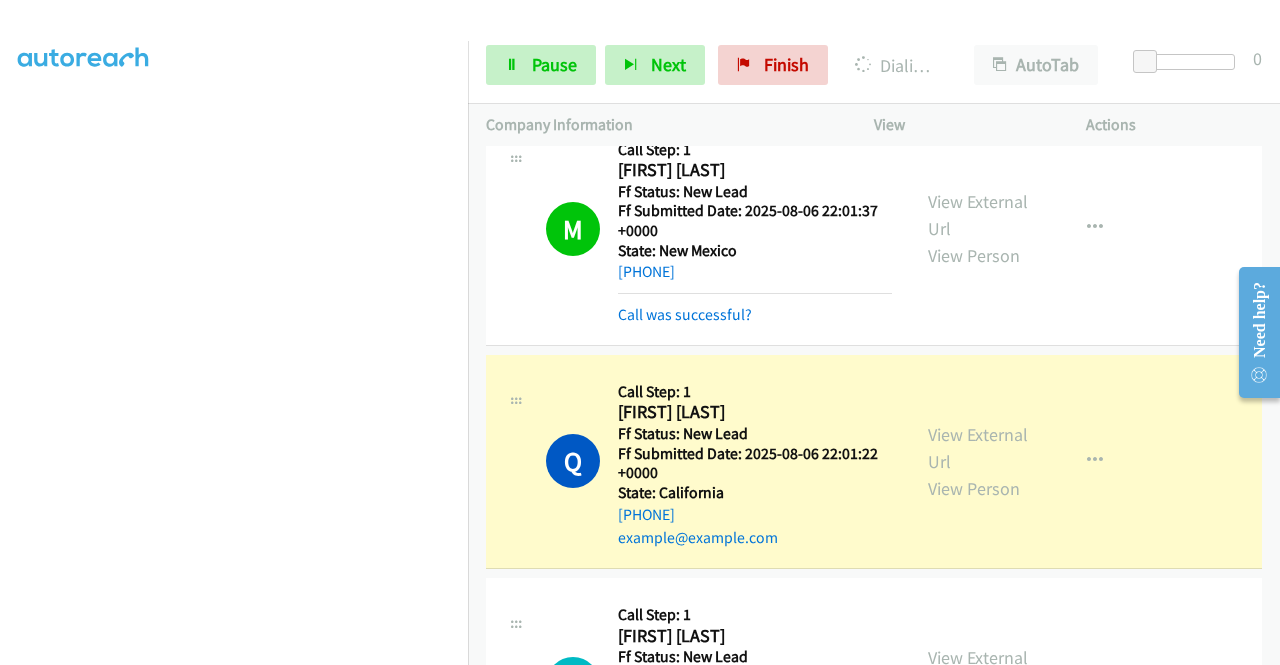 click on "View External Url
View Person
View External Url
Email
Schedule/Manage Callback
Skip Call
Add to do not call list" at bounding box center [1025, 461] 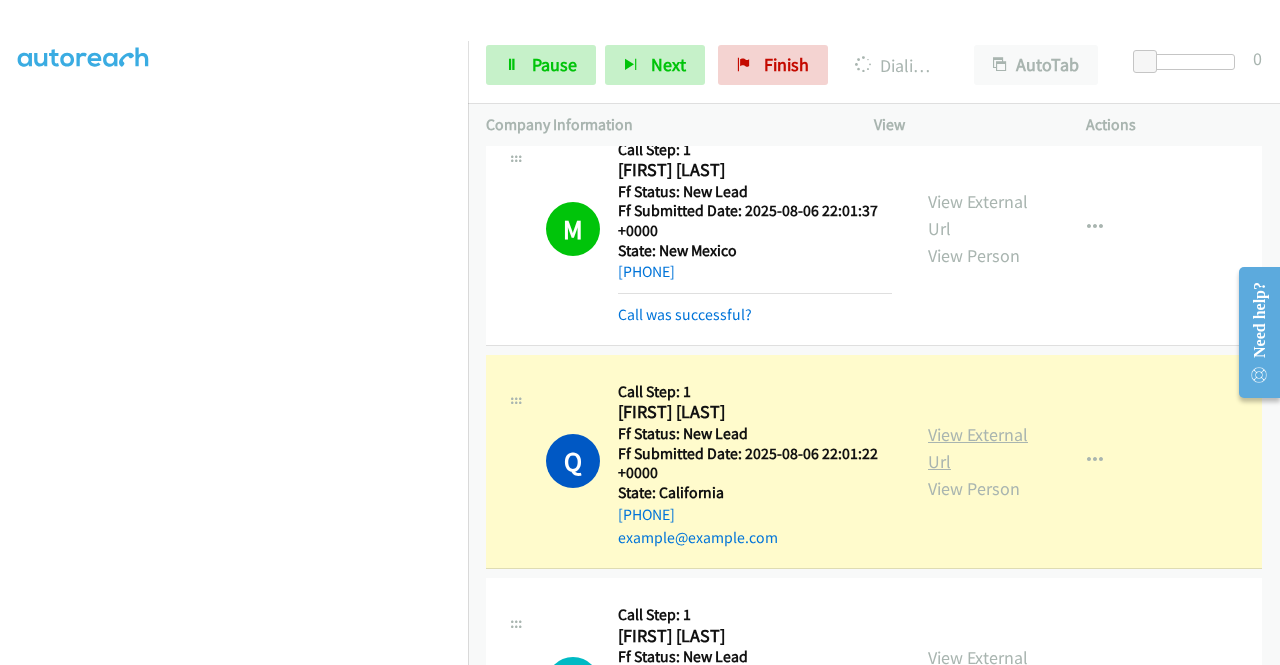 click on "View External Url" at bounding box center [978, 448] 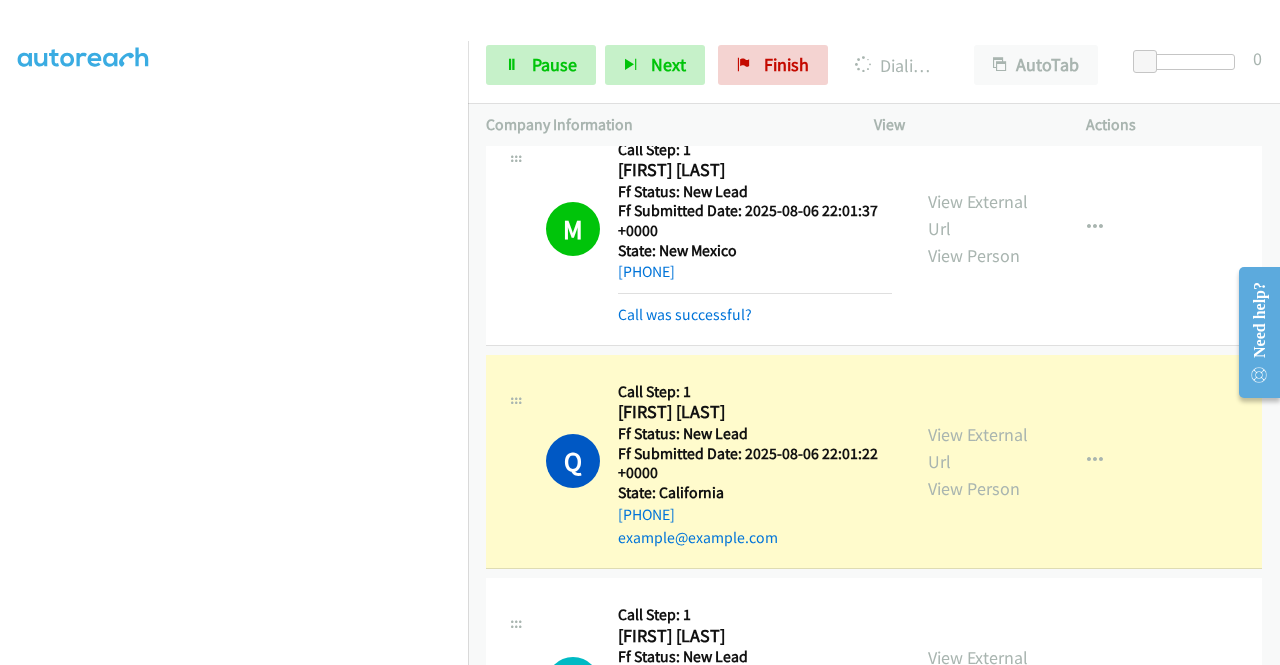 scroll, scrollTop: 0, scrollLeft: 0, axis: both 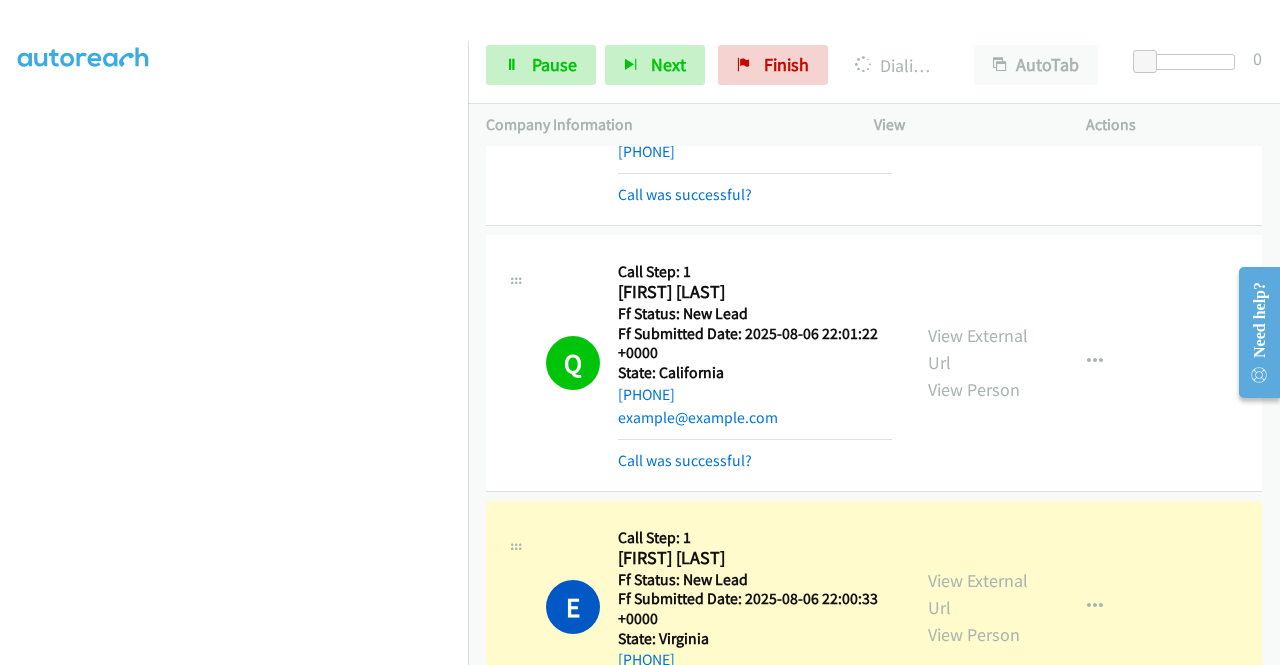click on "View External Url
View Person
View External Url
Email
Schedule/Manage Callback
Skip Call
Add to do not call list" at bounding box center (1025, 607) 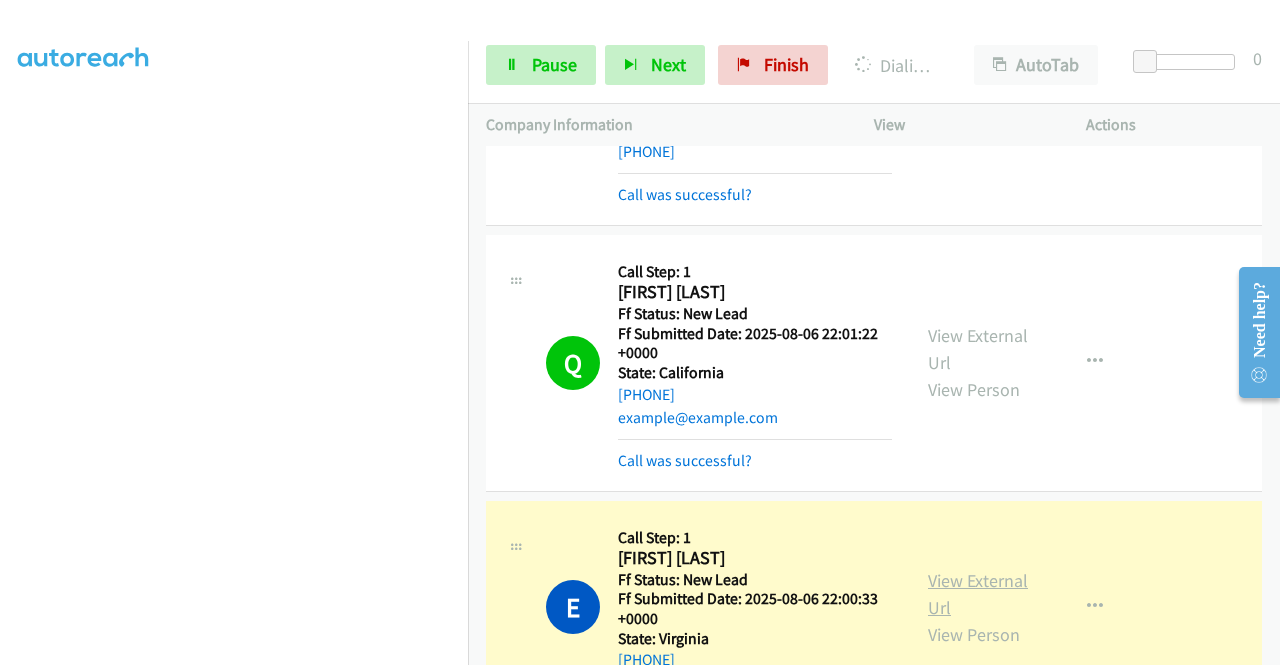 click on "View External Url" at bounding box center (978, 594) 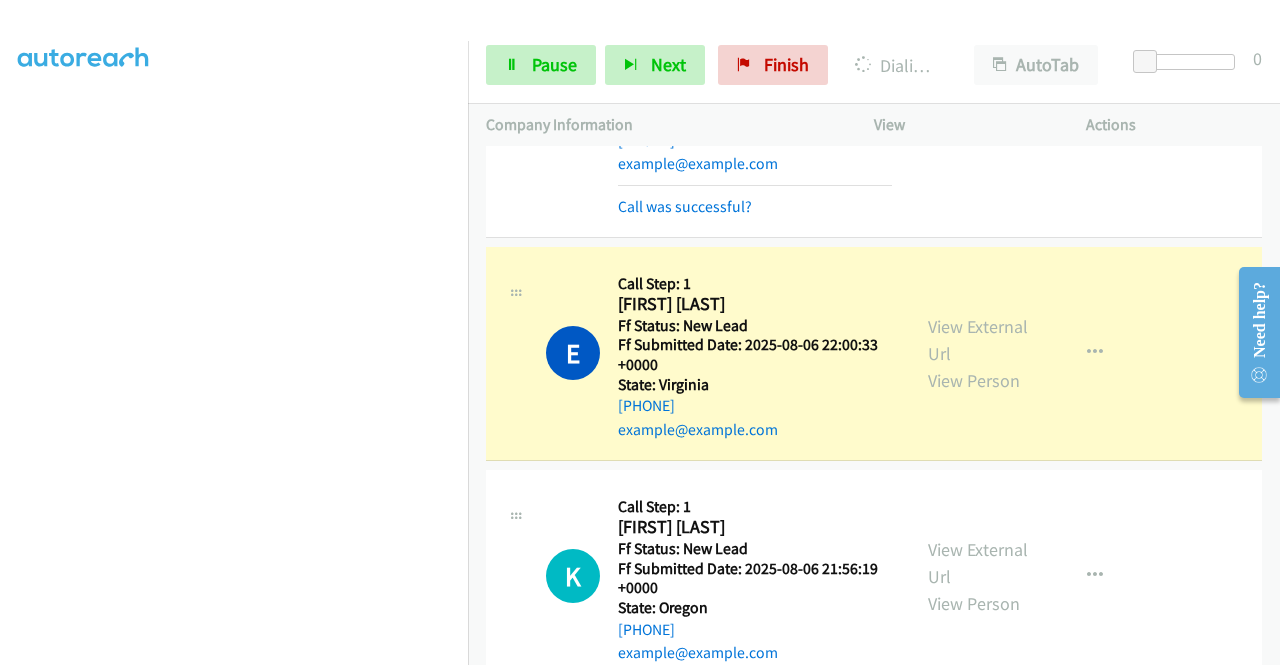 scroll, scrollTop: 452, scrollLeft: 0, axis: vertical 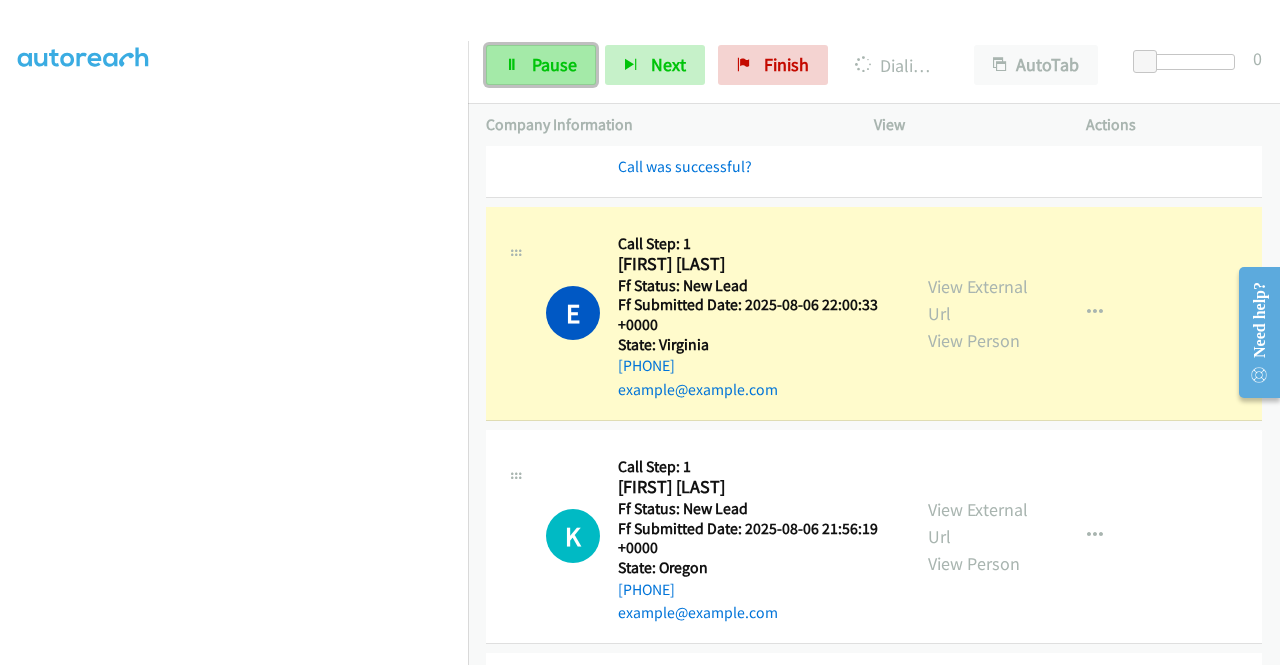 click on "Pause" at bounding box center [554, 64] 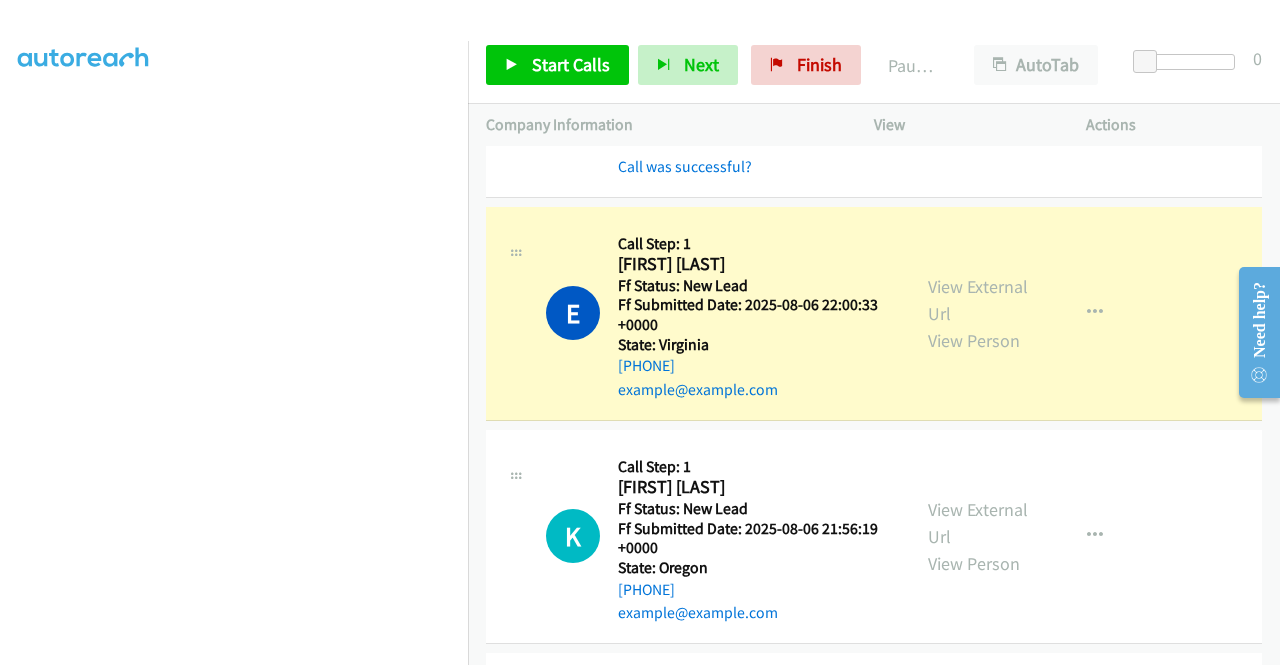 scroll, scrollTop: 0, scrollLeft: 0, axis: both 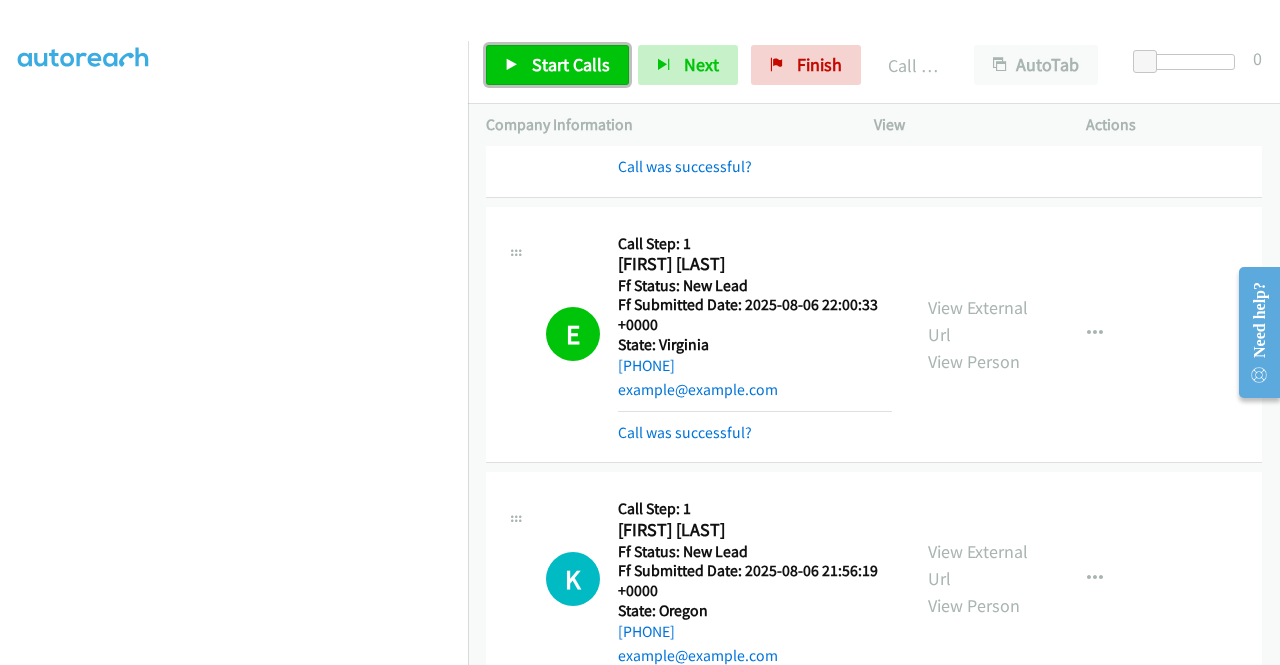 click on "Start Calls" at bounding box center (571, 64) 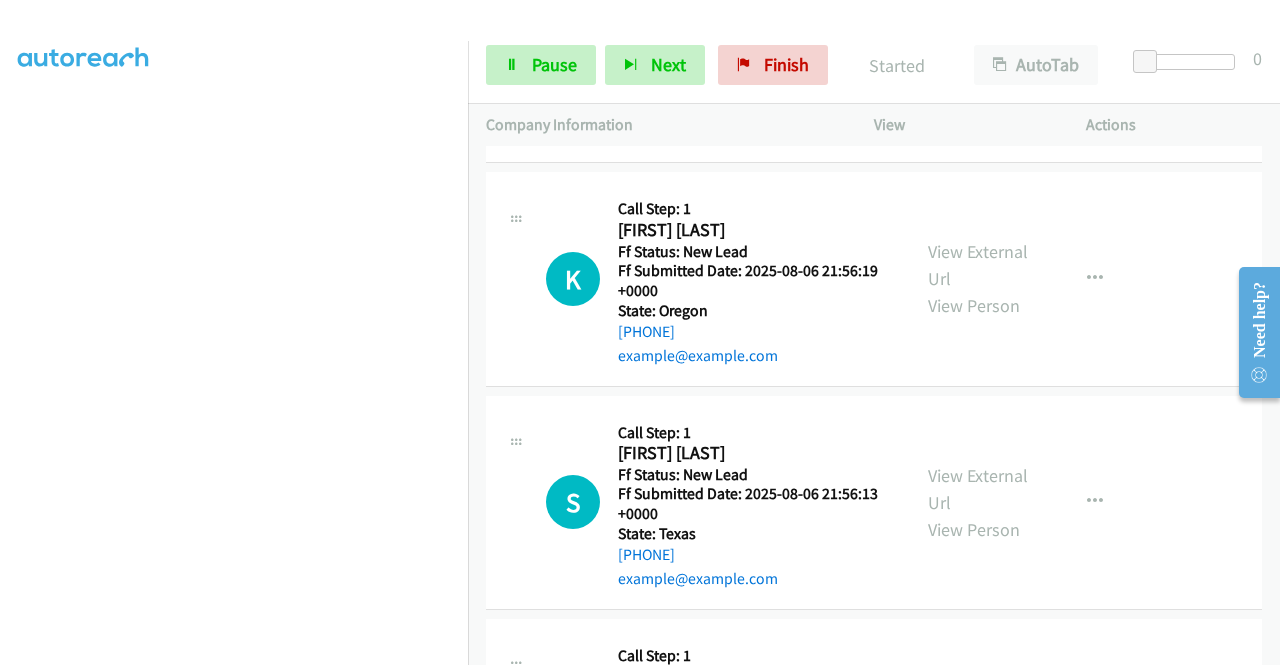 scroll, scrollTop: 772, scrollLeft: 0, axis: vertical 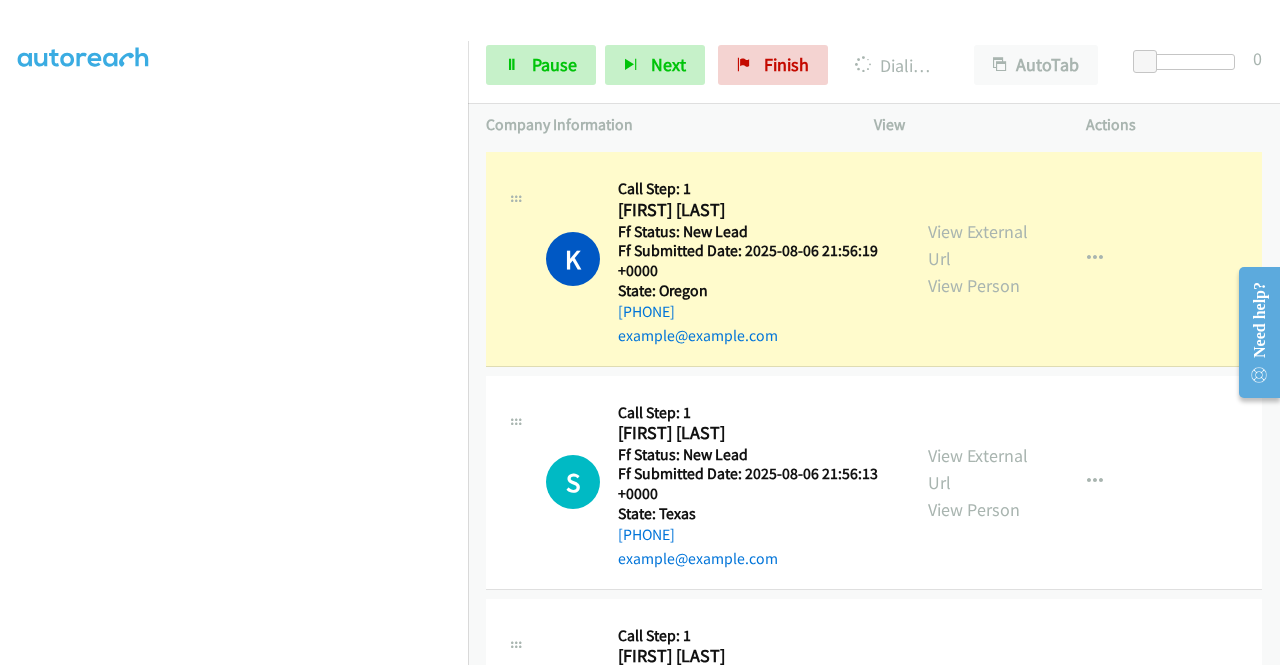 click on "View External Url
View Person
View External Url
Email
Schedule/Manage Callback
Skip Call
Add to do not call list" at bounding box center [1025, 258] 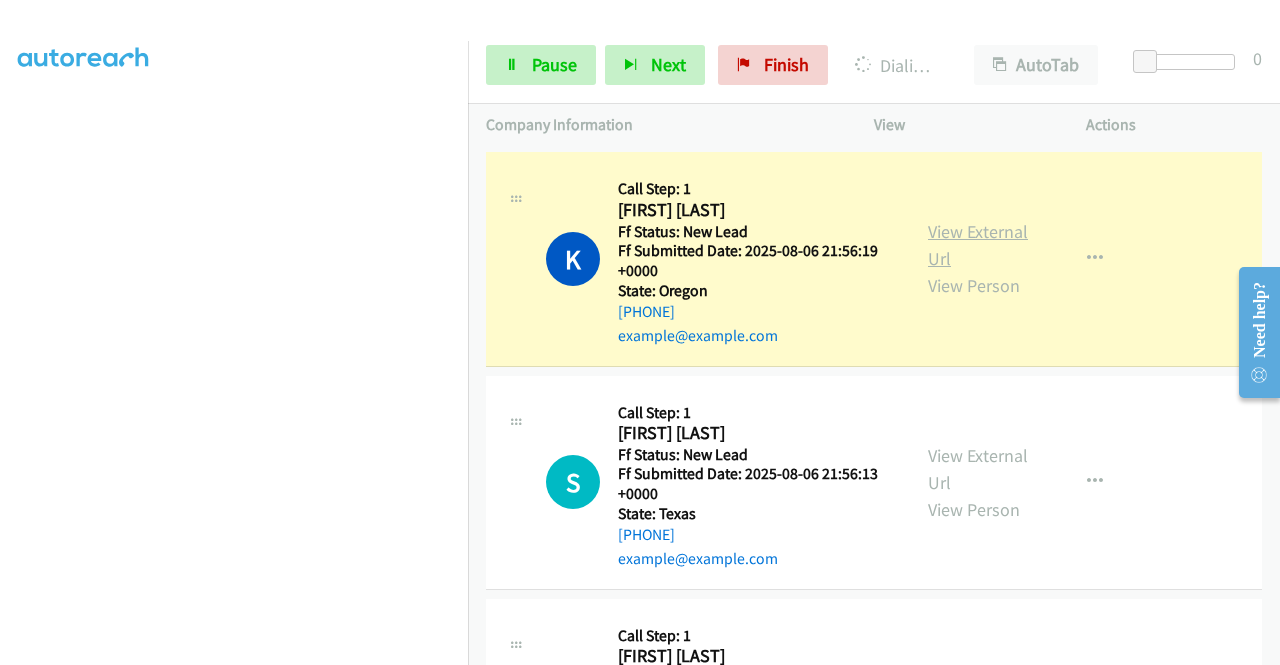 click on "View External Url" at bounding box center (978, 245) 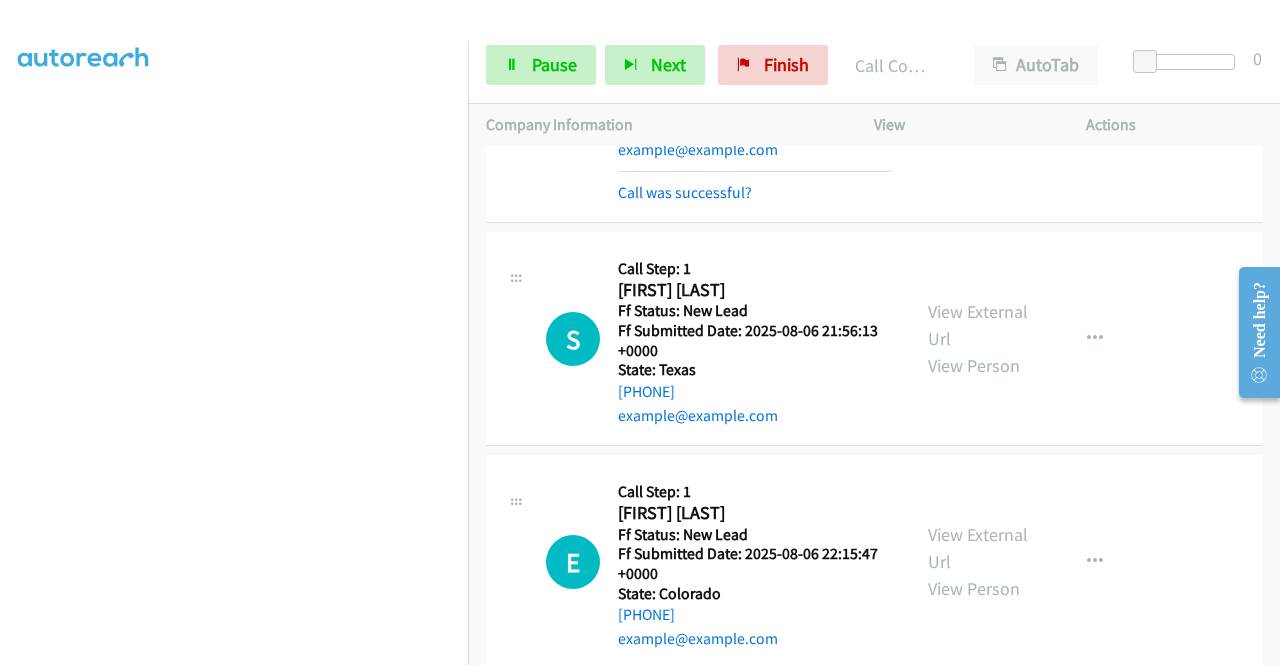 scroll, scrollTop: 998, scrollLeft: 0, axis: vertical 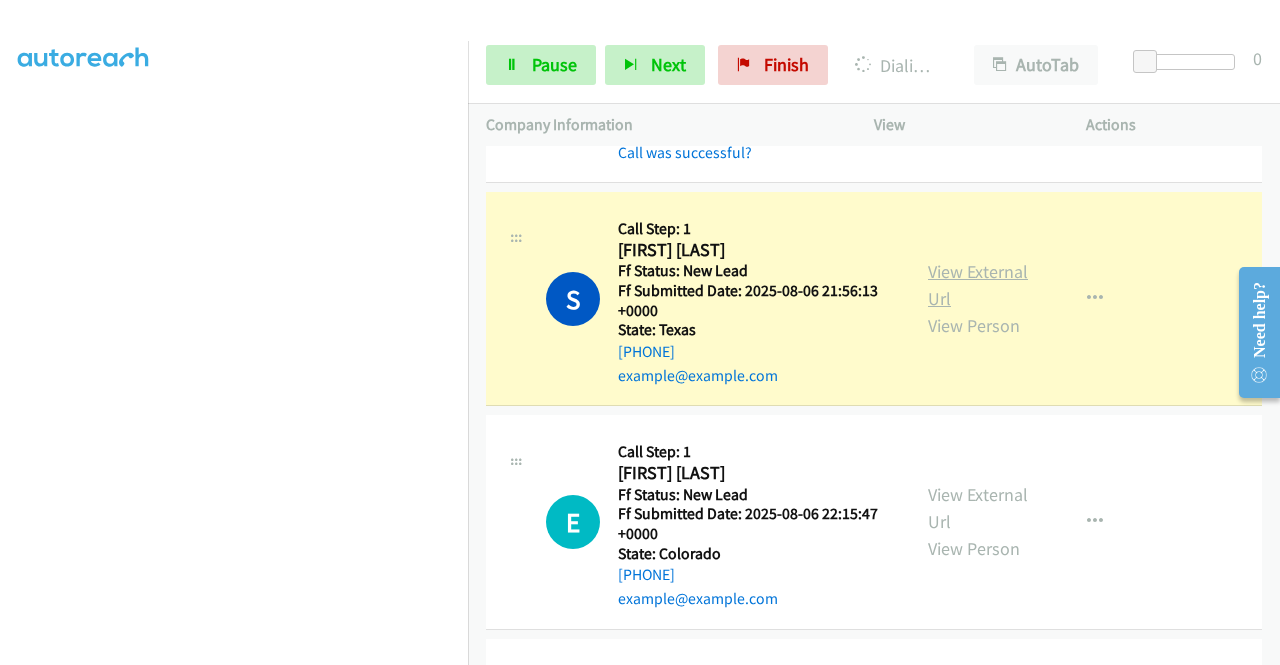 click on "View External Url" at bounding box center (978, 285) 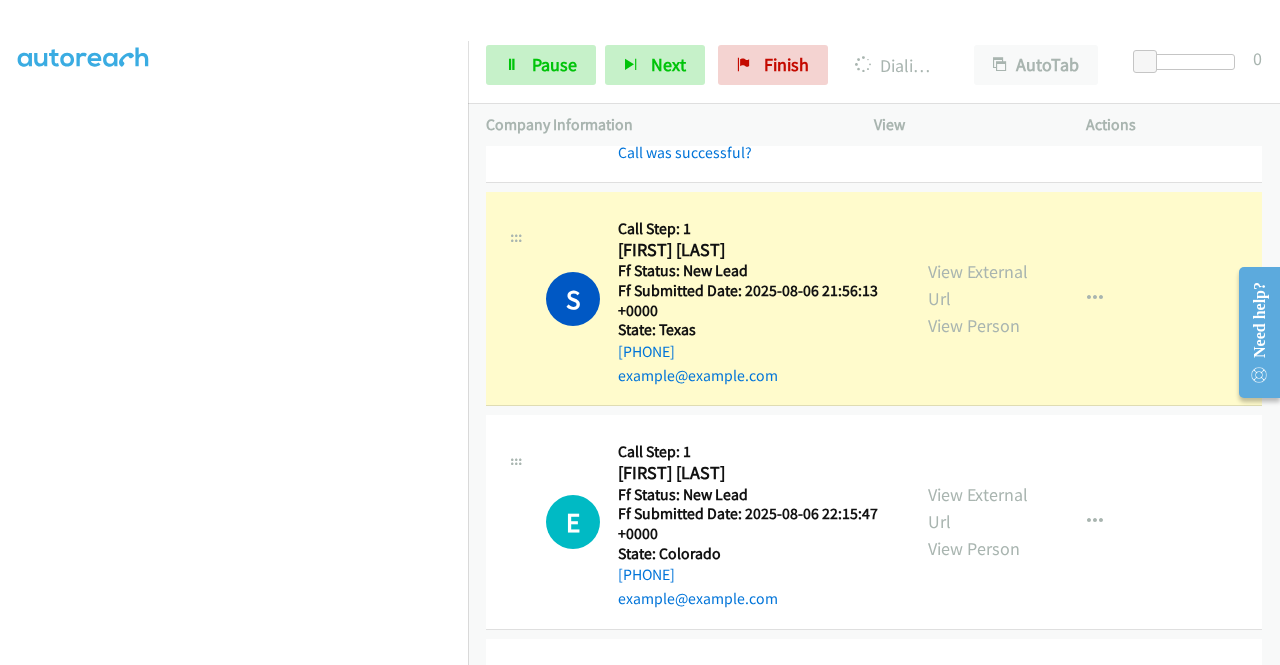 scroll, scrollTop: 456, scrollLeft: 0, axis: vertical 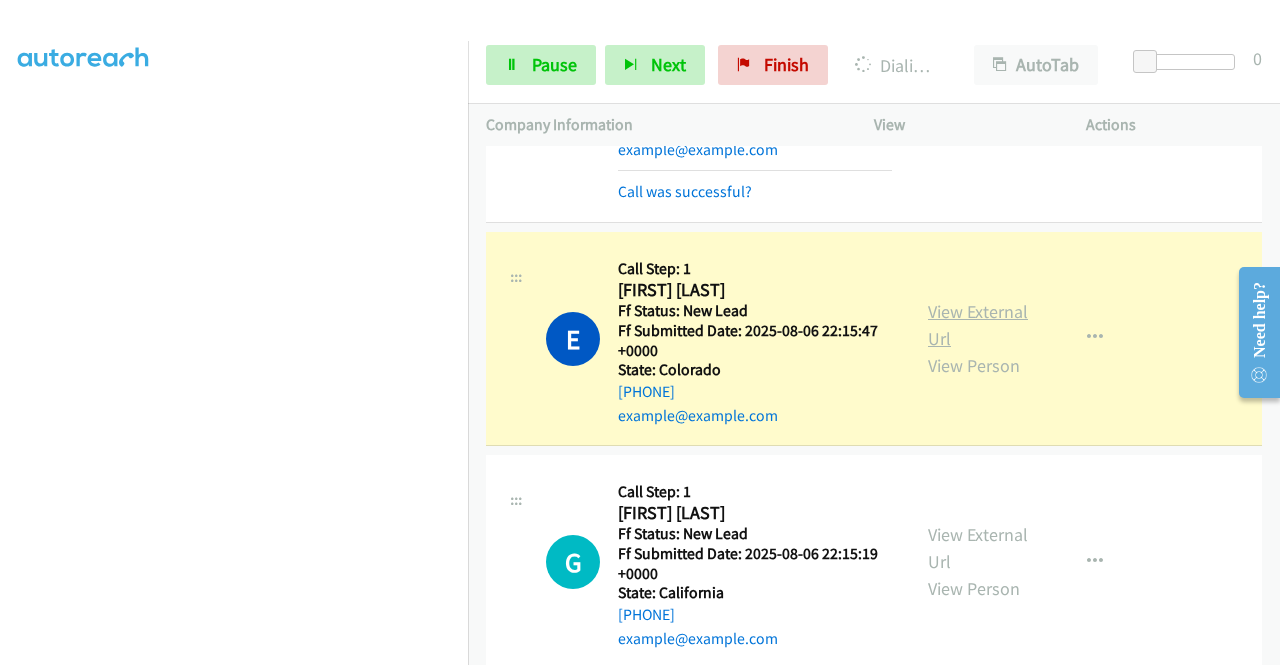 click on "View External Url" at bounding box center (978, 325) 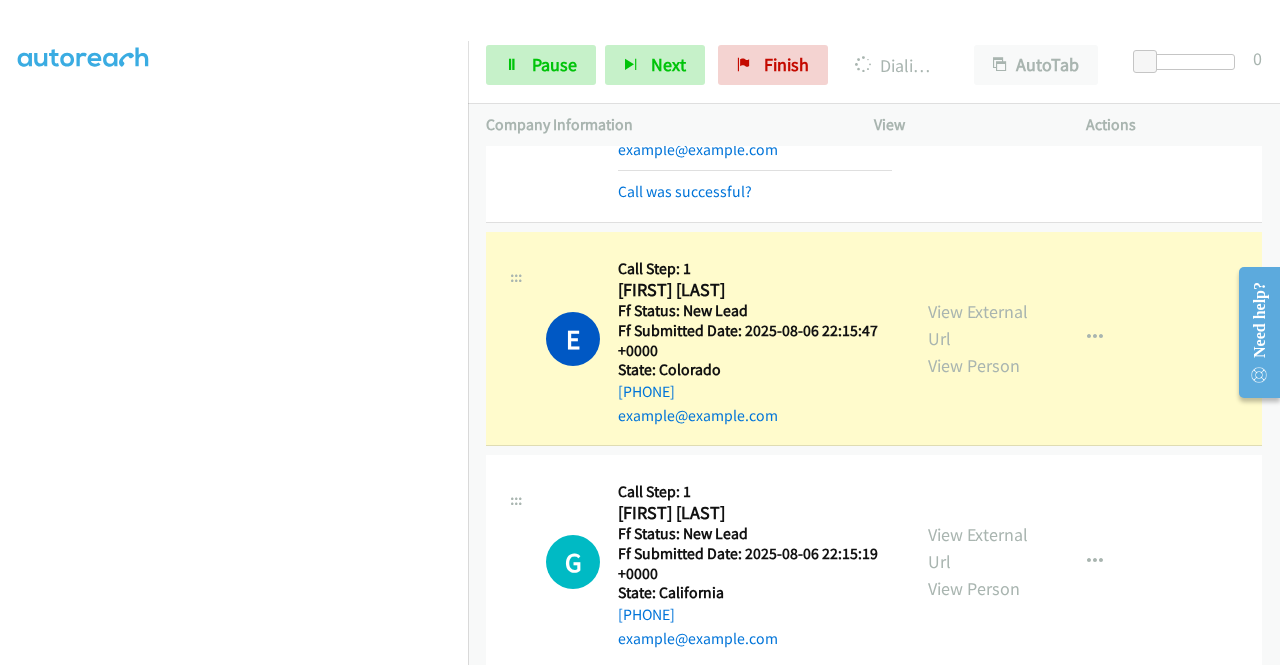 scroll, scrollTop: 40, scrollLeft: 0, axis: vertical 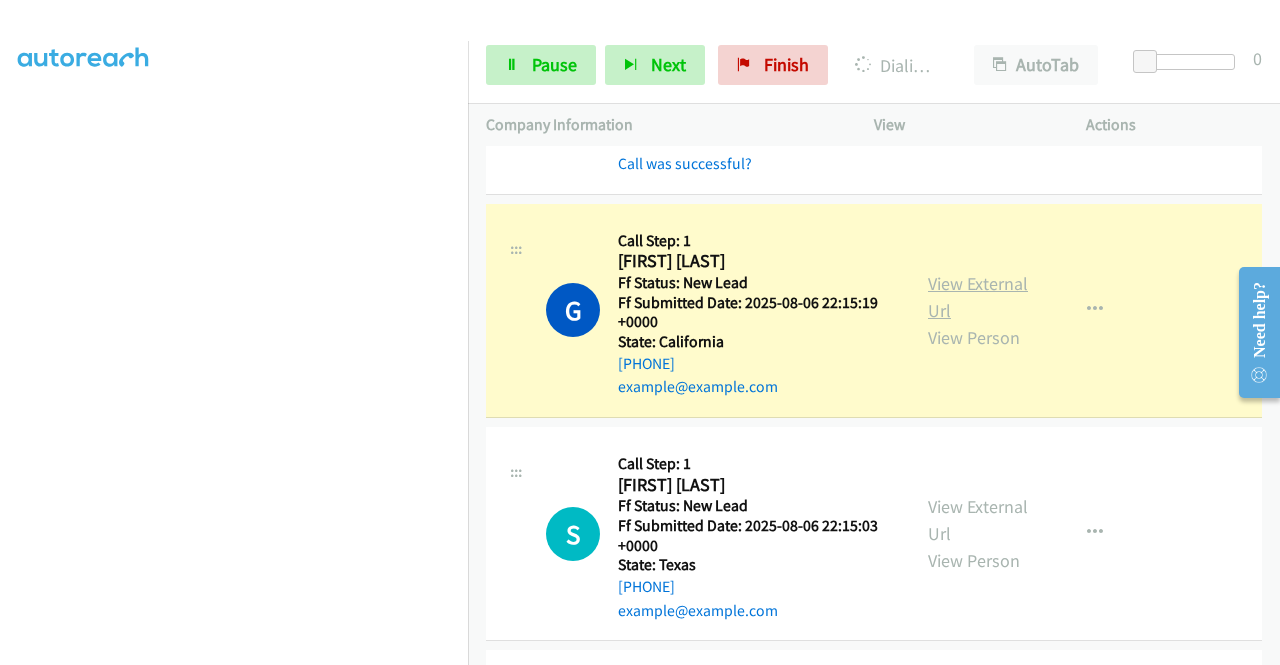click on "View External Url" at bounding box center (978, 297) 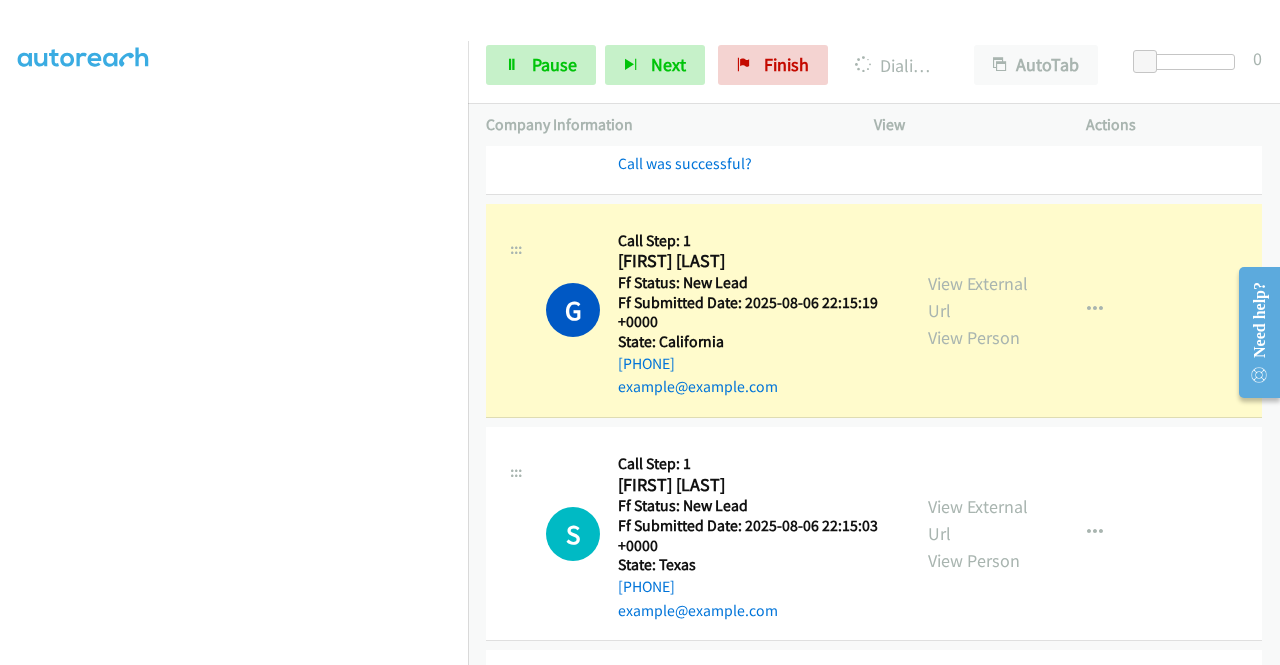 scroll, scrollTop: 456, scrollLeft: 0, axis: vertical 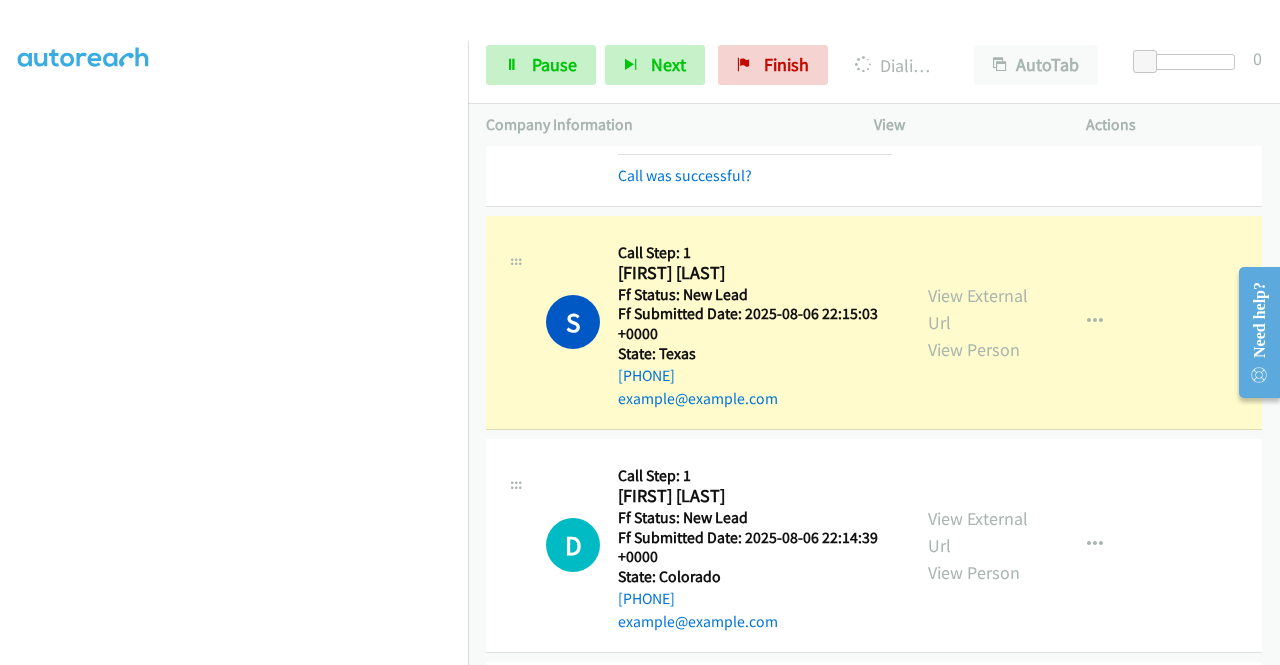 click on "View External Url
View Person
View External Url
Email
Schedule/Manage Callback
Skip Call
Add to do not call list" at bounding box center (1025, 322) 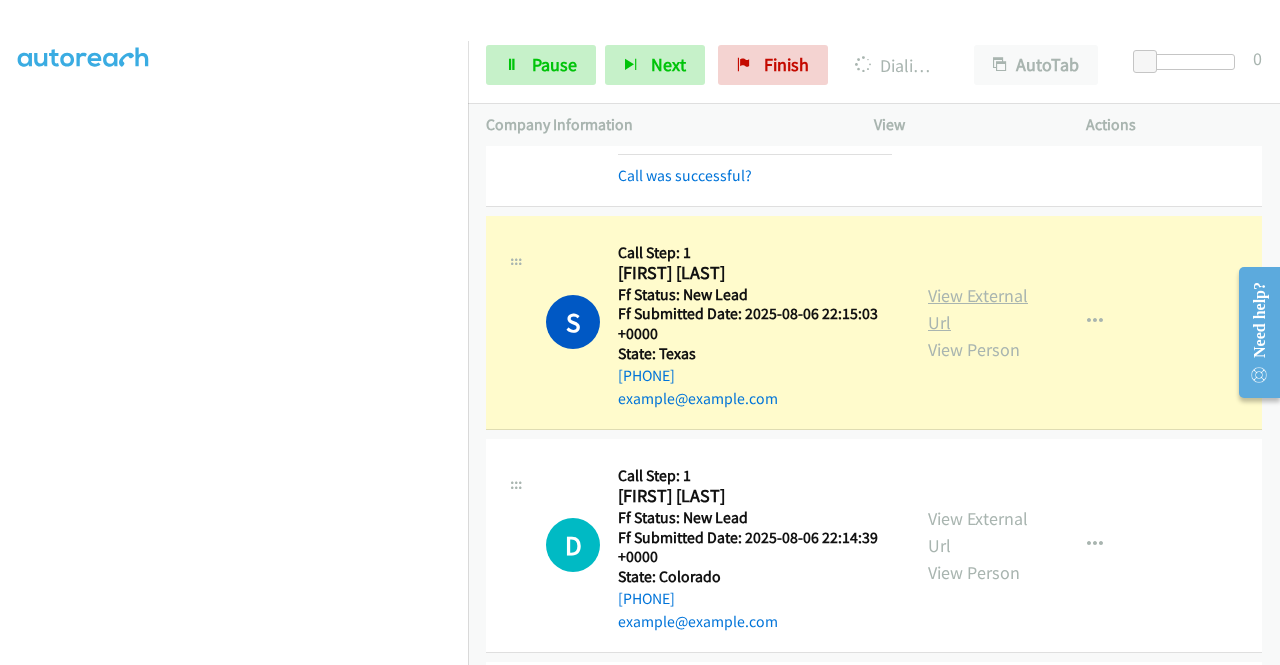 click on "View External Url" at bounding box center (978, 309) 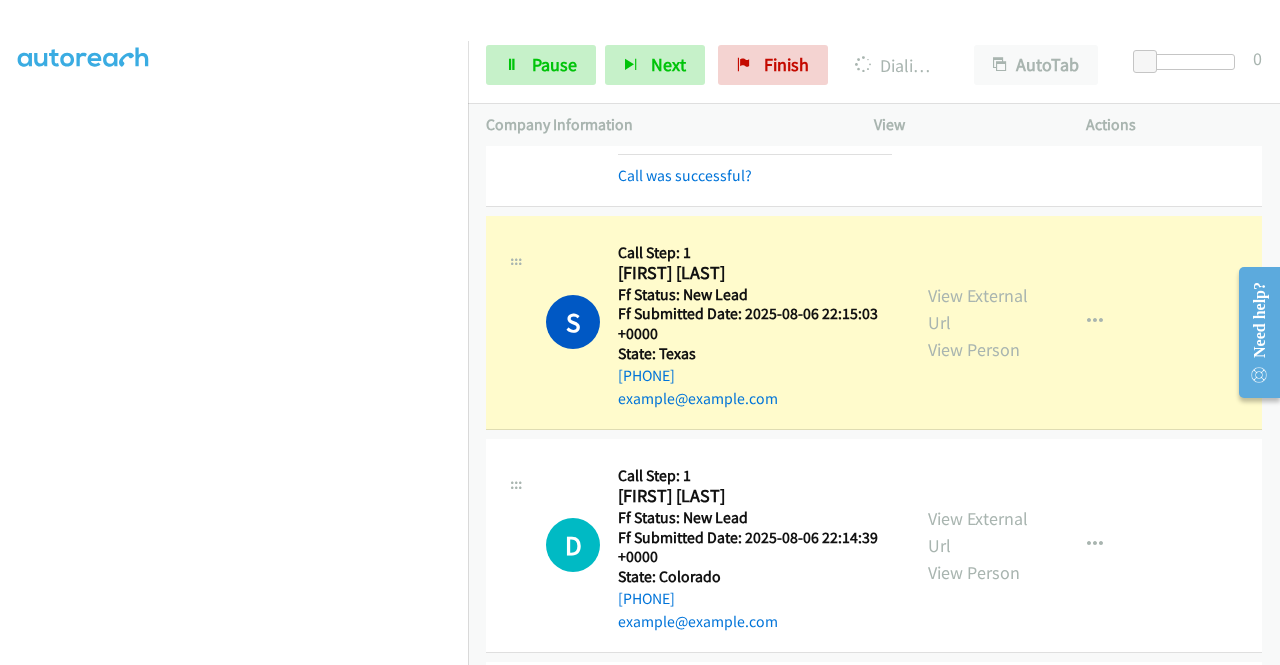 scroll, scrollTop: 0, scrollLeft: 0, axis: both 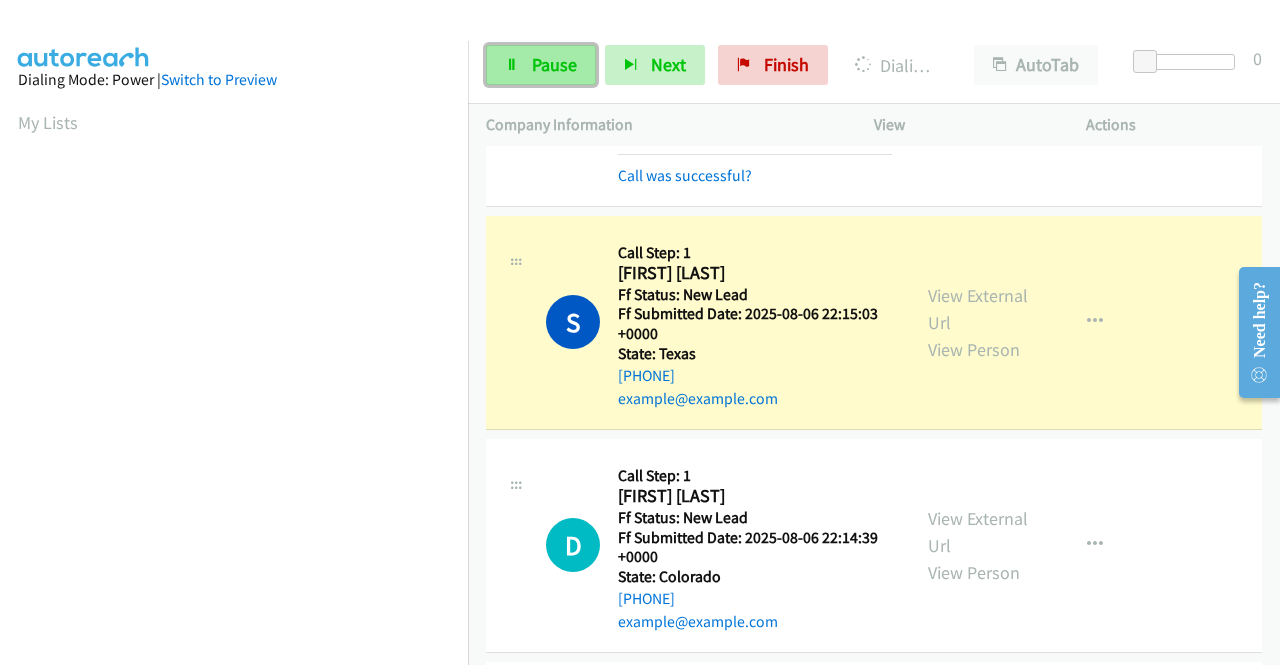 click on "Pause" at bounding box center [554, 64] 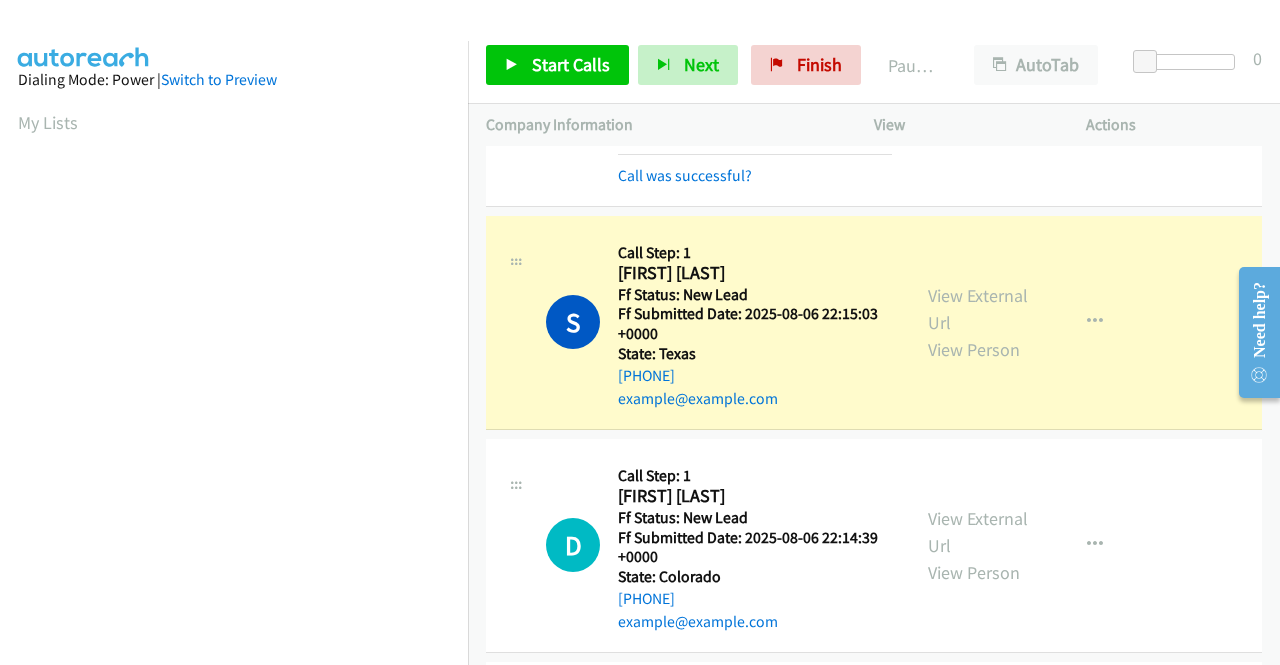 scroll, scrollTop: 456, scrollLeft: 0, axis: vertical 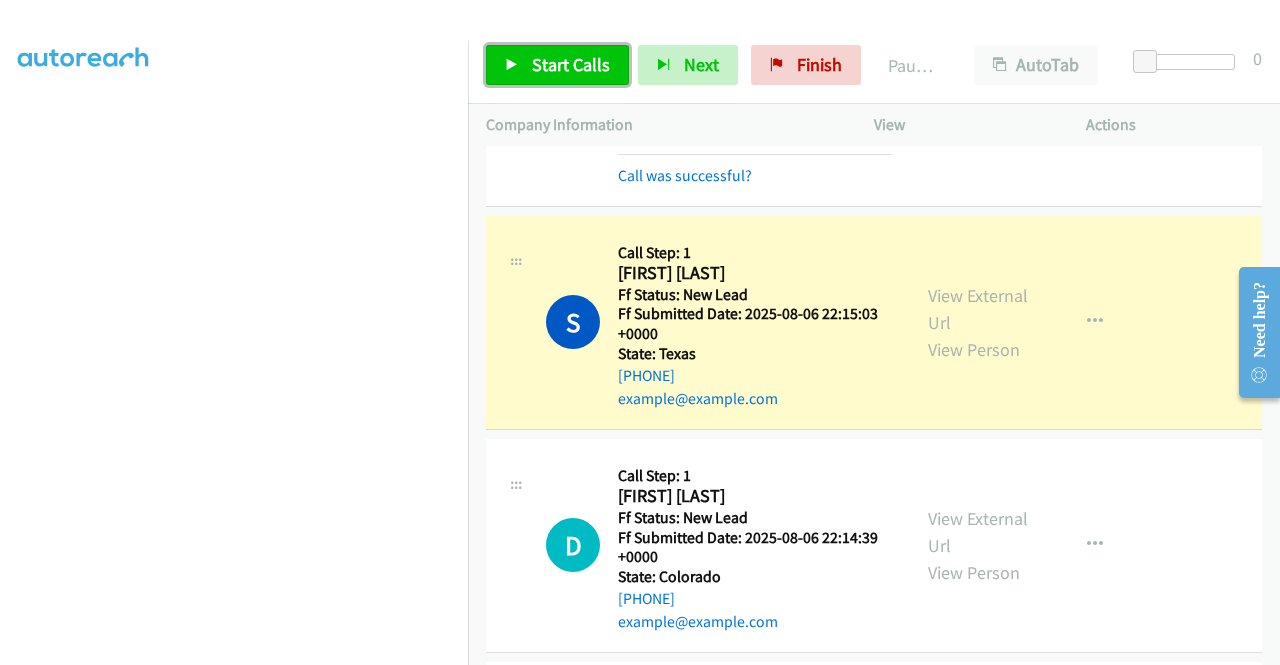 click on "Start Calls" at bounding box center [557, 65] 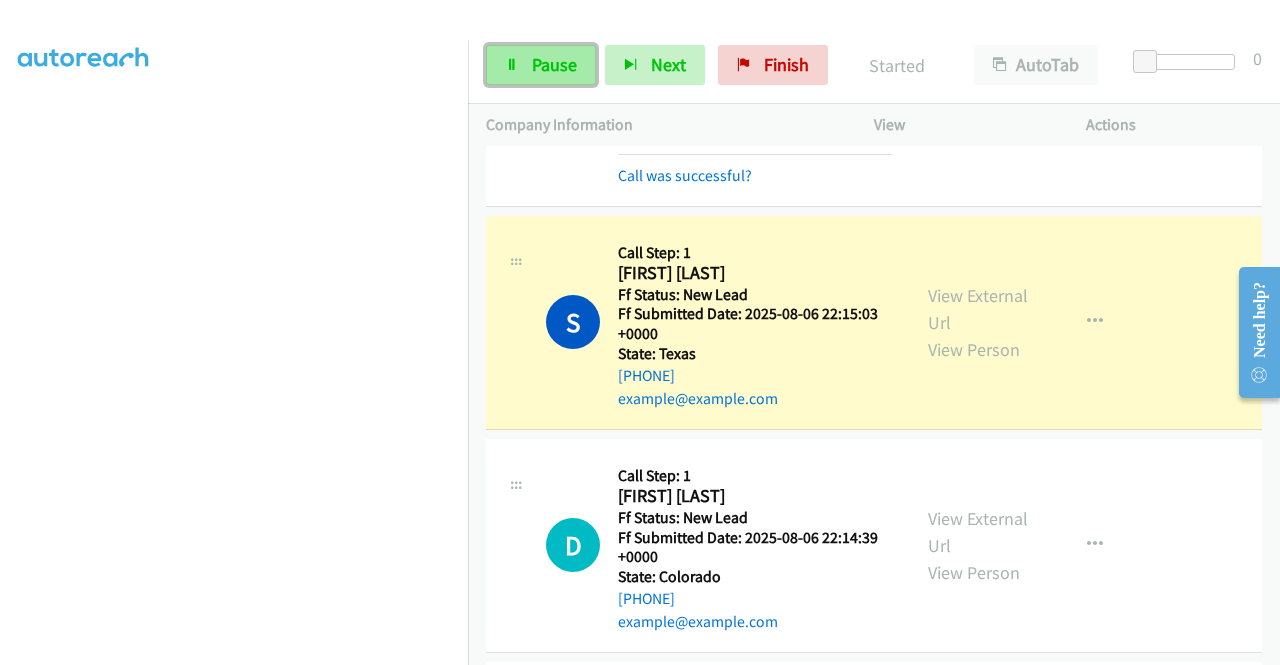 click on "Pause" at bounding box center (541, 65) 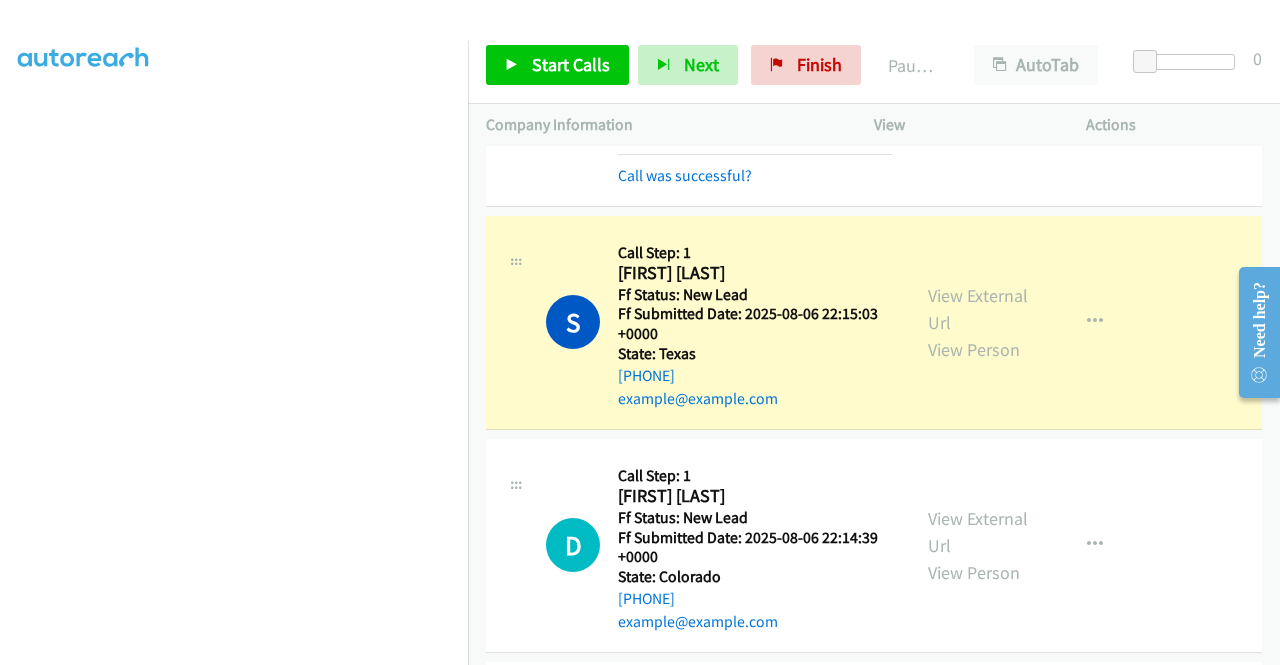scroll, scrollTop: 0, scrollLeft: 0, axis: both 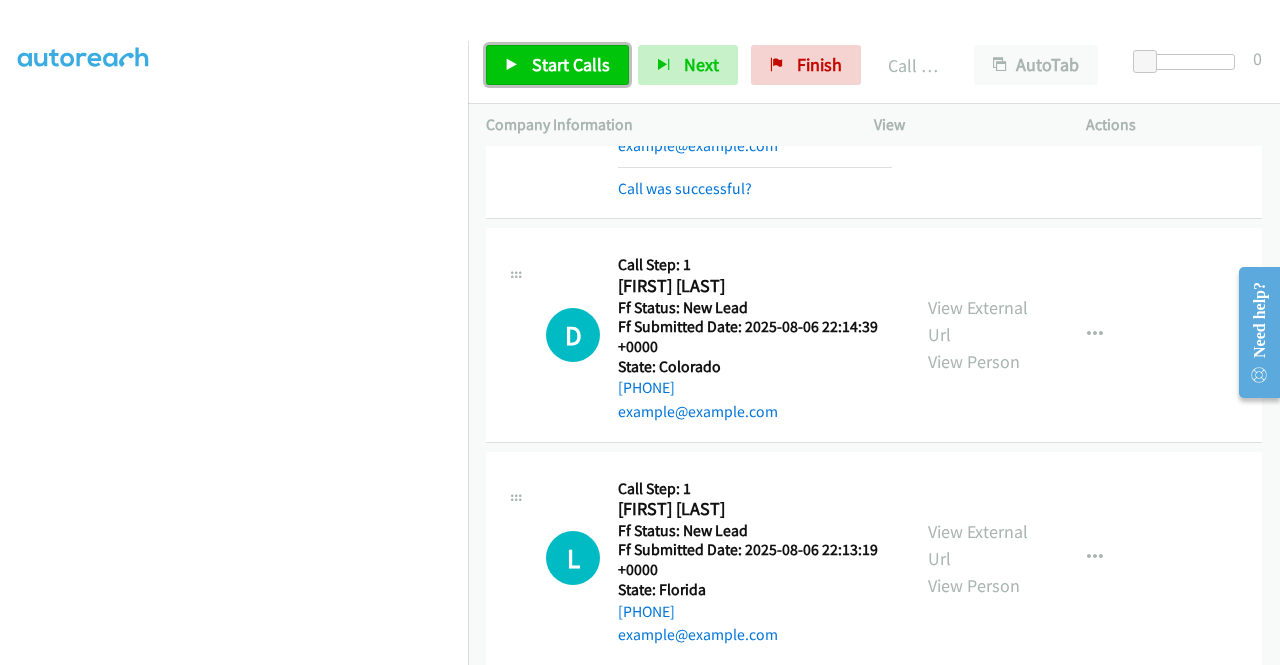 click on "Start Calls" at bounding box center (571, 64) 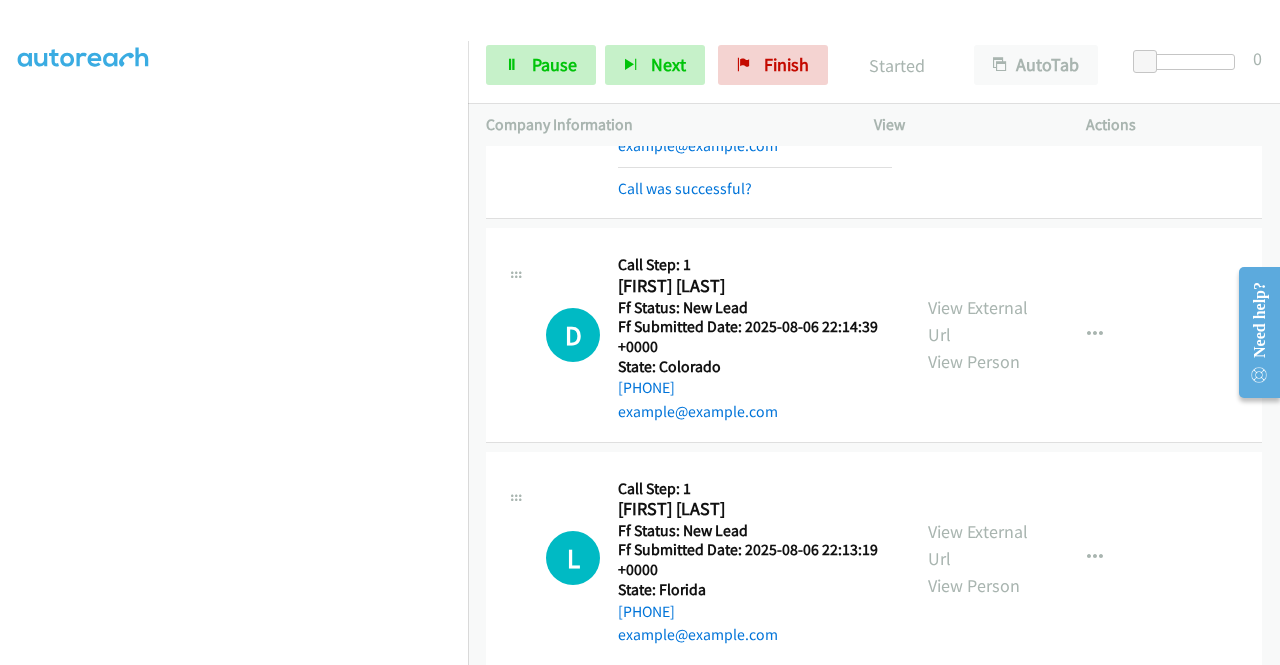 click on "S
Callback Scheduled
Call Step: 1
Sruly Strickman
America/Chicago
Ff Status: New Lead
Ff Submitted Date: 2025-08-06 22:15:03 +0000
State: Texas
+1 210-905-0150
sruly@propertiesbypreston.com
Call was successful?
View External Url
View Person
View External Url
Email
Schedule/Manage Callback
Skip Call
Add to do not call list" at bounding box center (874, 91) 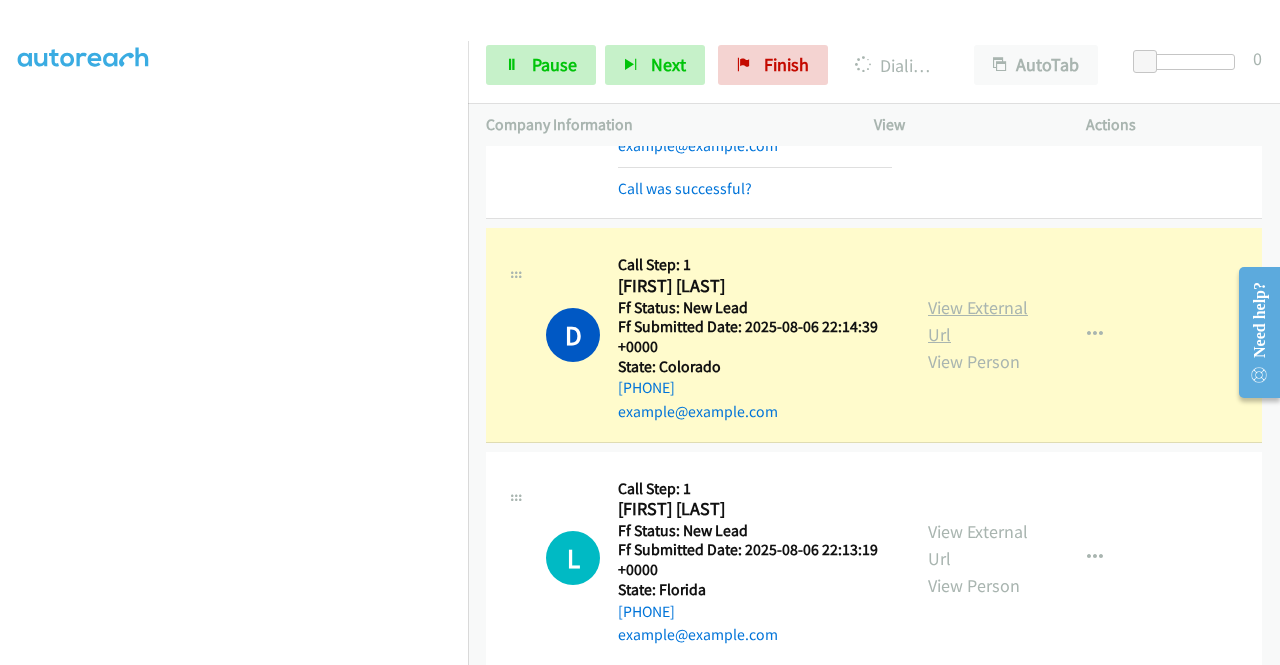 click on "View External Url" at bounding box center [978, 321] 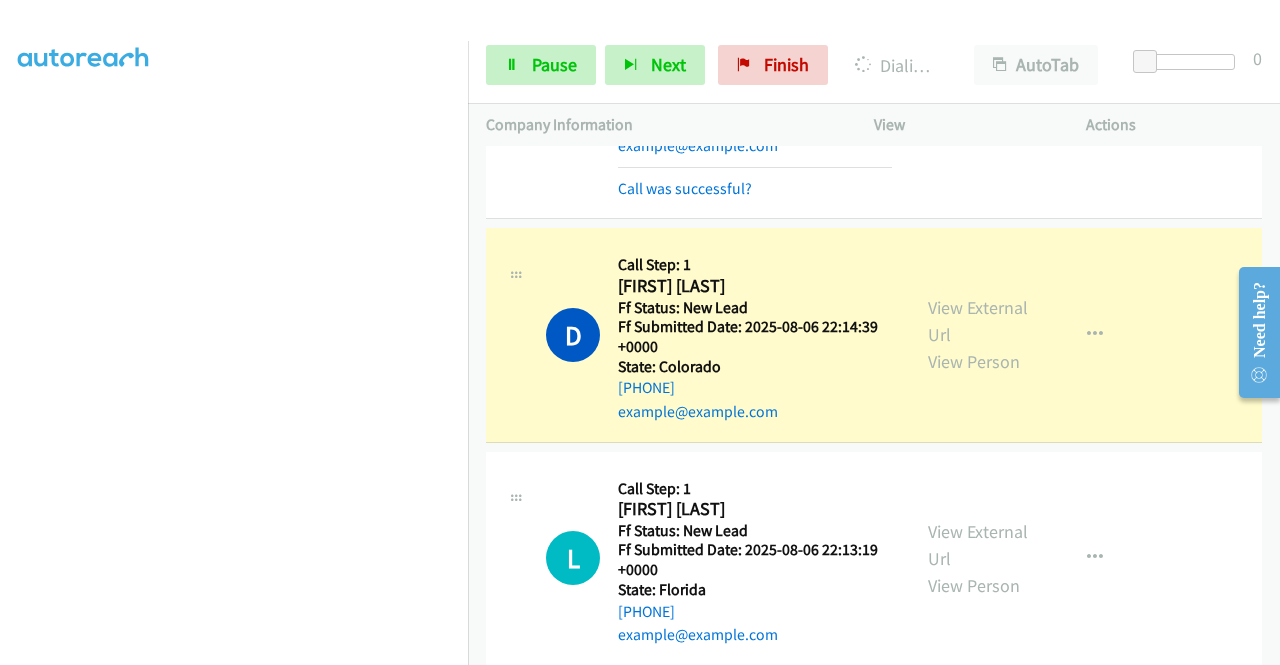 click on "Dialing Mode: Power
|
Switch to Preview
My Lists" at bounding box center (234, 152) 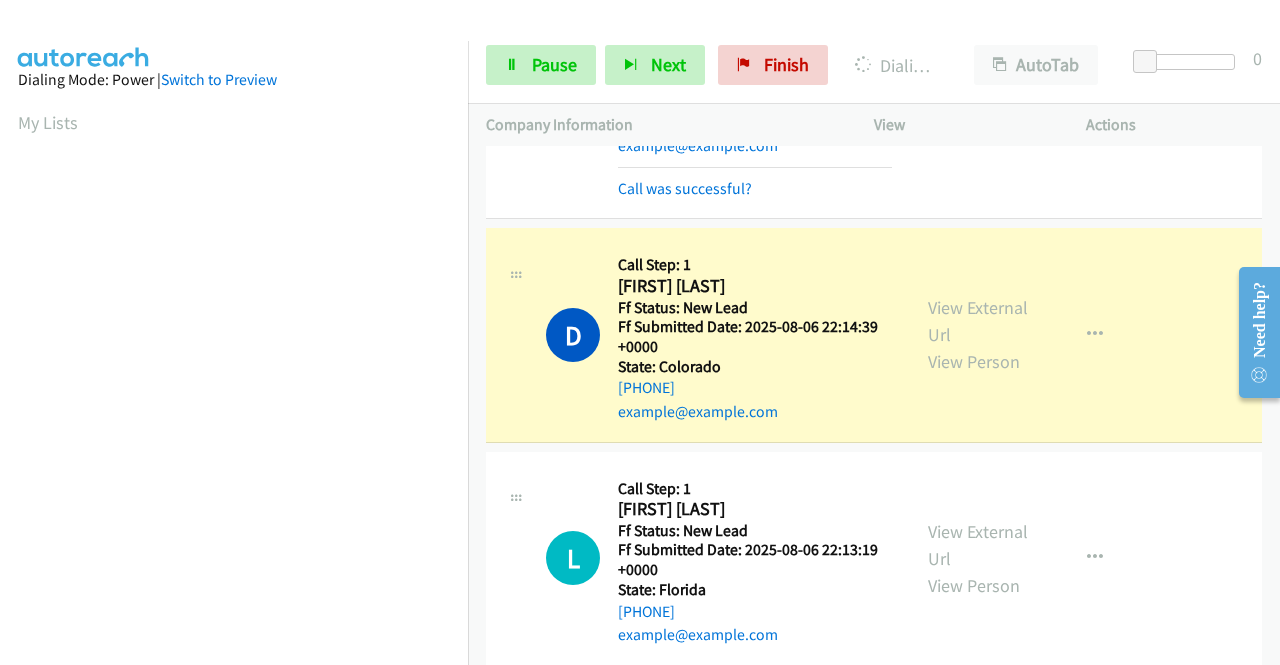 scroll, scrollTop: 456, scrollLeft: 0, axis: vertical 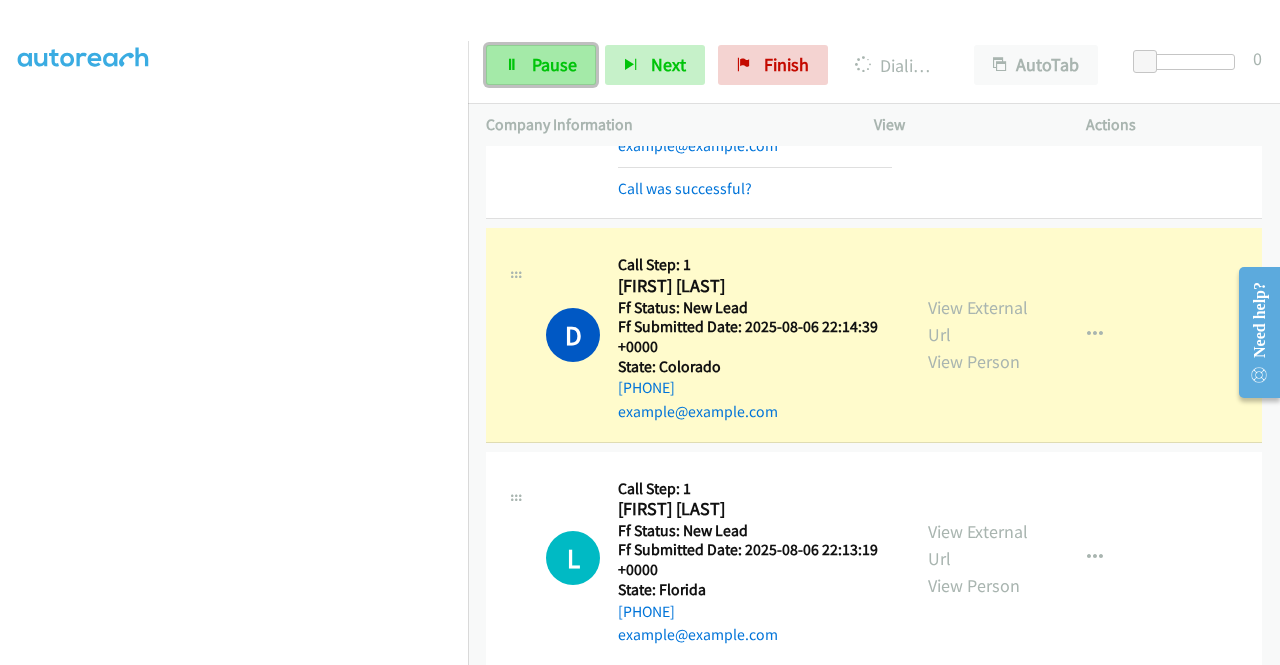 click on "Pause" at bounding box center (554, 64) 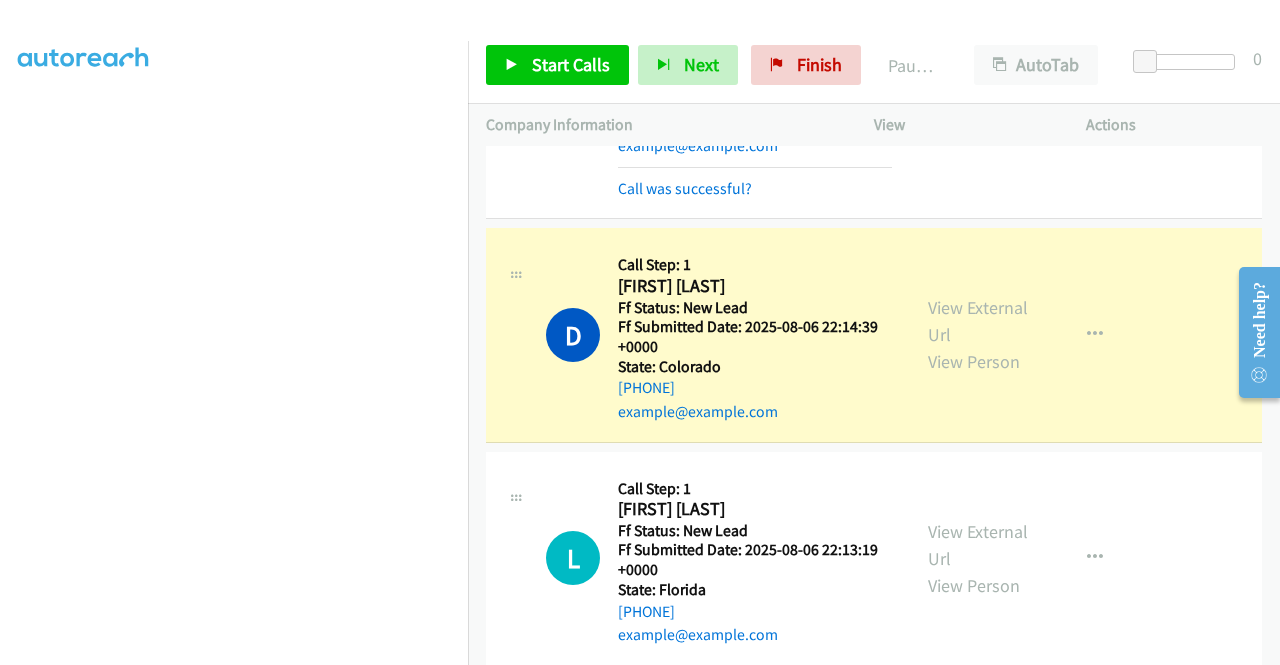 scroll, scrollTop: 0, scrollLeft: 0, axis: both 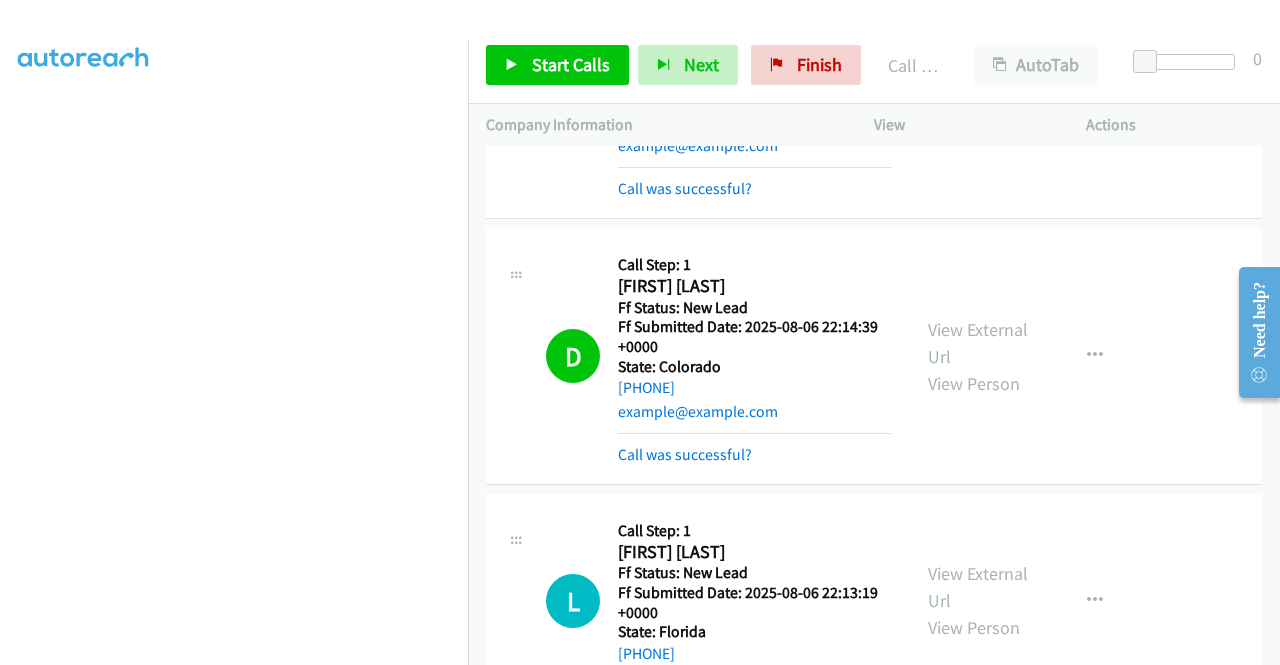click on "L
Callback Scheduled
Call Step: 1
Lori Kjos
America/New_York
Ff Status: New Lead
Ff Submitted Date: 2025-08-06 22:13:19 +0000
State: Florida
+1 305-731-3101
lorikjos@gmail.com
Call was successful?
View External Url
View Person
View External Url
Email
Schedule/Manage Callback
Skip Call
Add to do not call list" at bounding box center [874, 601] 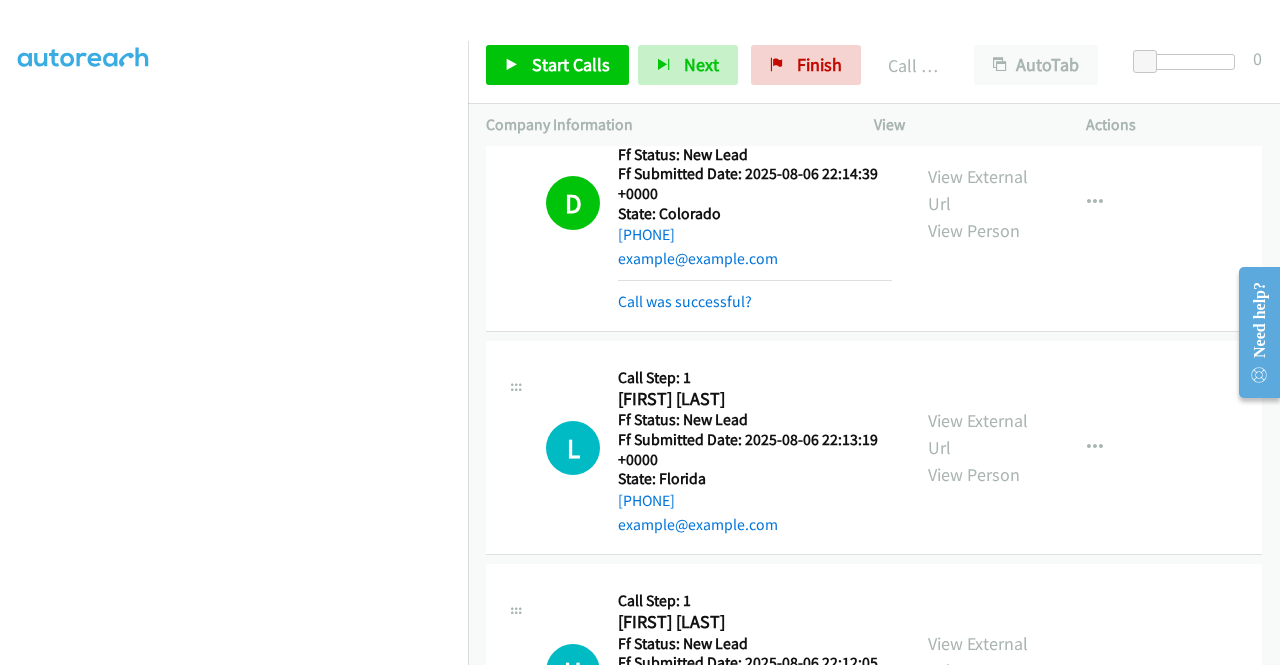 scroll, scrollTop: 2109, scrollLeft: 0, axis: vertical 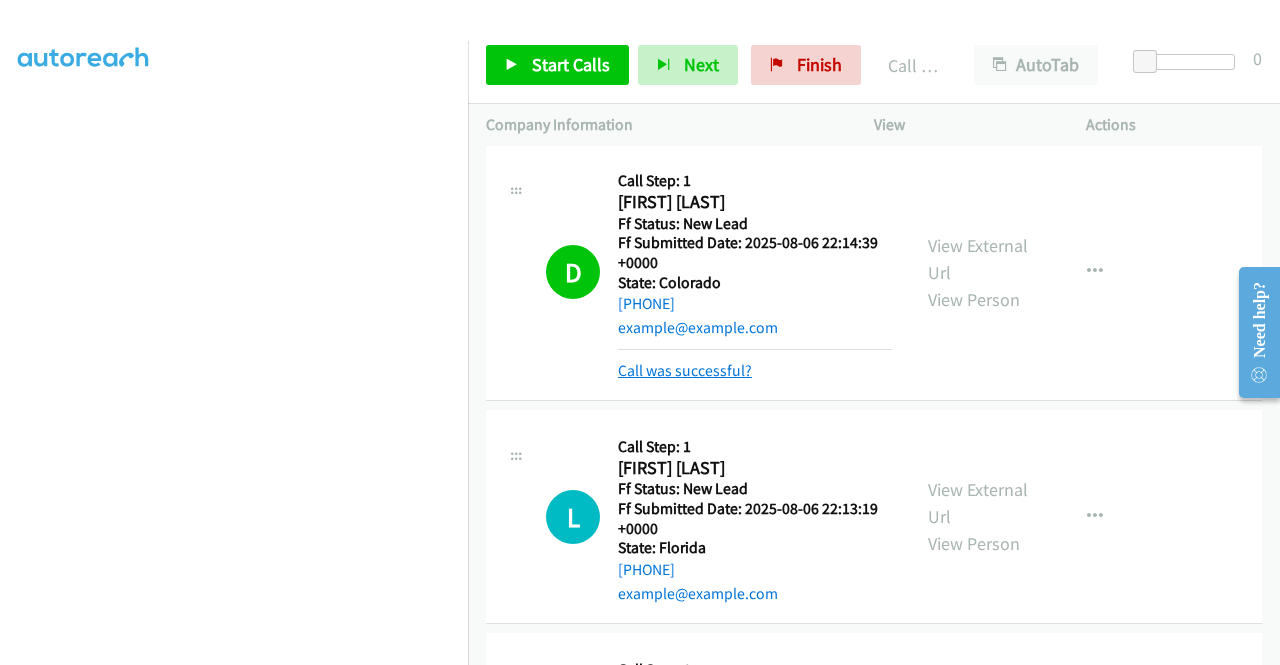 click on "Call was successful?" at bounding box center [685, 370] 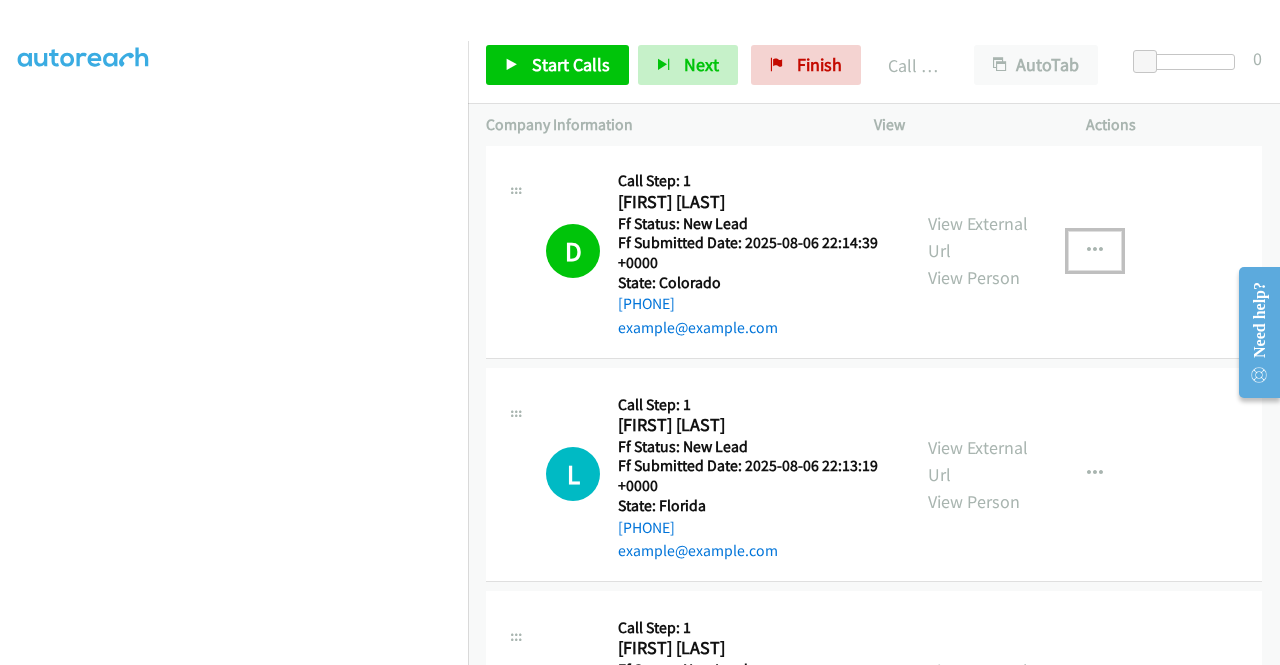 click at bounding box center [1095, 251] 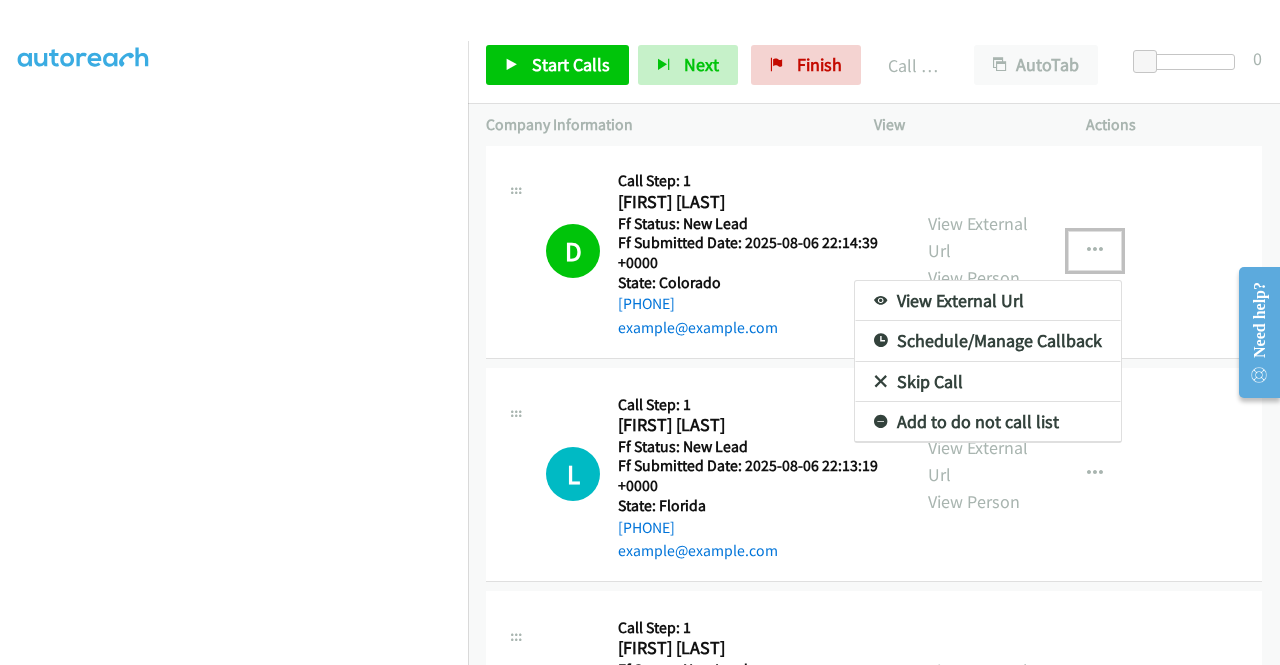 click on "Add to do not call list" at bounding box center (988, 422) 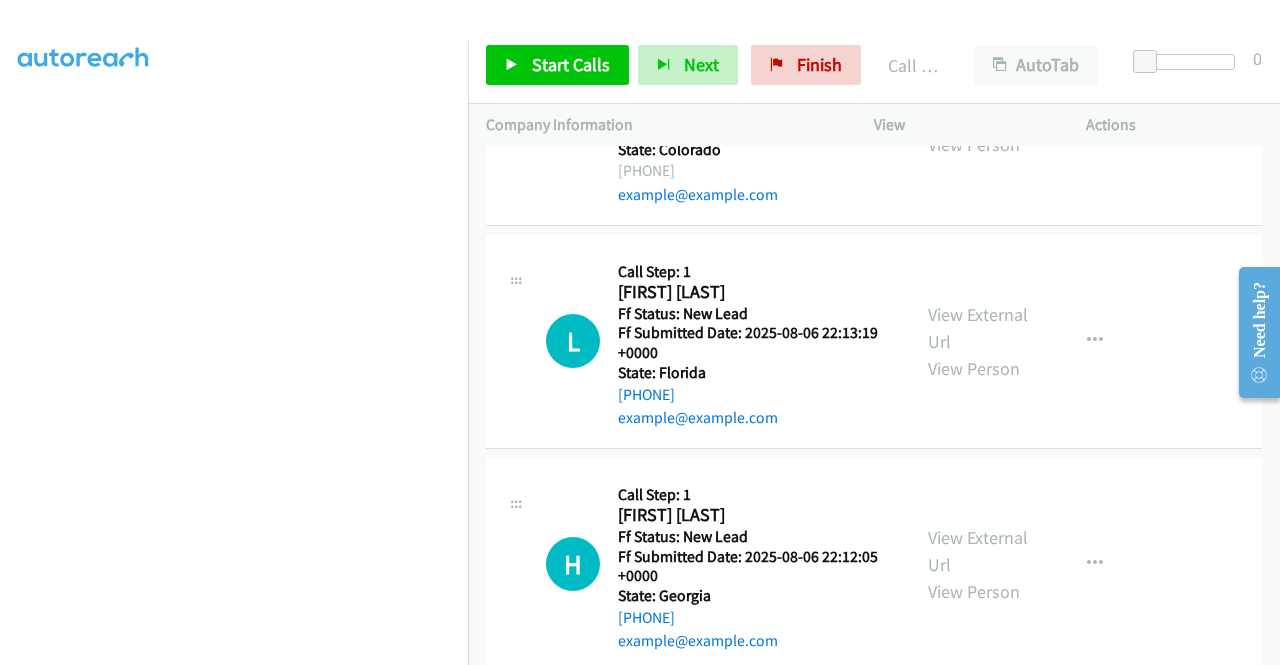scroll, scrollTop: 2296, scrollLeft: 0, axis: vertical 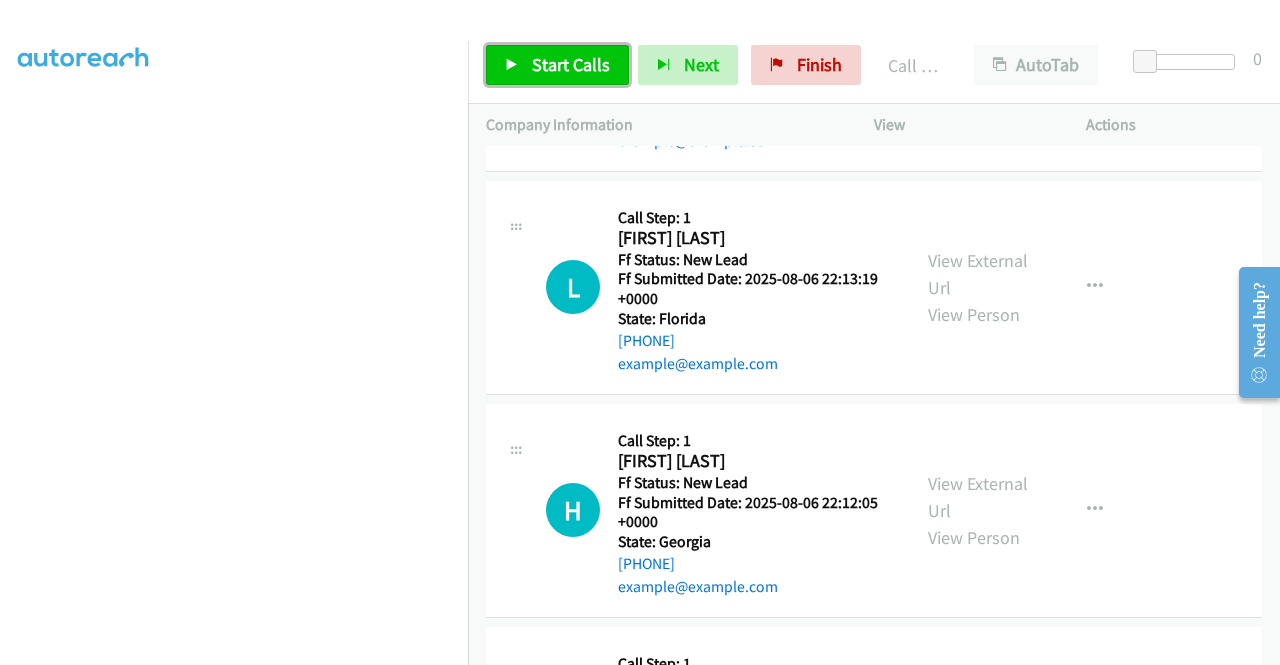 click on "Start Calls" at bounding box center (571, 64) 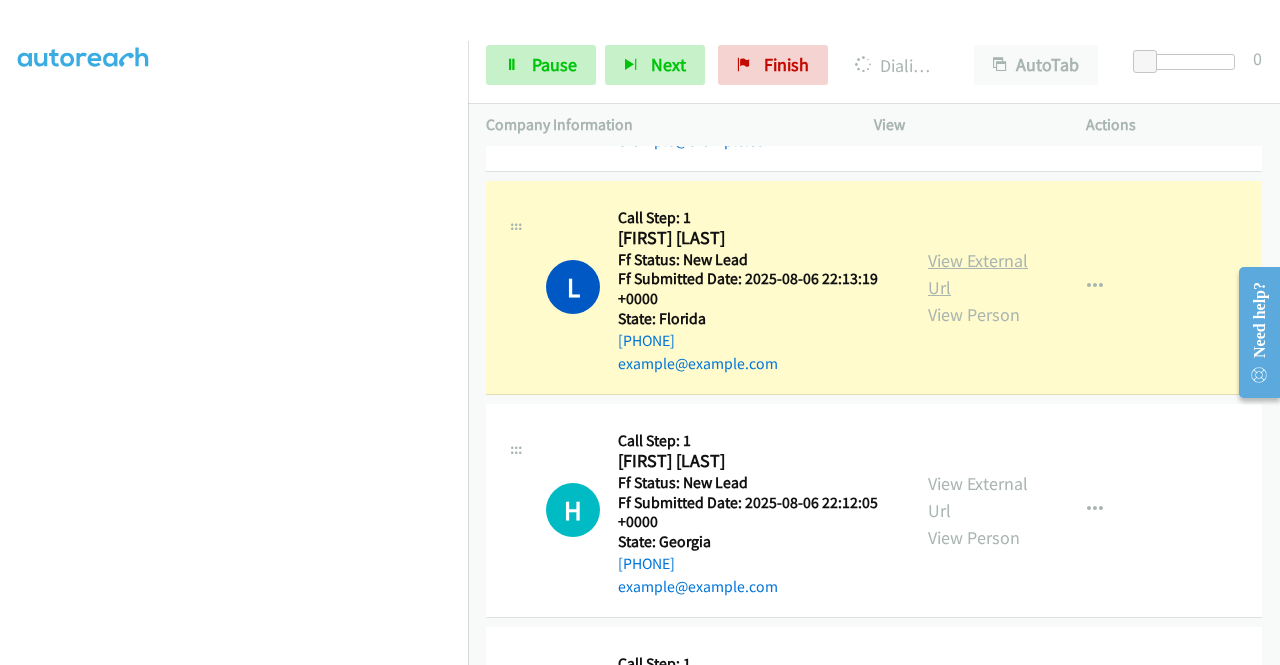 click on "View External Url" at bounding box center (978, 274) 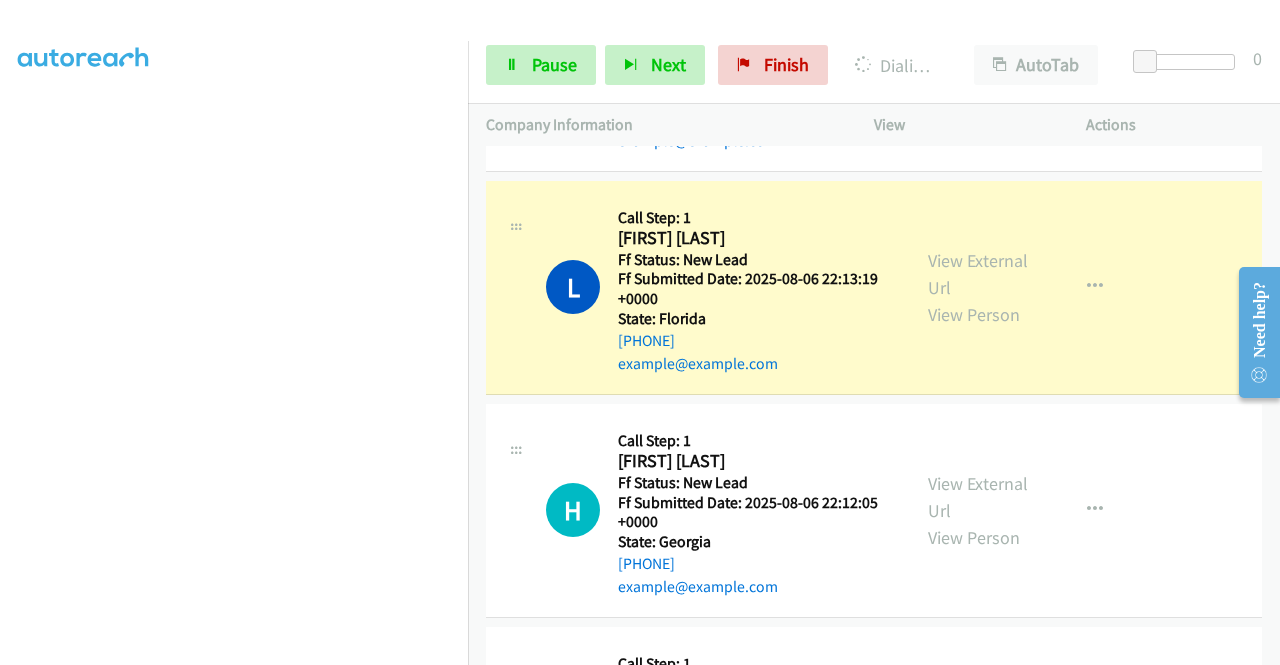 scroll, scrollTop: 456, scrollLeft: 0, axis: vertical 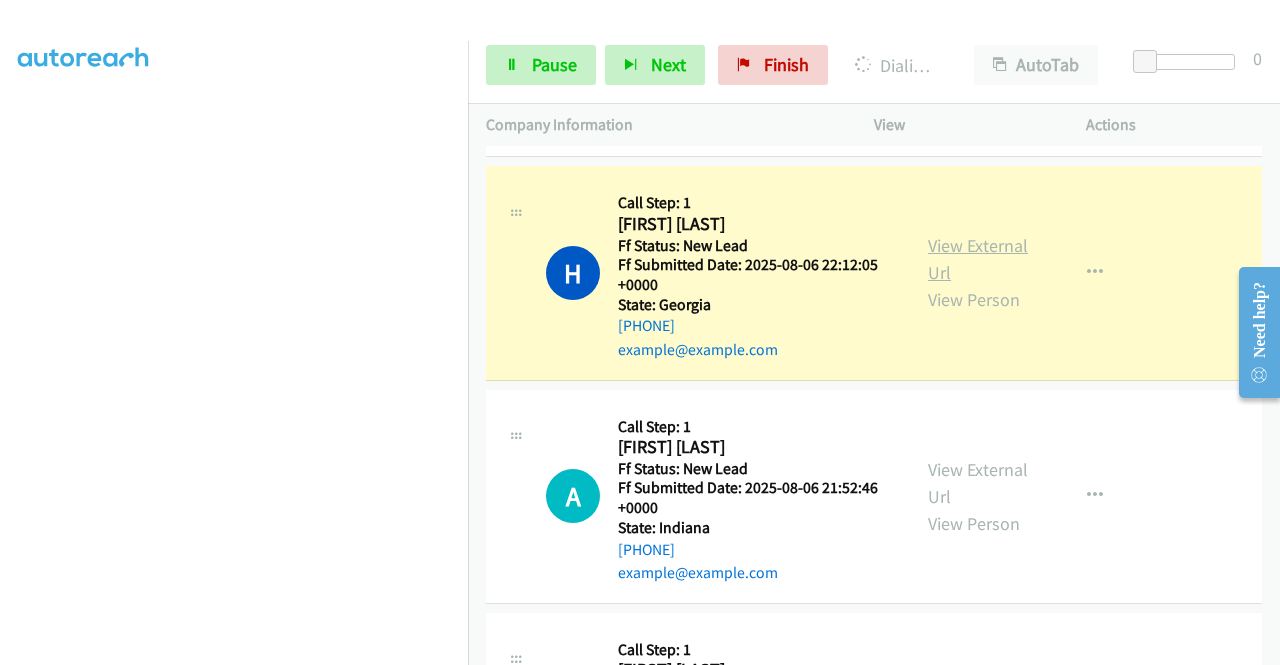 click on "View External Url" at bounding box center [978, 259] 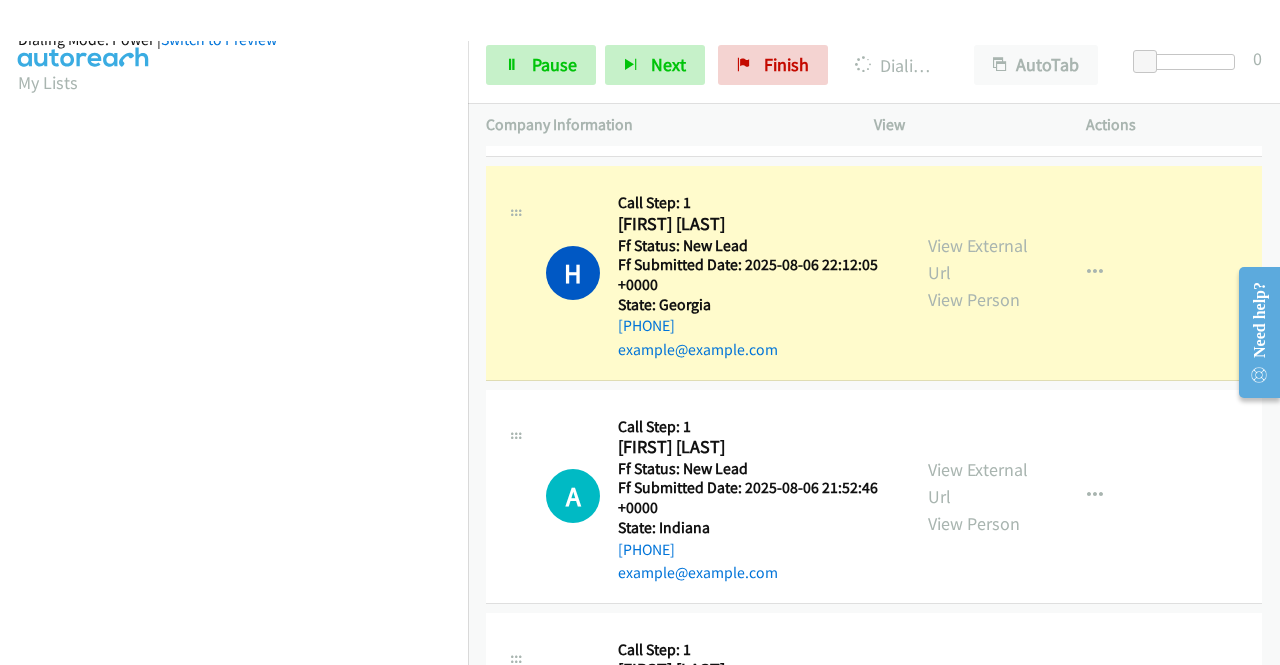scroll, scrollTop: 444, scrollLeft: 0, axis: vertical 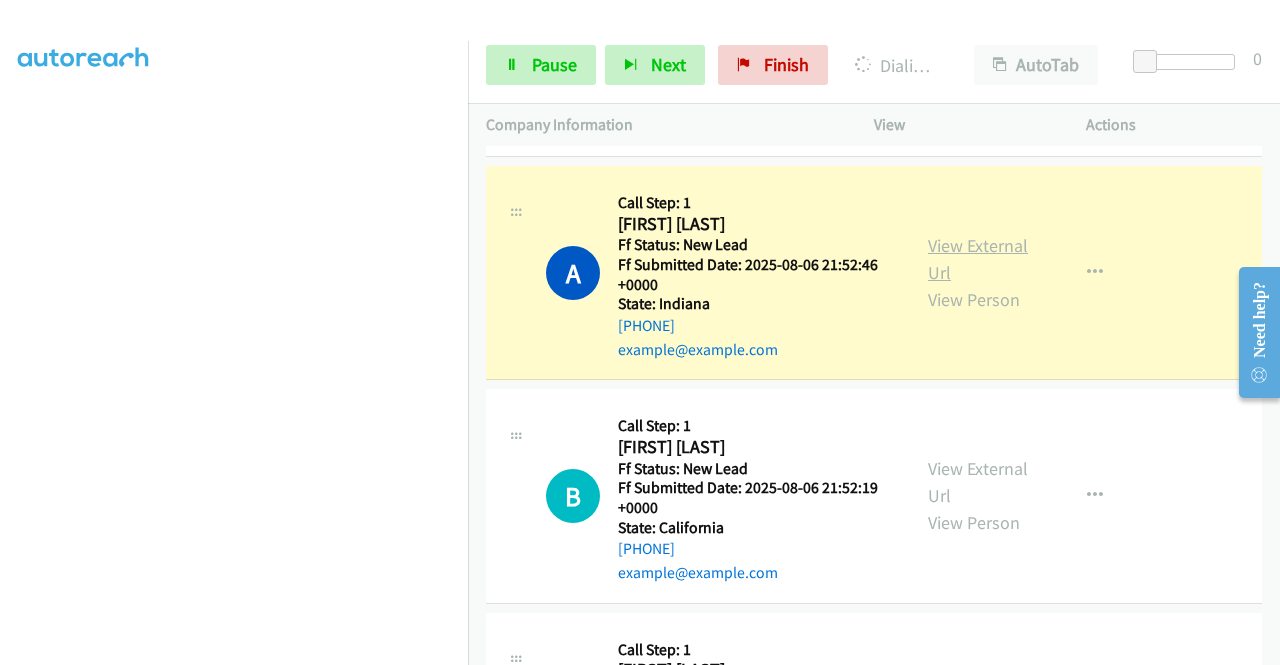 click on "View External Url" at bounding box center [978, 259] 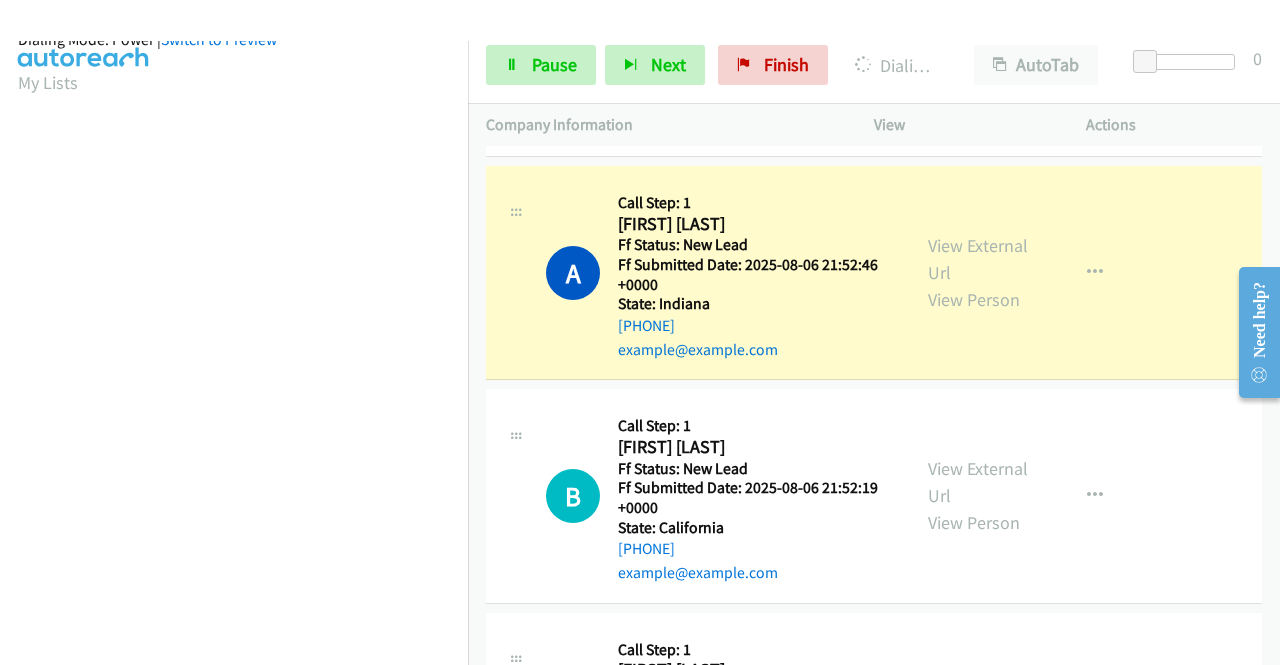 scroll, scrollTop: 456, scrollLeft: 0, axis: vertical 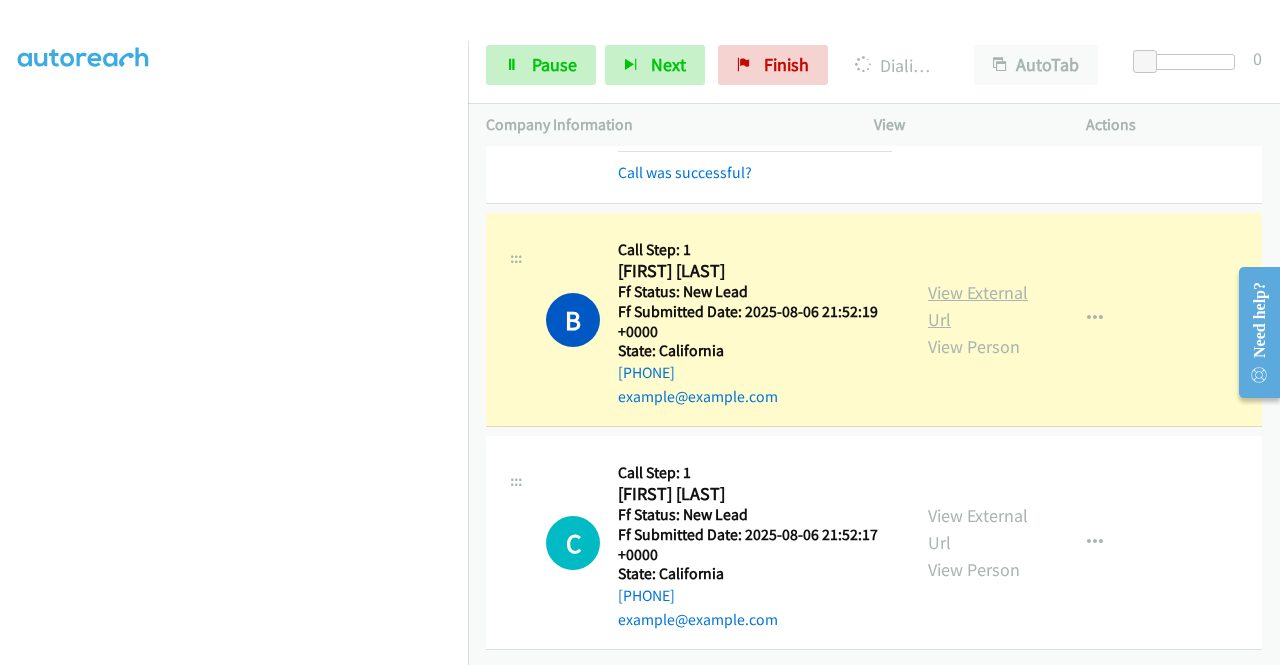 click on "View External Url" at bounding box center (978, 306) 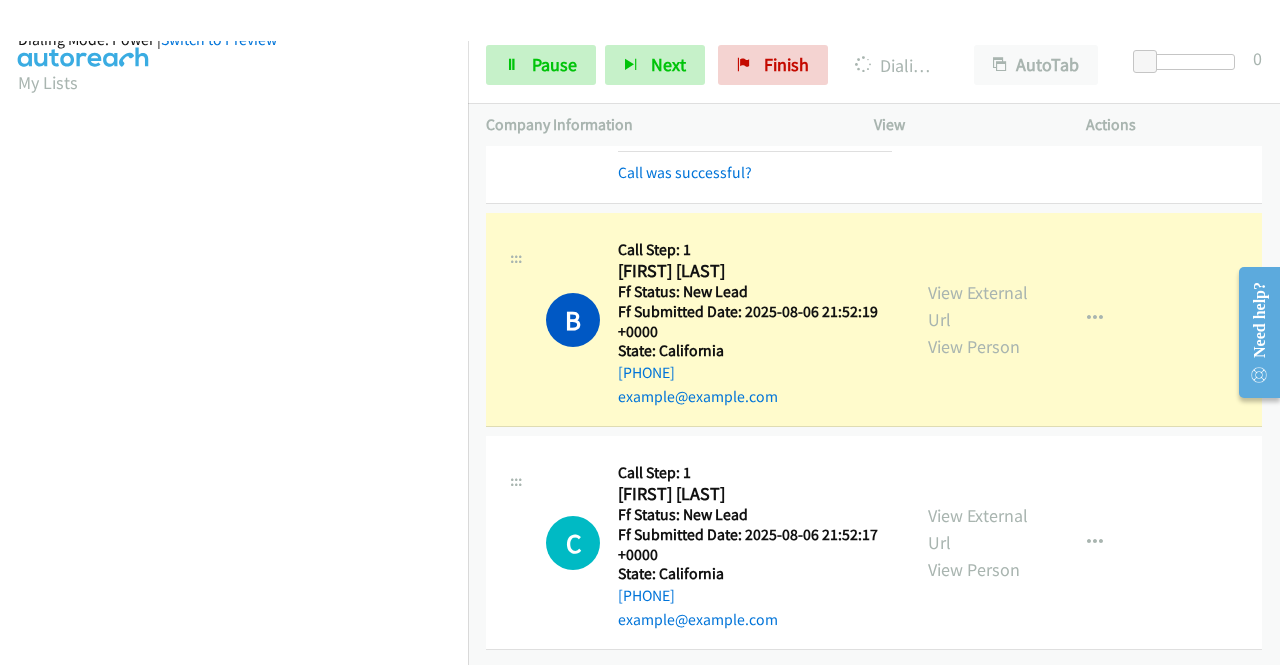scroll, scrollTop: 456, scrollLeft: 0, axis: vertical 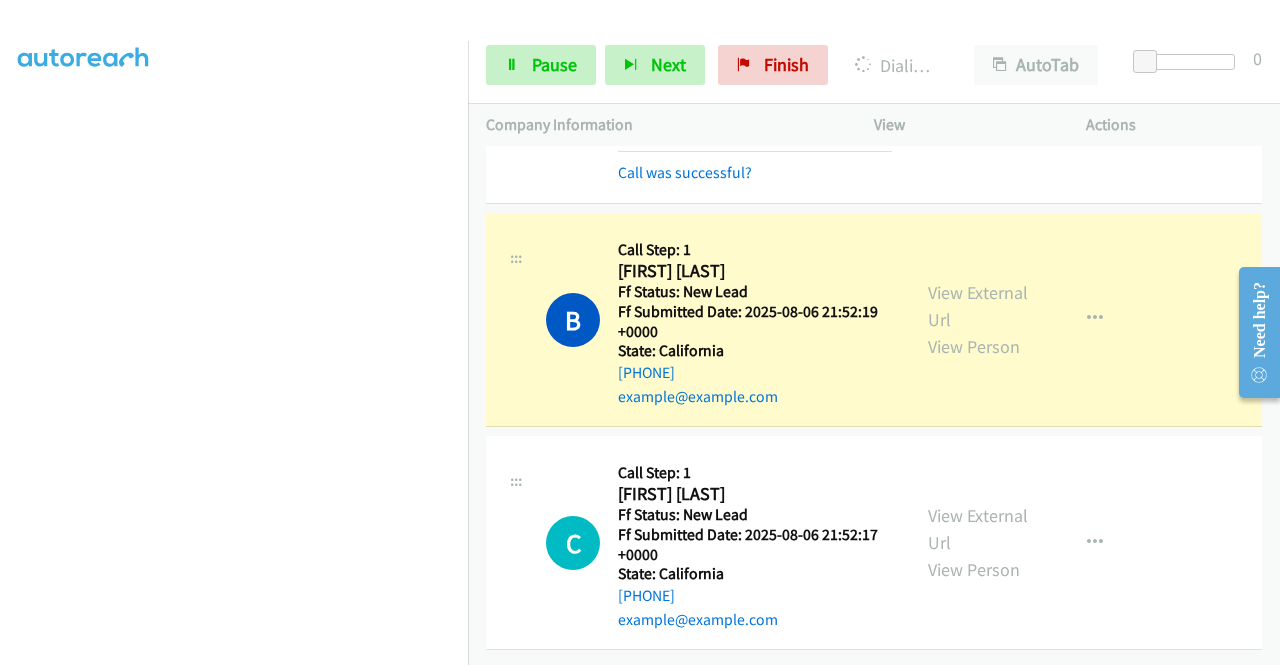 click on "Dialing Mode: Power
|
Switch to Preview
My Lists" at bounding box center (234, 373) 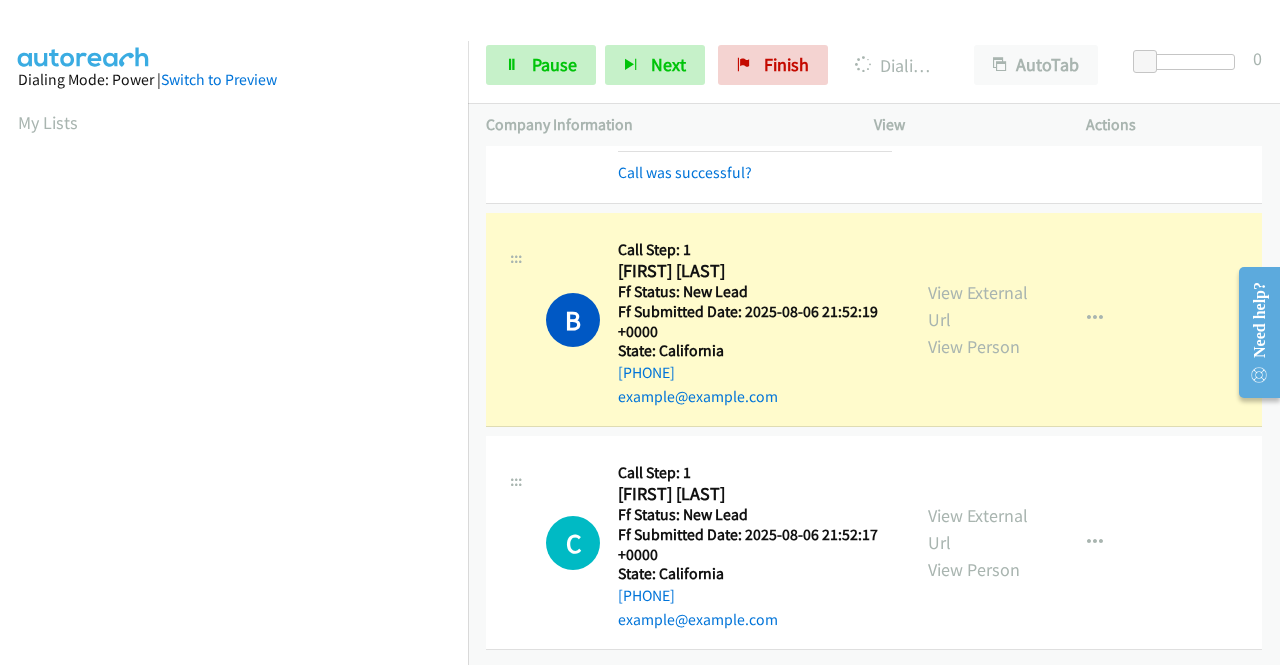 scroll, scrollTop: 456, scrollLeft: 0, axis: vertical 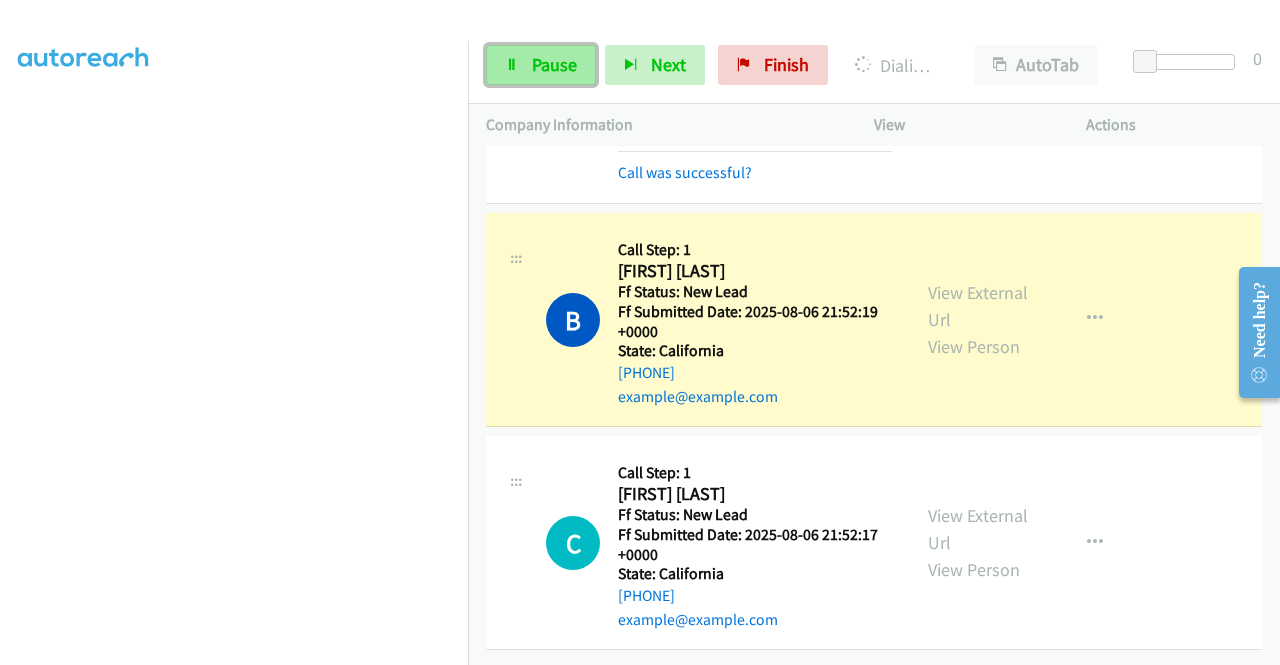 click on "Pause" at bounding box center [554, 64] 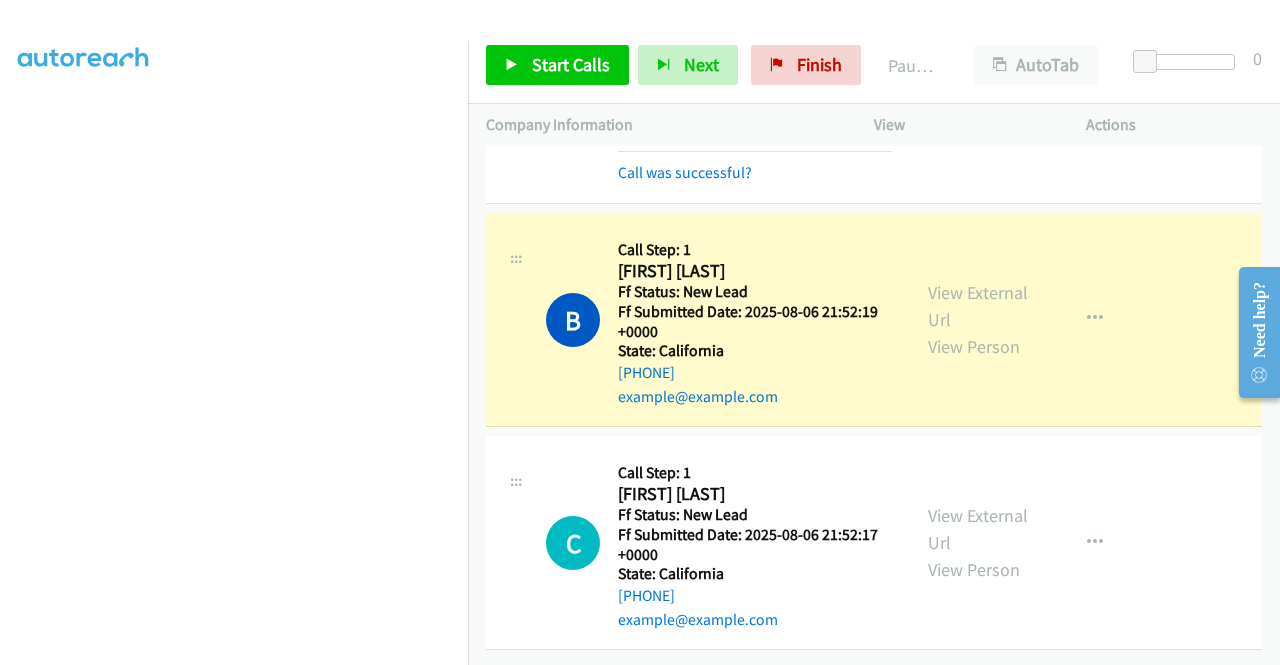 click on "B
Callback Scheduled
Call Step: 1
Brit Sharon
America/Los_Angeles
Ff Status: New Lead
Ff Submitted Date: 2025-08-06 21:52:19 +0000
State: California
+1 818-693-9744
adamorholdings@gmail.com
Call was successful?
View External Url
View Person
View External Url
Email
Schedule/Manage Callback
Skip Call
Add to do not call list" at bounding box center [874, 320] 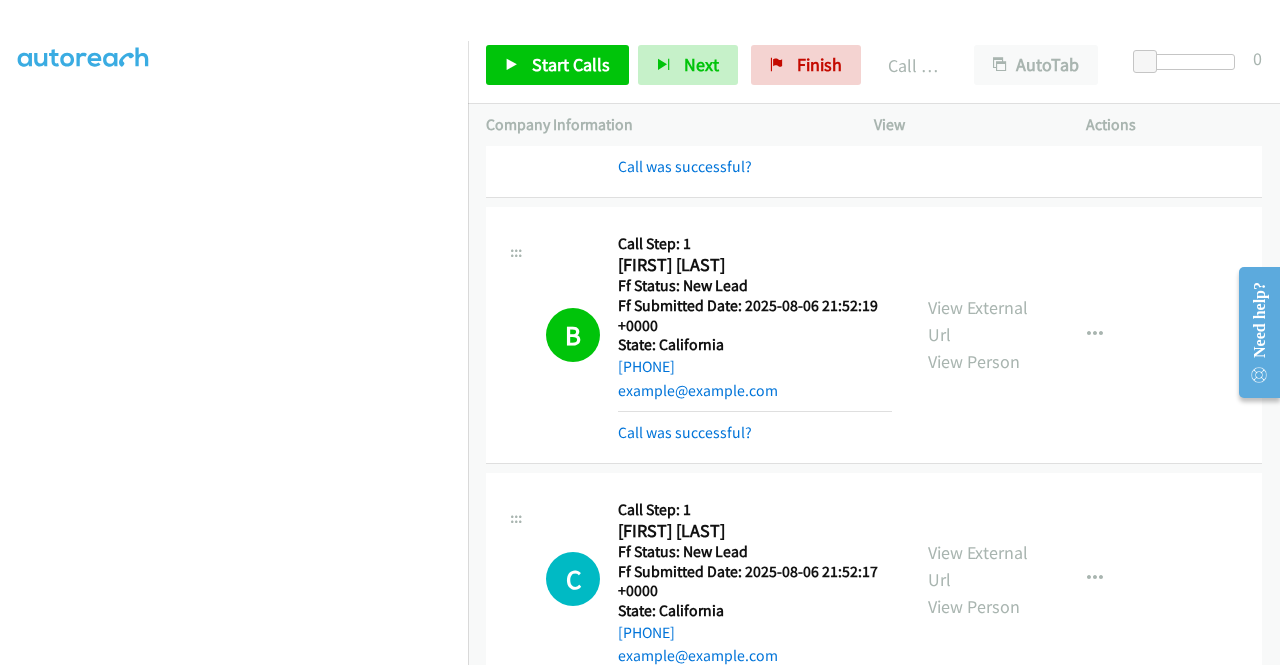 scroll, scrollTop: 3110, scrollLeft: 0, axis: vertical 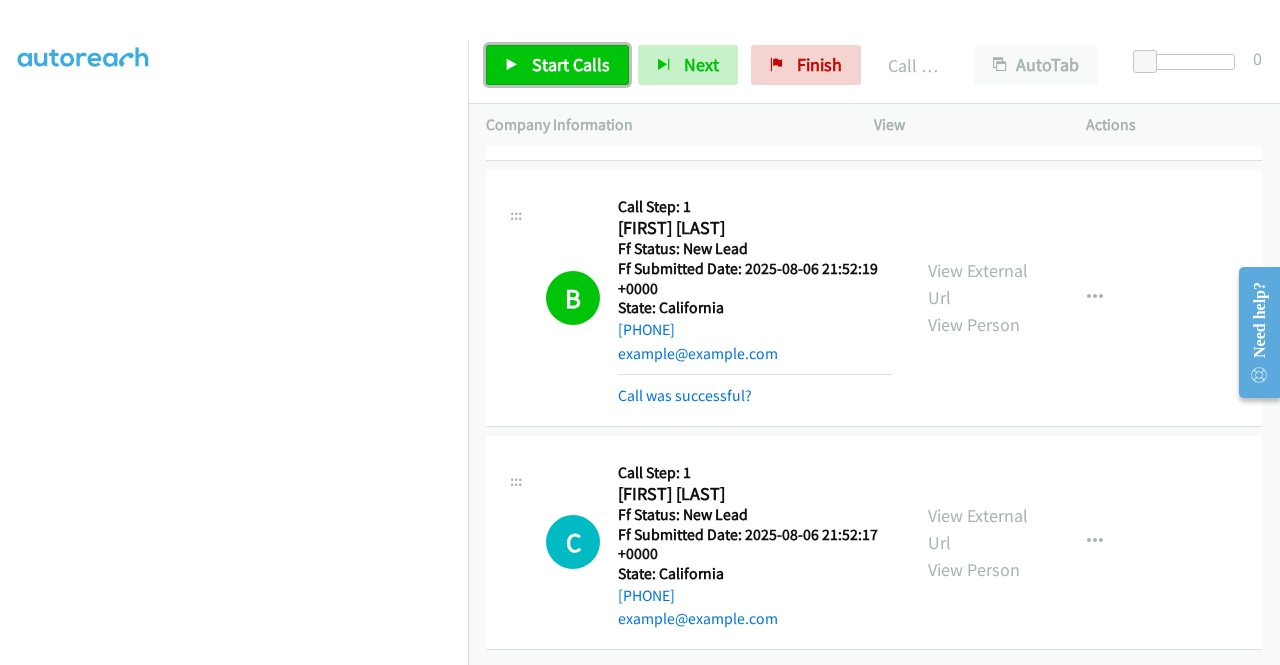 click on "Start Calls" at bounding box center [571, 64] 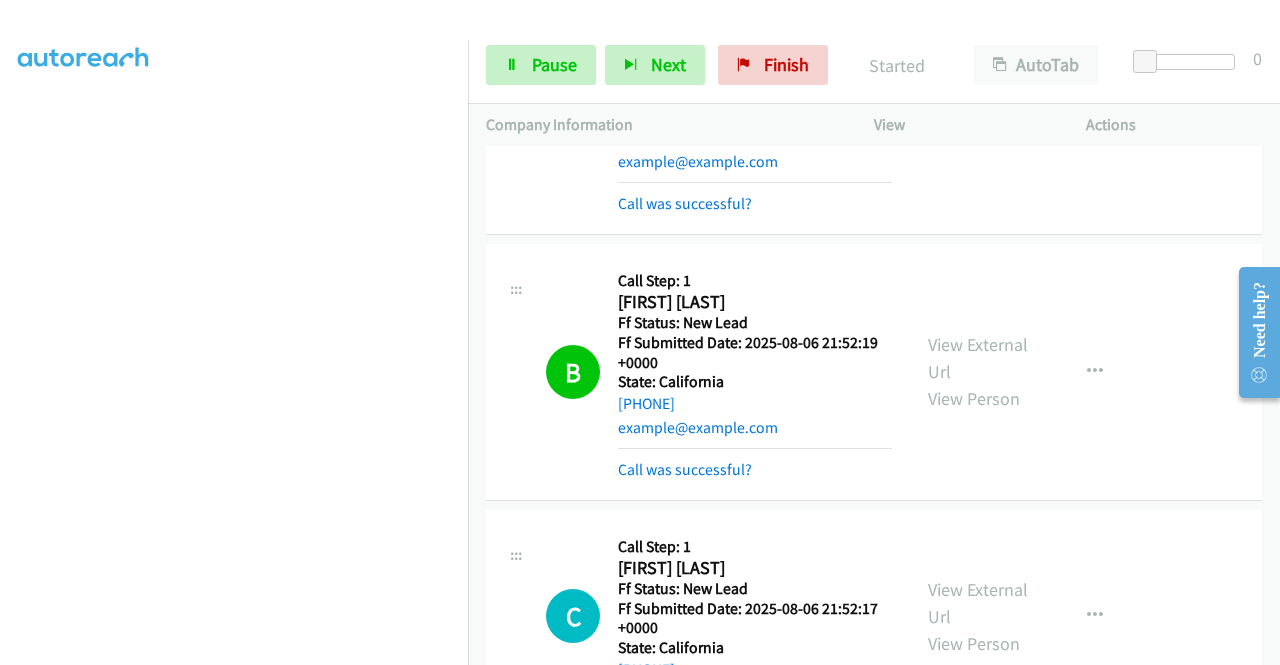 scroll, scrollTop: 3110, scrollLeft: 0, axis: vertical 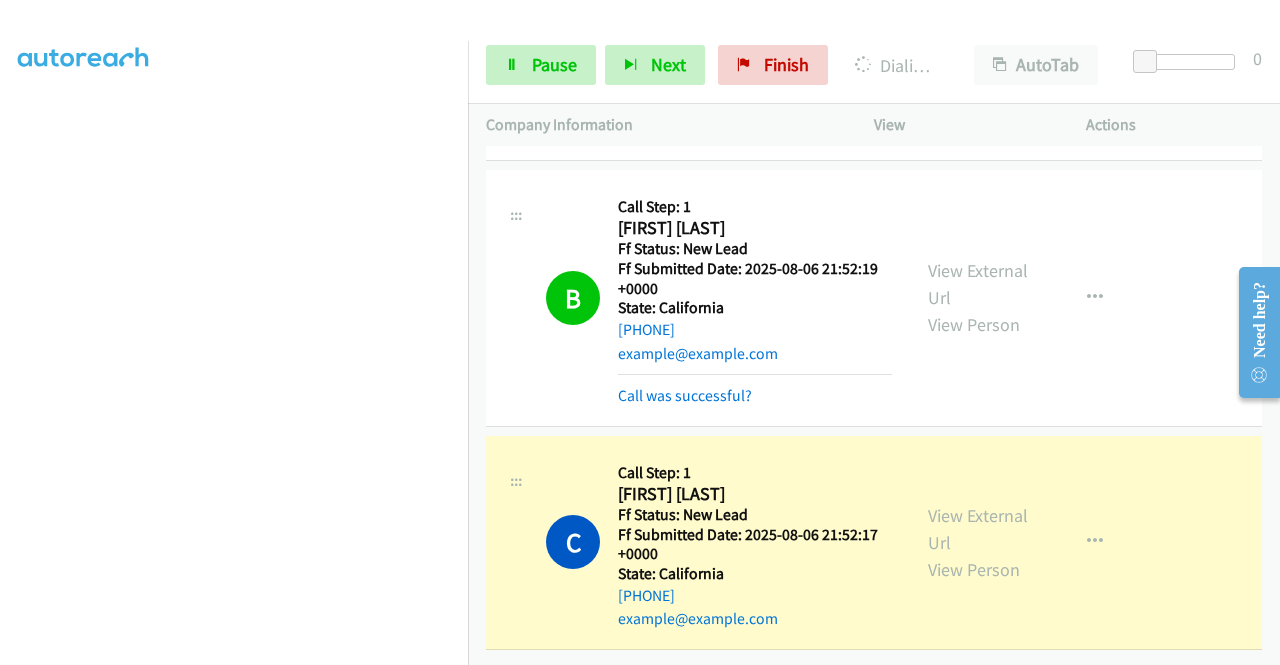 click on "View External Url
View Person
View External Url
Email
Schedule/Manage Callback
Skip Call
Add to do not call list" at bounding box center (1025, 542) 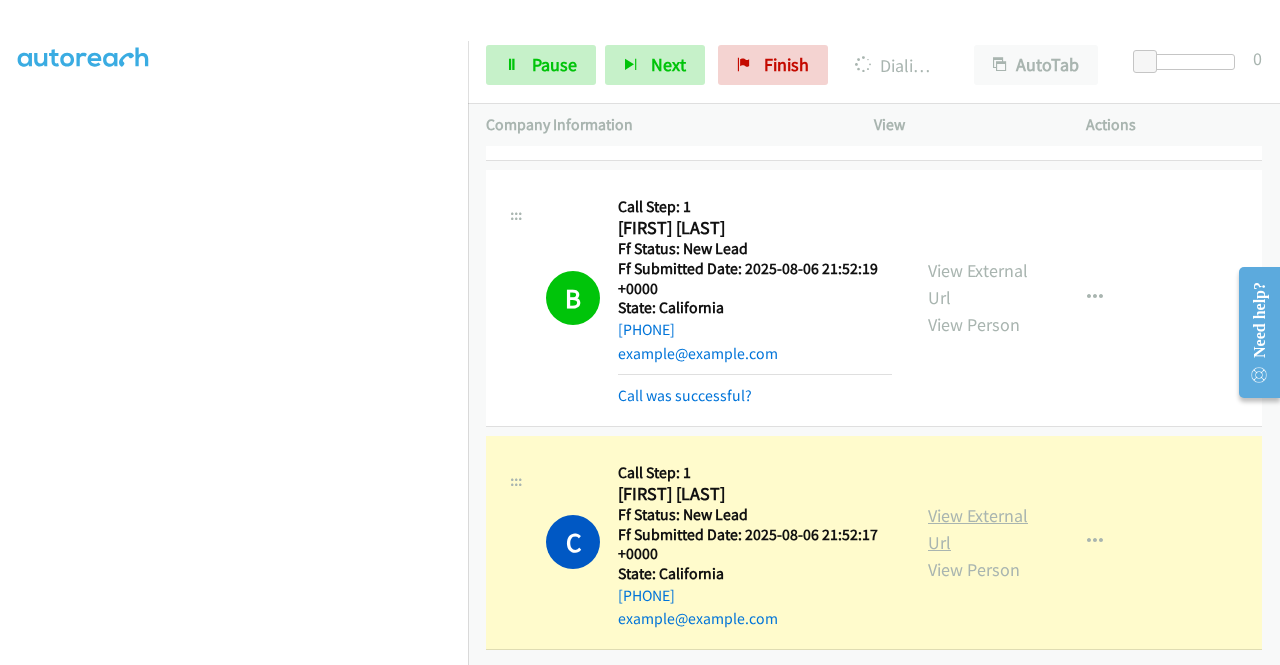 click on "View External Url" at bounding box center [978, 529] 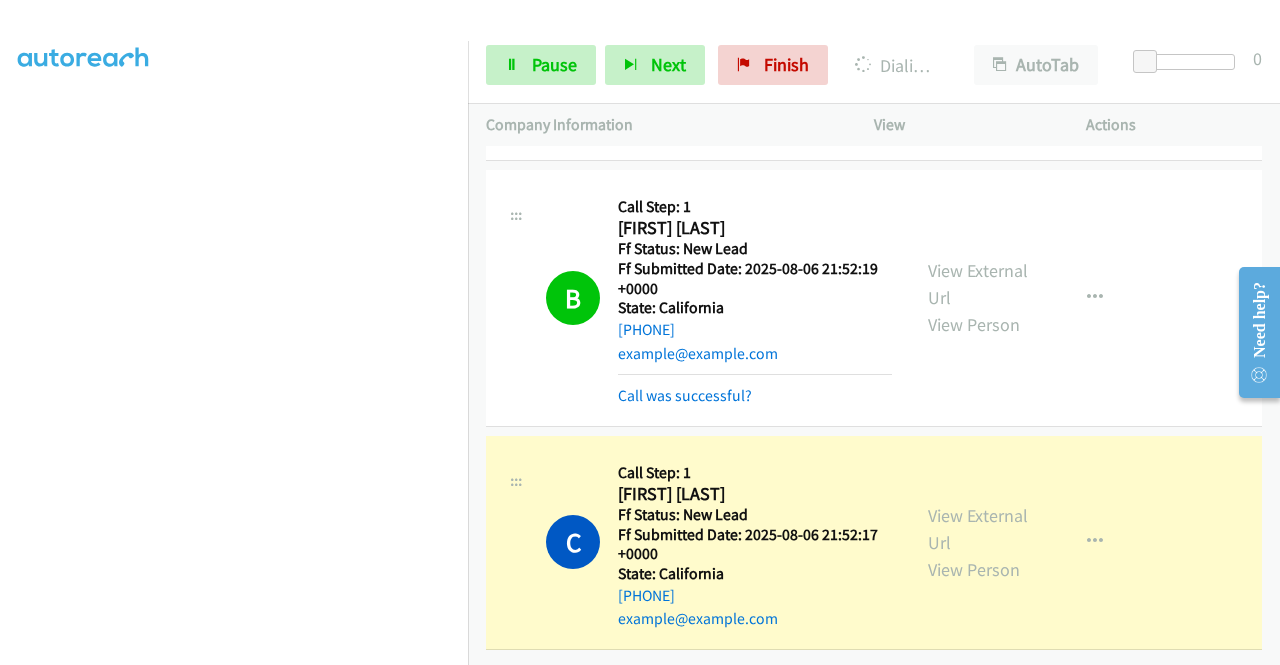 scroll, scrollTop: 0, scrollLeft: 0, axis: both 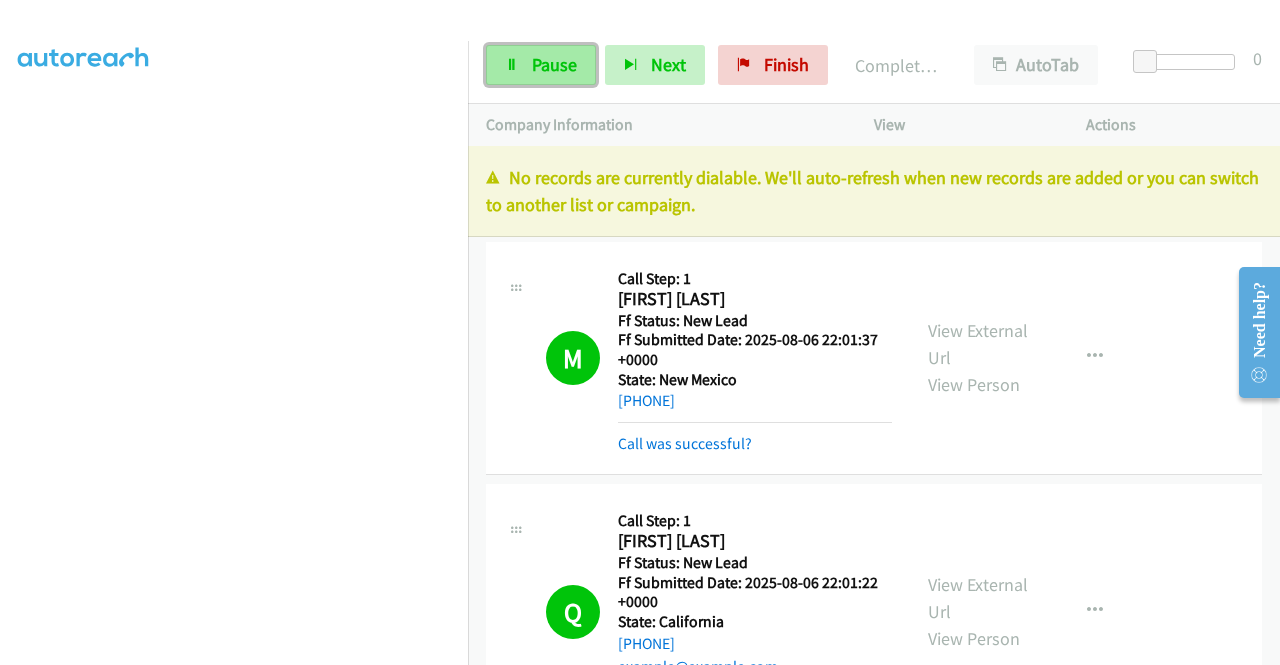 click on "Pause" at bounding box center [554, 64] 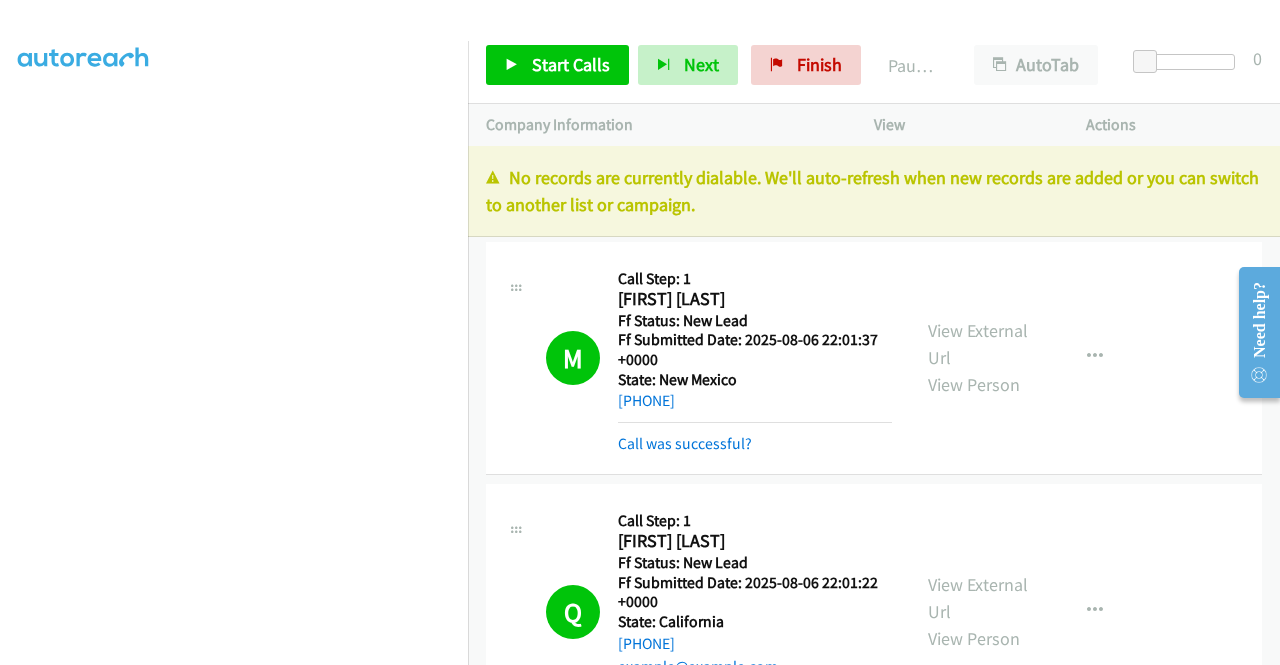 click on "No records are currently dialable. We'll auto-refresh when new records are added or you can switch to another list or campaign." at bounding box center [874, 191] 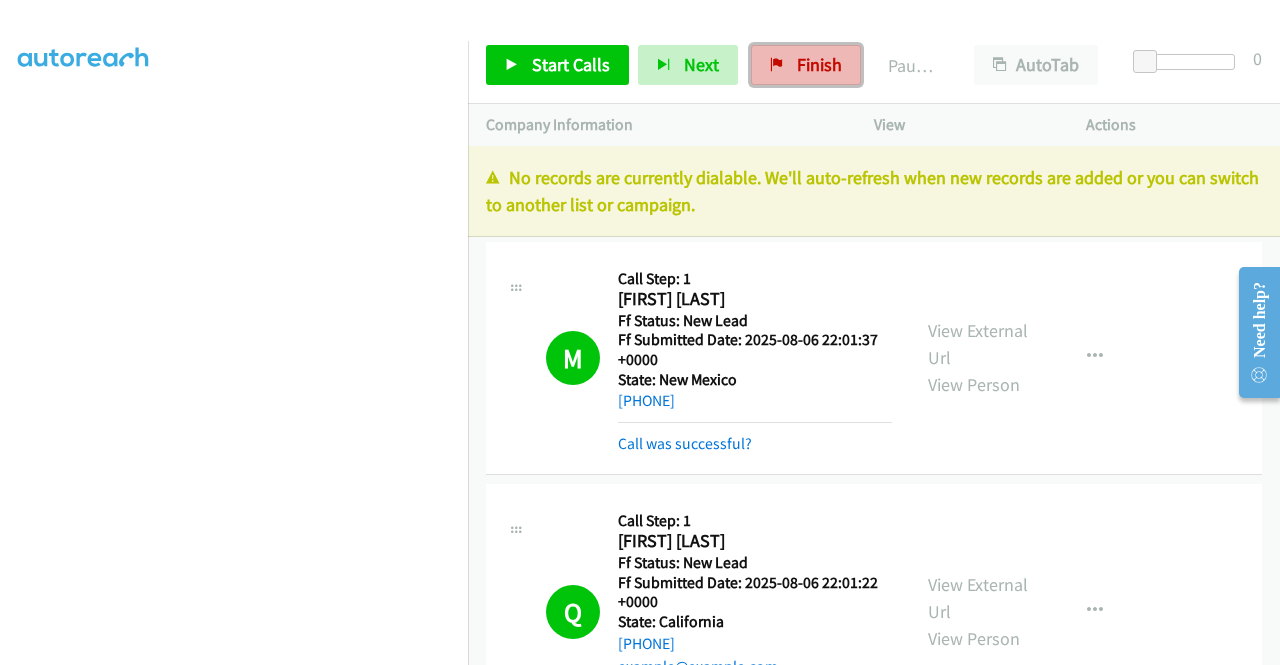 click on "Finish" at bounding box center [819, 64] 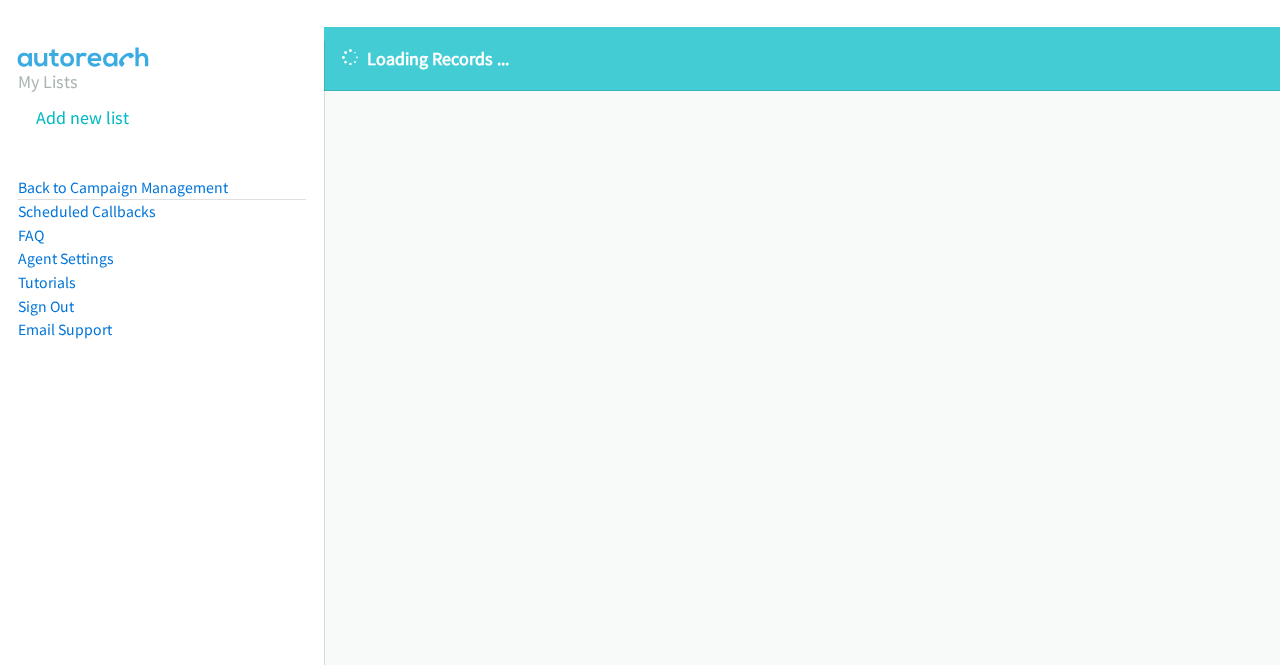 scroll, scrollTop: 0, scrollLeft: 0, axis: both 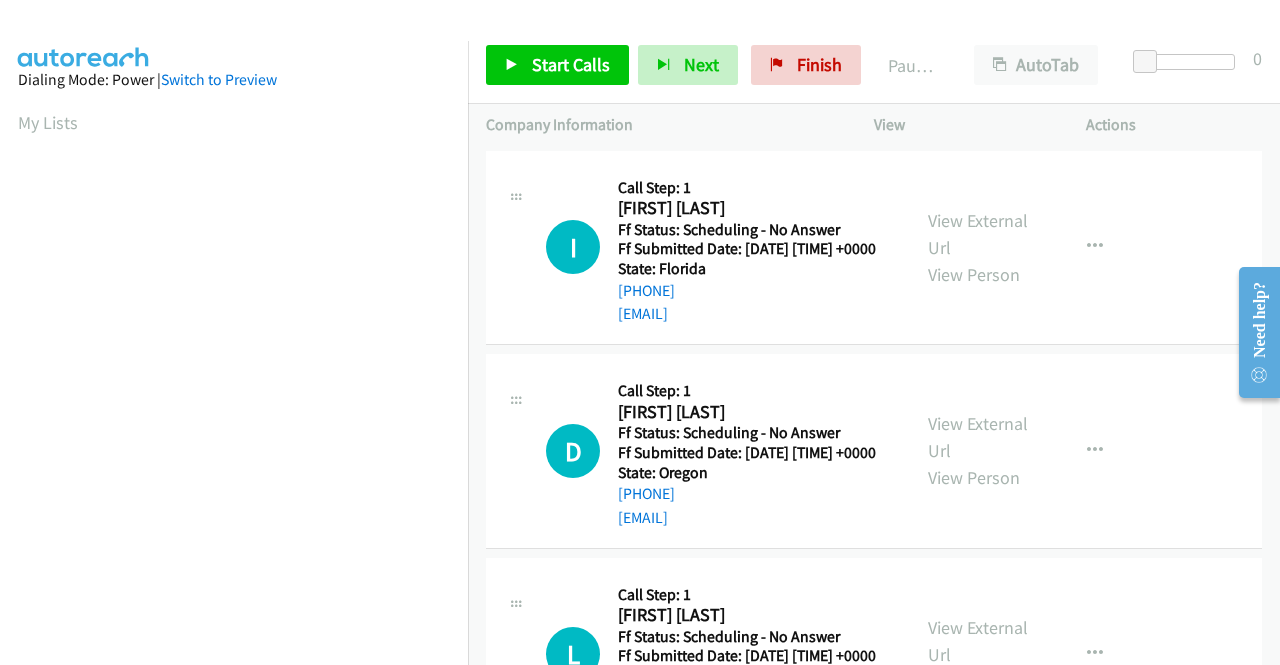 click on "I
Callback Scheduled
Call Step: 1
Isabella Brookshier
America/New_York
Ff Status: Scheduling - No Answer
Ff Submitted Date: 2025-08-05 22:00:25 +0000
State: Florida
+1 618-759-2331
isabella.w.brookshier@gmail...
Call was successful?" at bounding box center (698, 248) 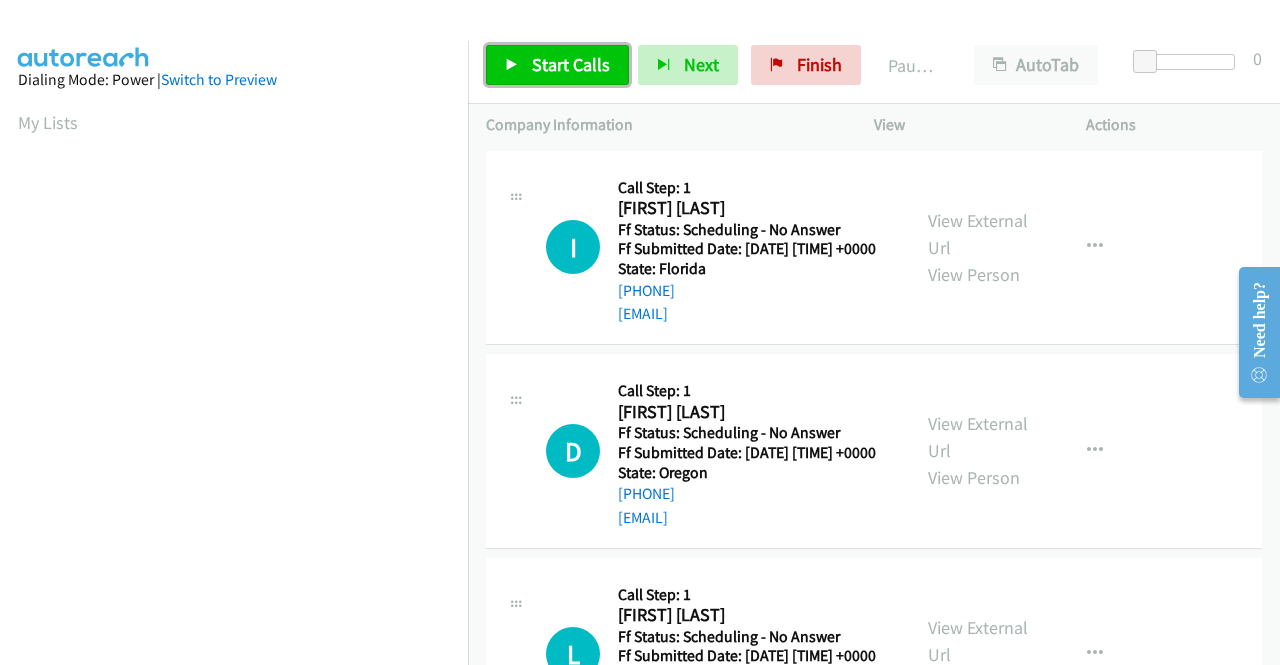 click on "Start Calls" at bounding box center [571, 64] 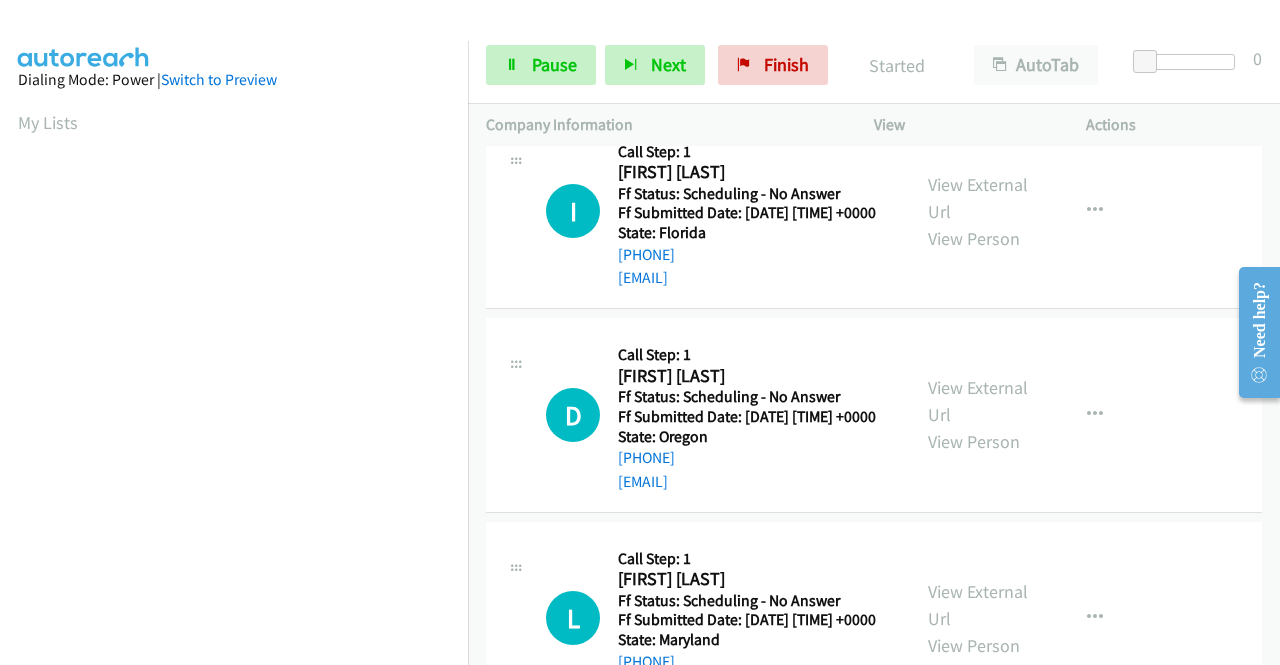 scroll, scrollTop: 0, scrollLeft: 0, axis: both 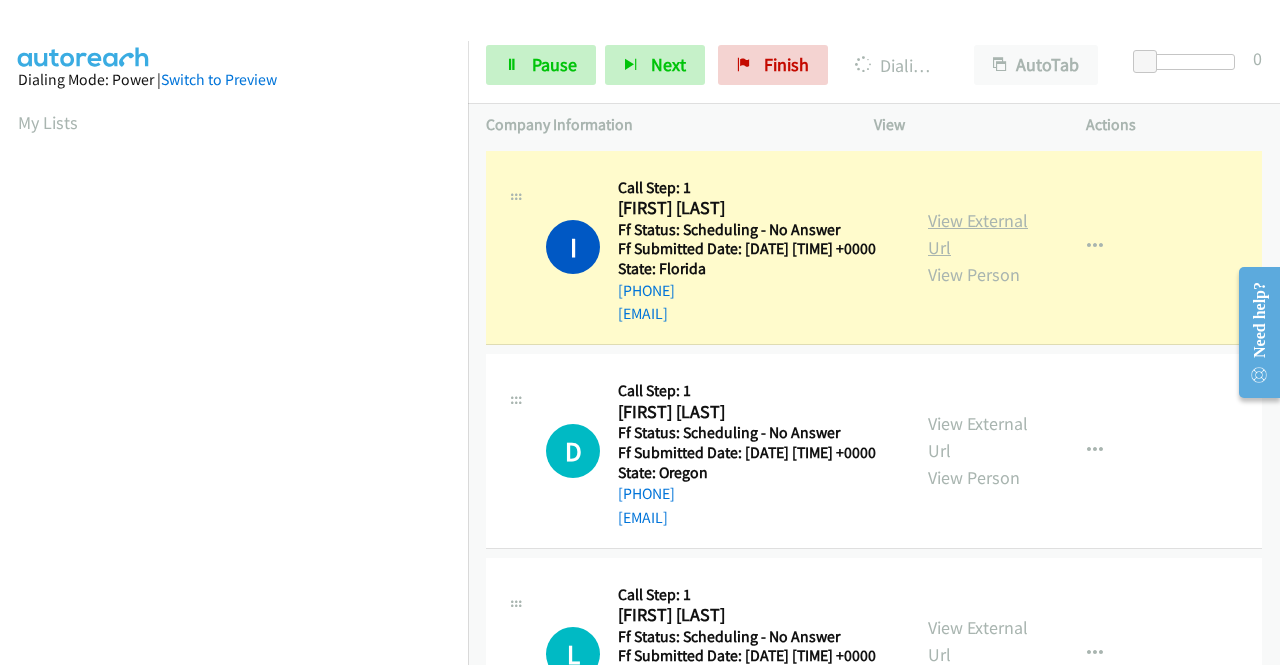 click on "View External Url" at bounding box center [978, 234] 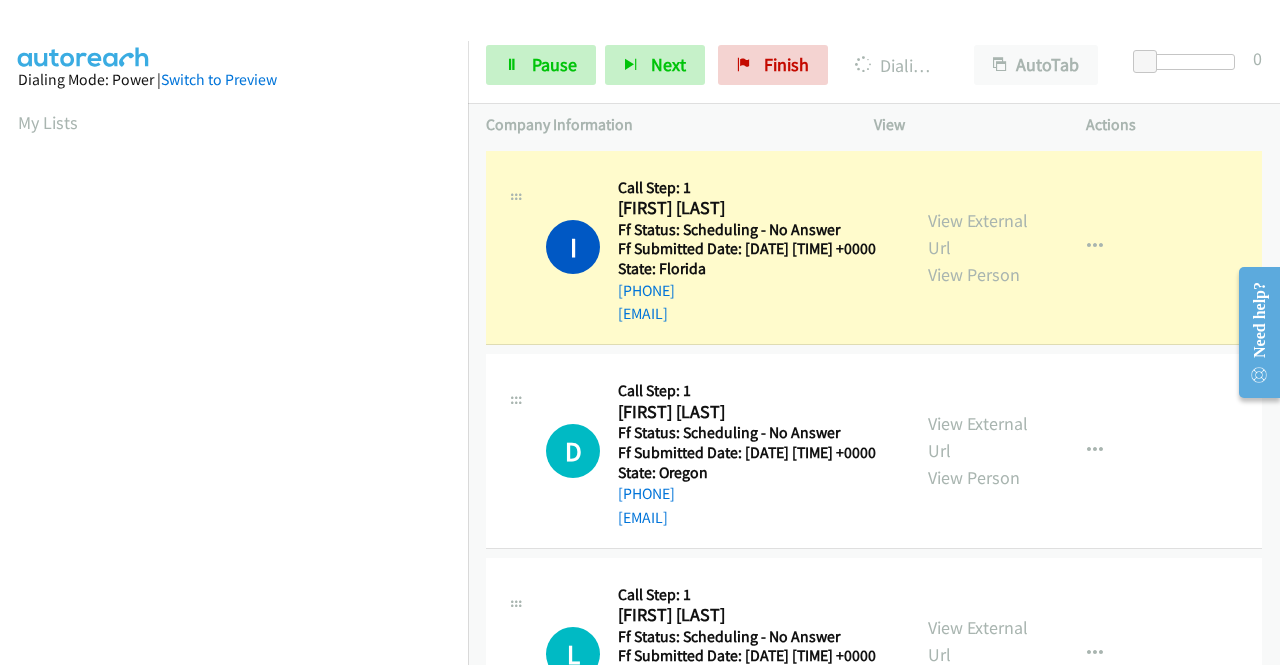 scroll, scrollTop: 456, scrollLeft: 0, axis: vertical 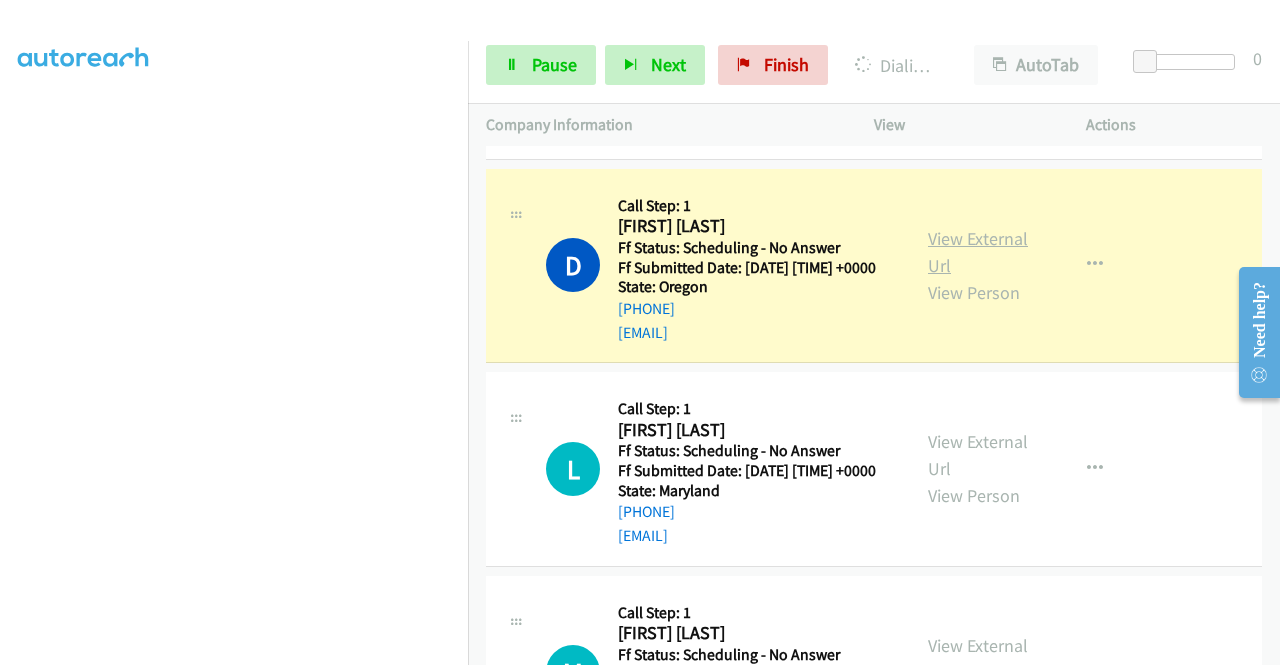 click on "View External Url" at bounding box center (978, 252) 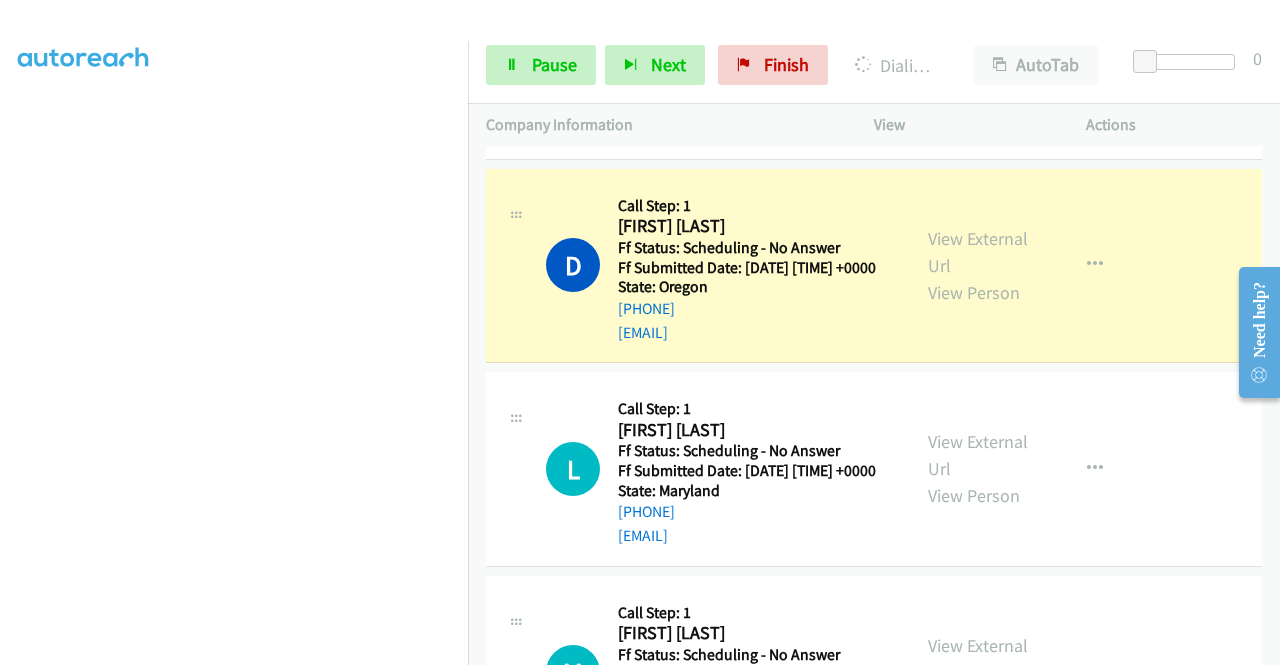 scroll, scrollTop: 10, scrollLeft: 0, axis: vertical 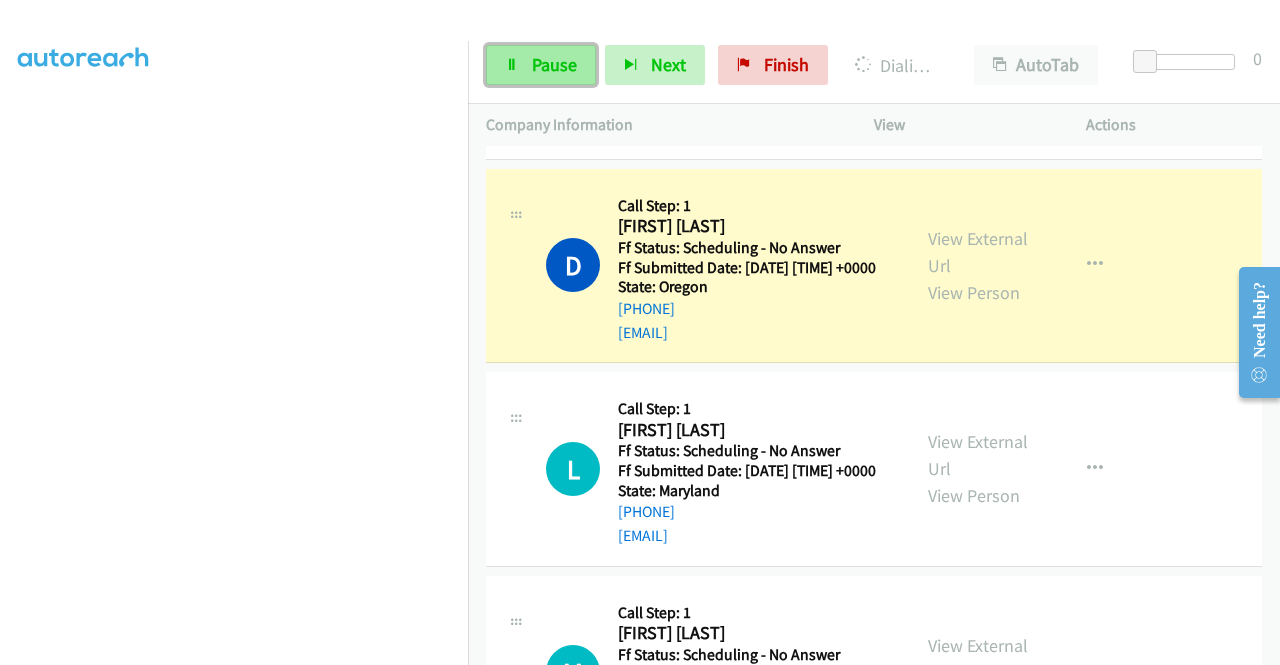 click at bounding box center [512, 66] 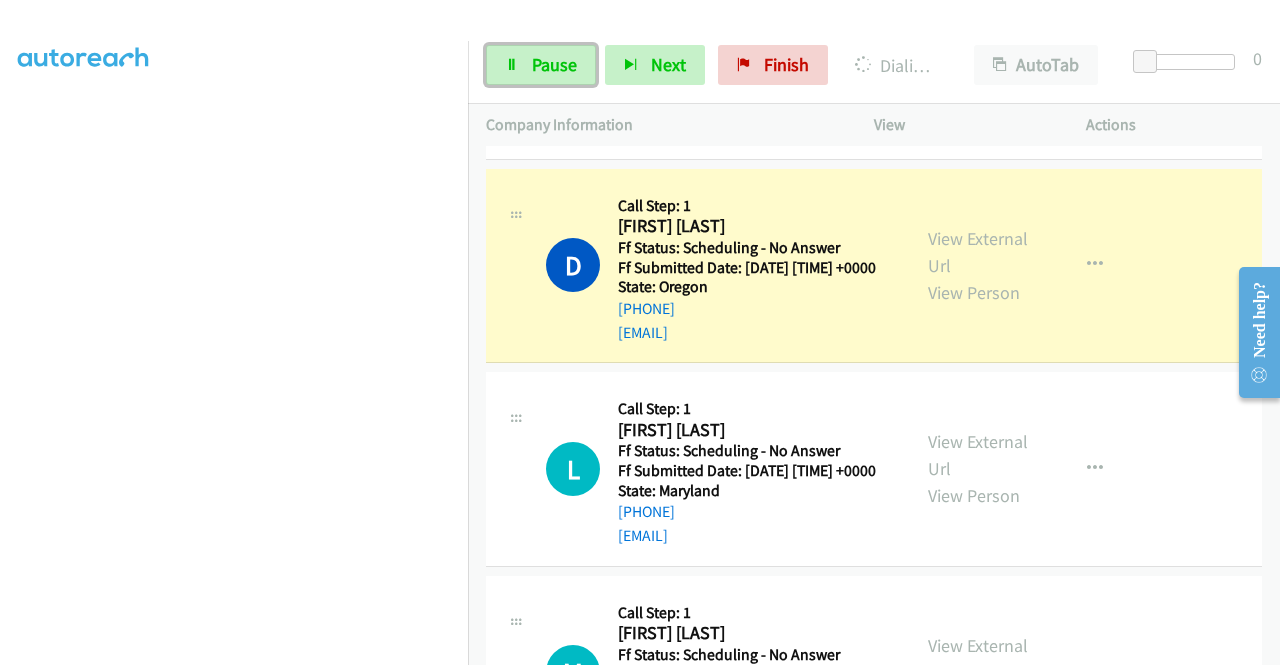 scroll, scrollTop: 0, scrollLeft: 0, axis: both 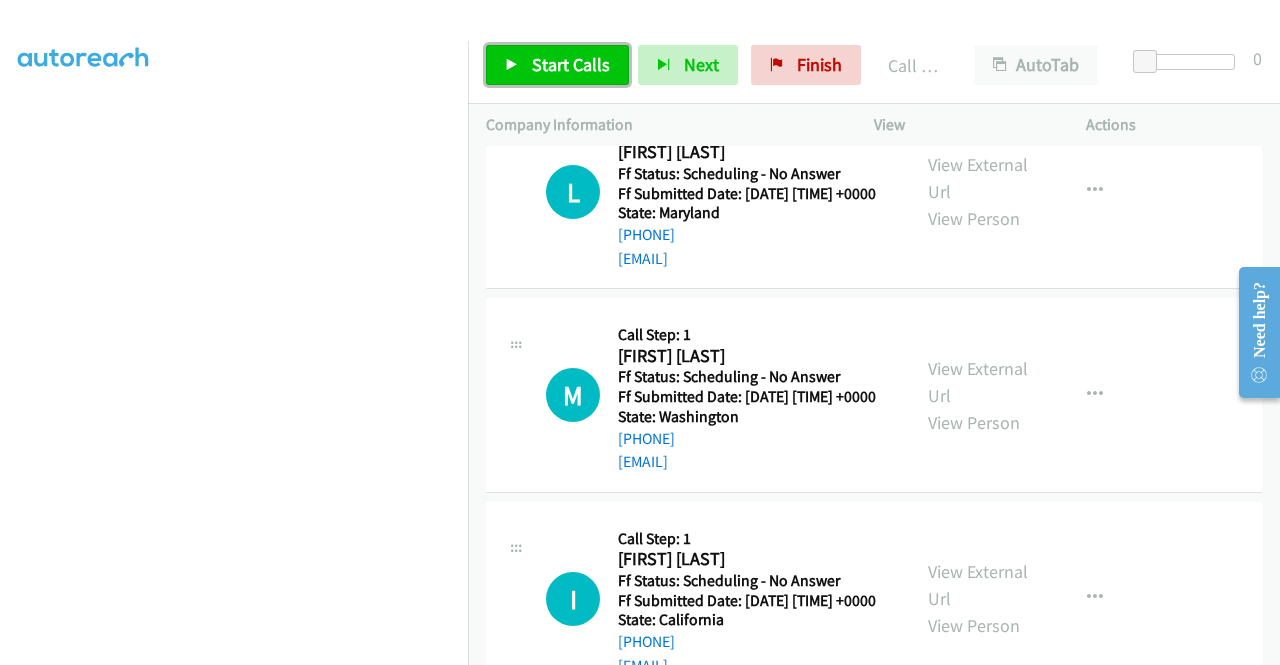 click on "Start Calls" at bounding box center (571, 64) 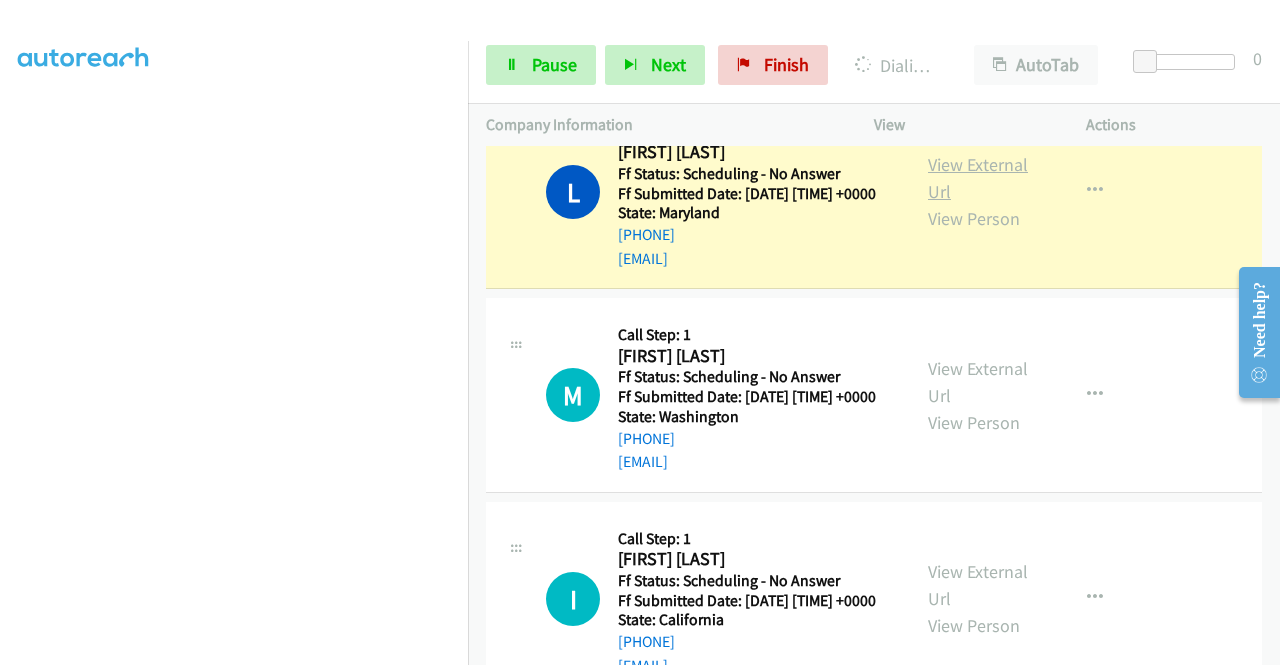 click on "View External Url" at bounding box center (978, 178) 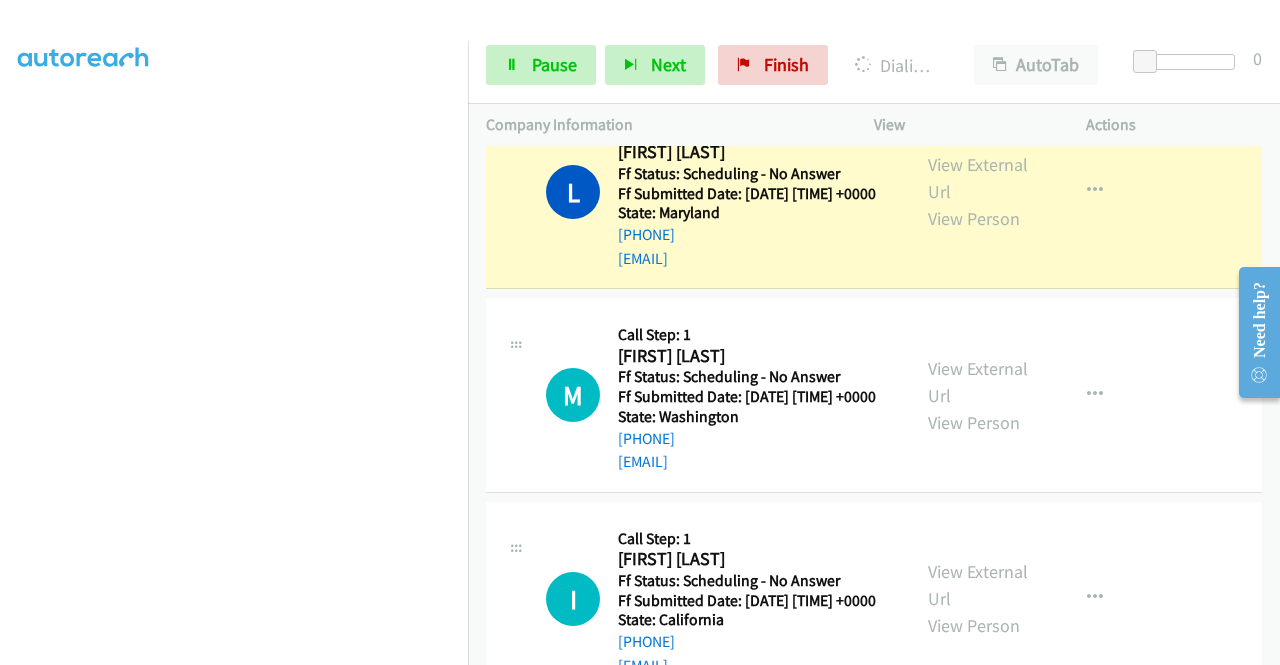 scroll, scrollTop: 0, scrollLeft: 0, axis: both 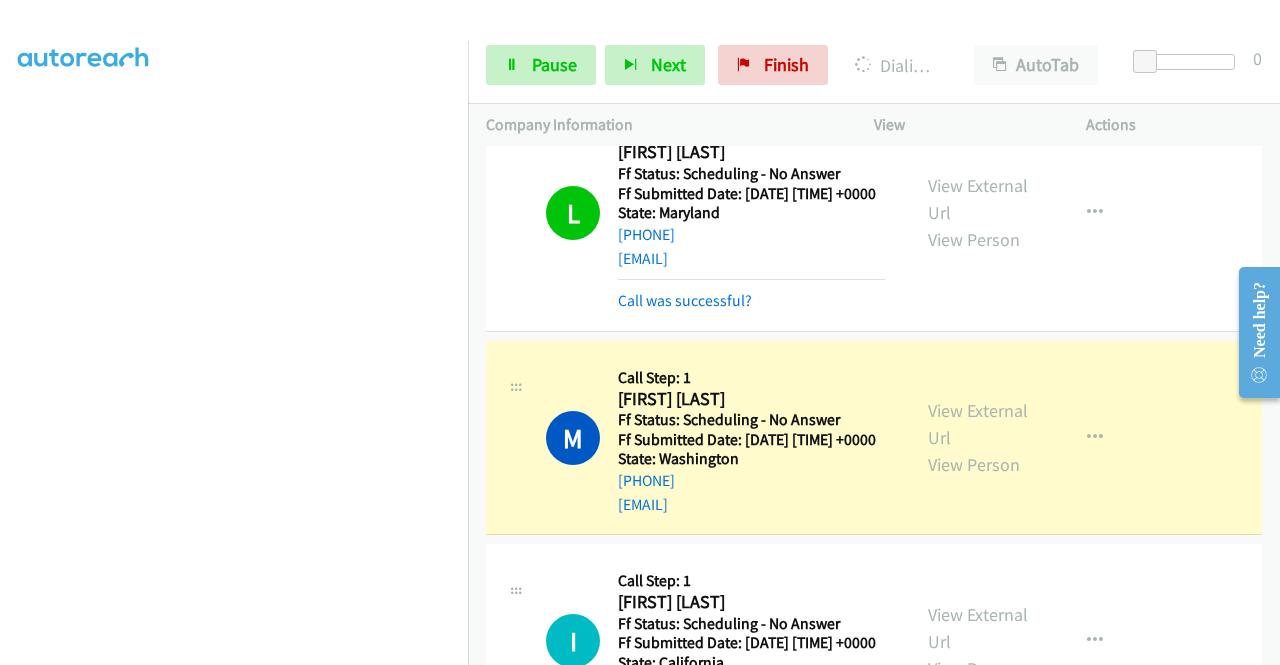click on "View External Url
View Person" at bounding box center (980, 437) 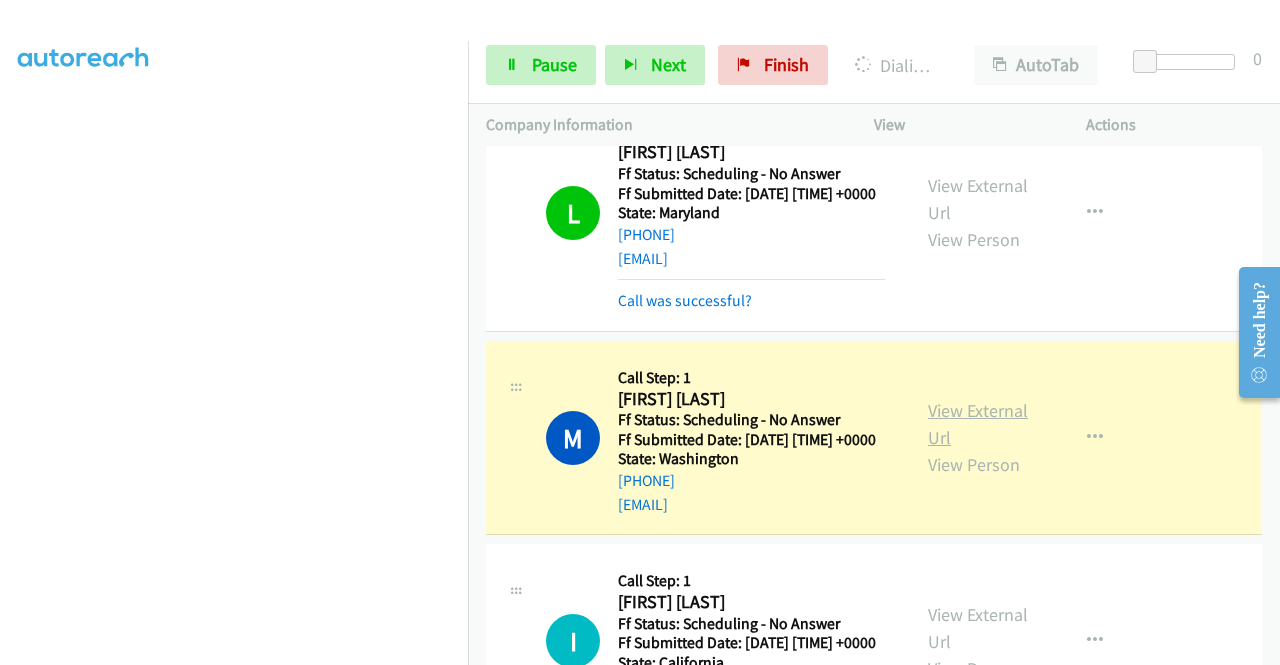 click on "View External Url" at bounding box center (978, 424) 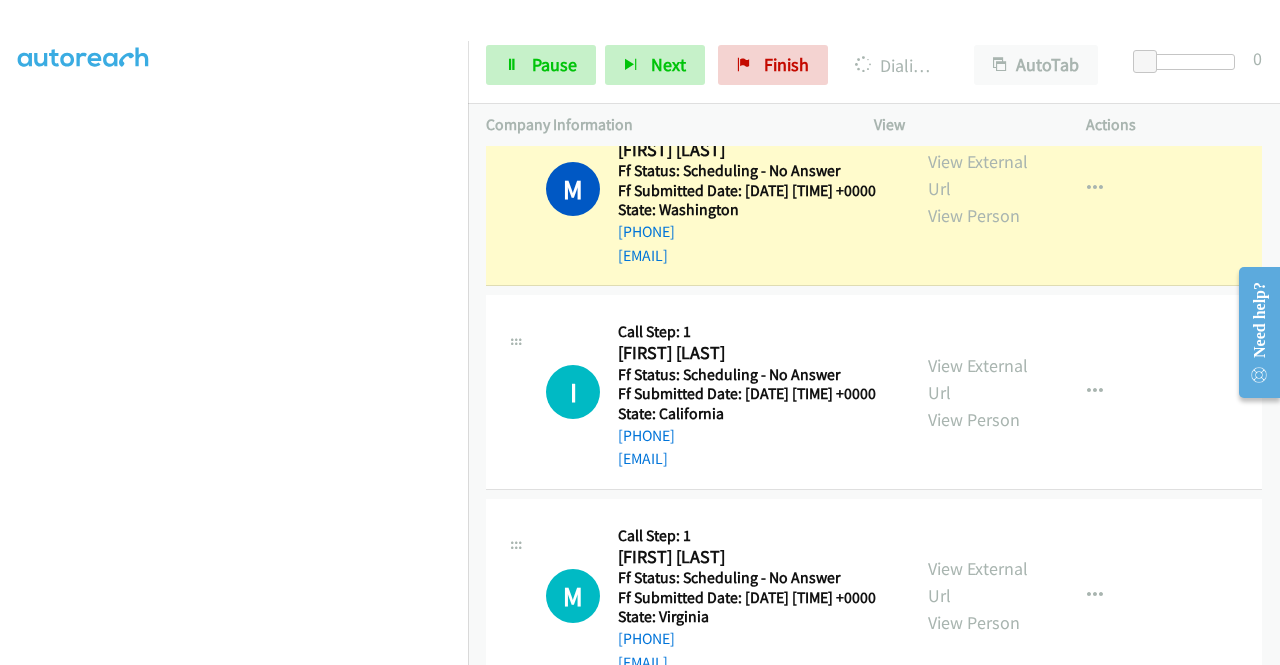 scroll, scrollTop: 814, scrollLeft: 0, axis: vertical 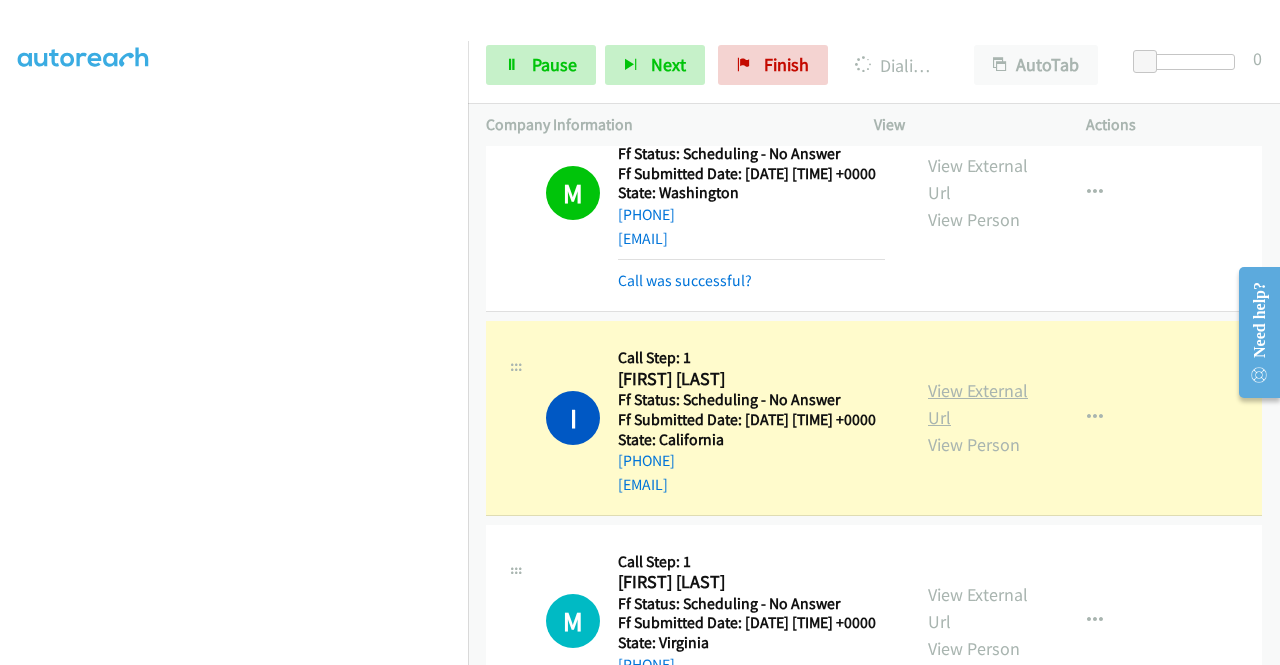 click on "View External Url" at bounding box center (978, 404) 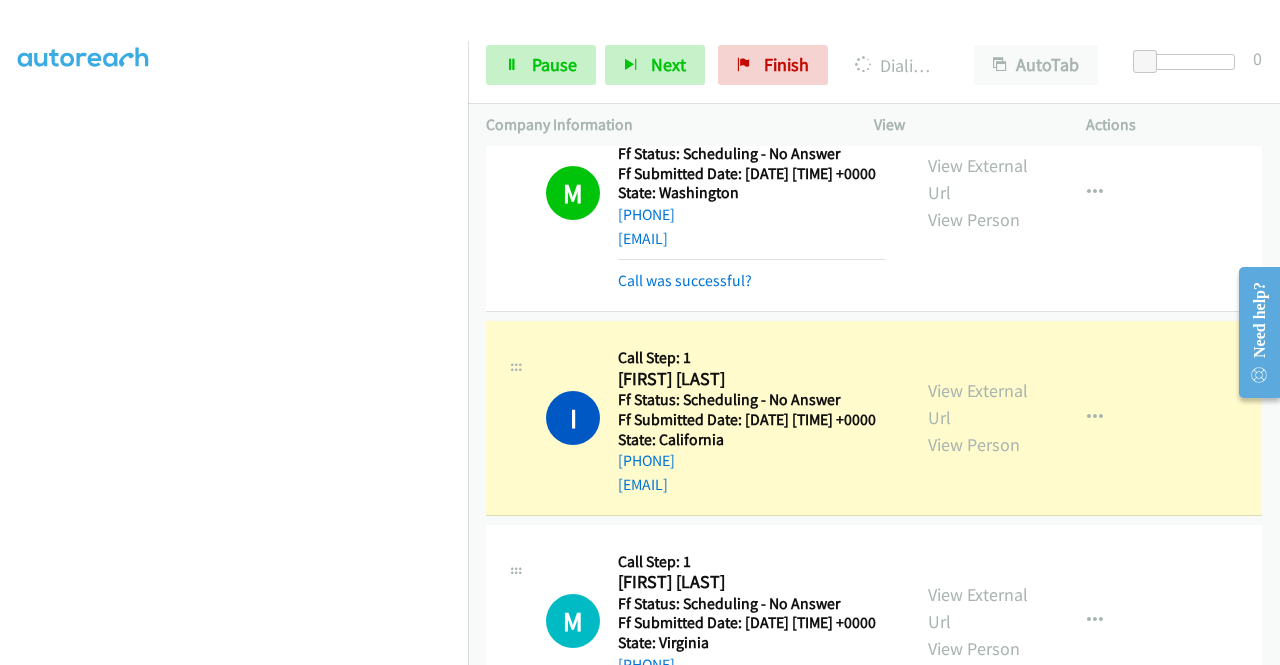 scroll, scrollTop: 456, scrollLeft: 0, axis: vertical 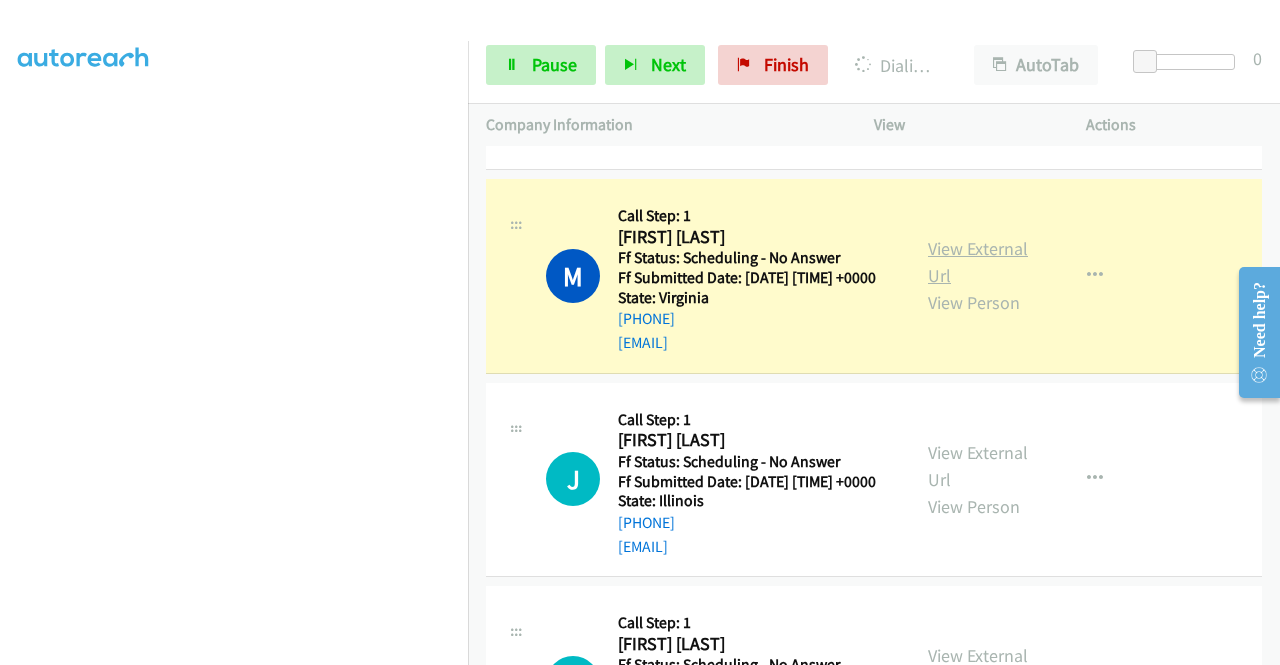 click on "View External Url" at bounding box center [978, 262] 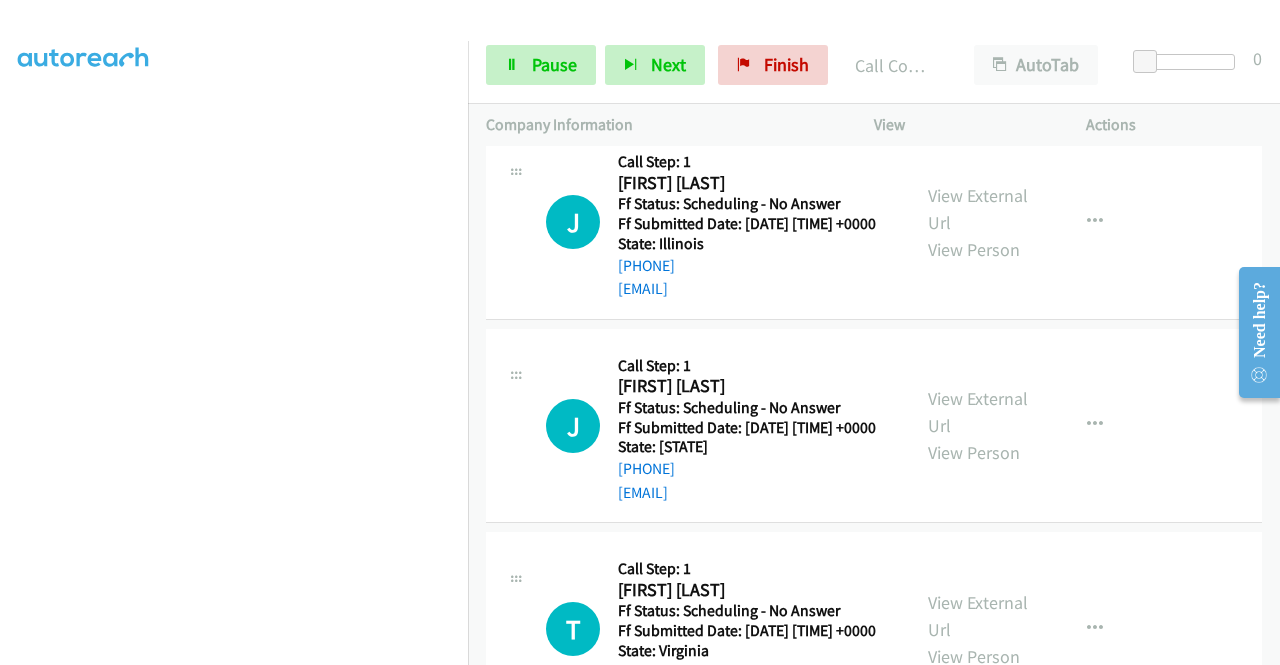 scroll, scrollTop: 1522, scrollLeft: 0, axis: vertical 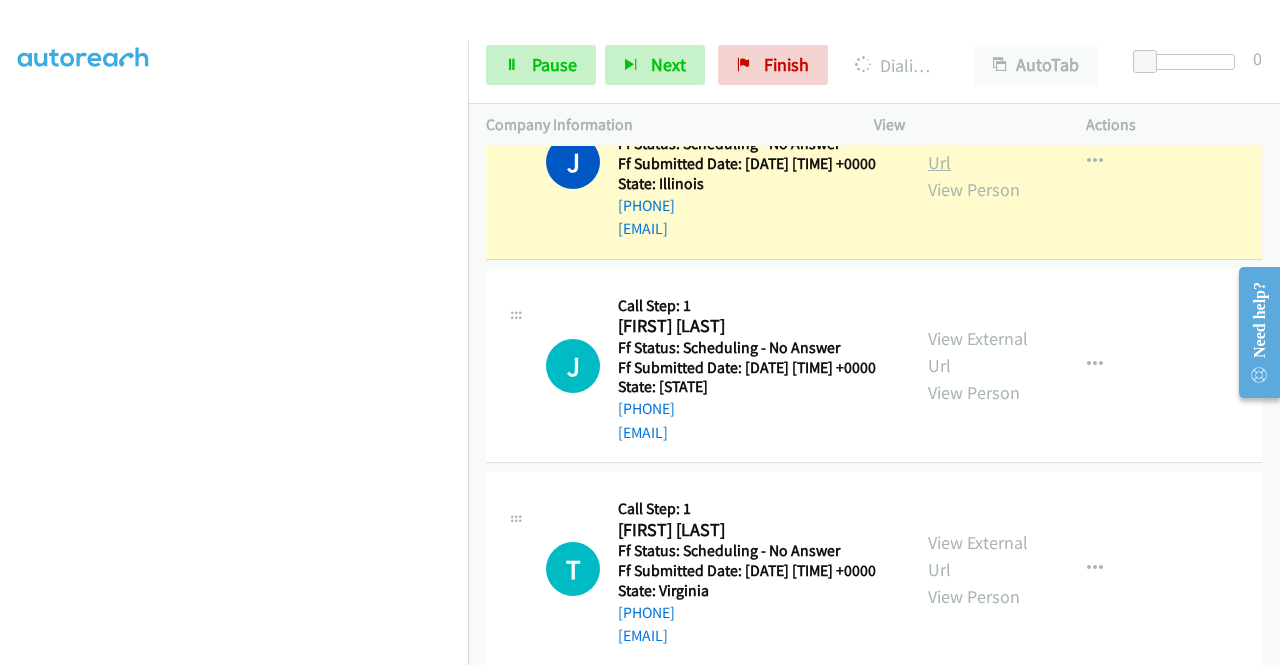click on "View External Url" at bounding box center [978, 149] 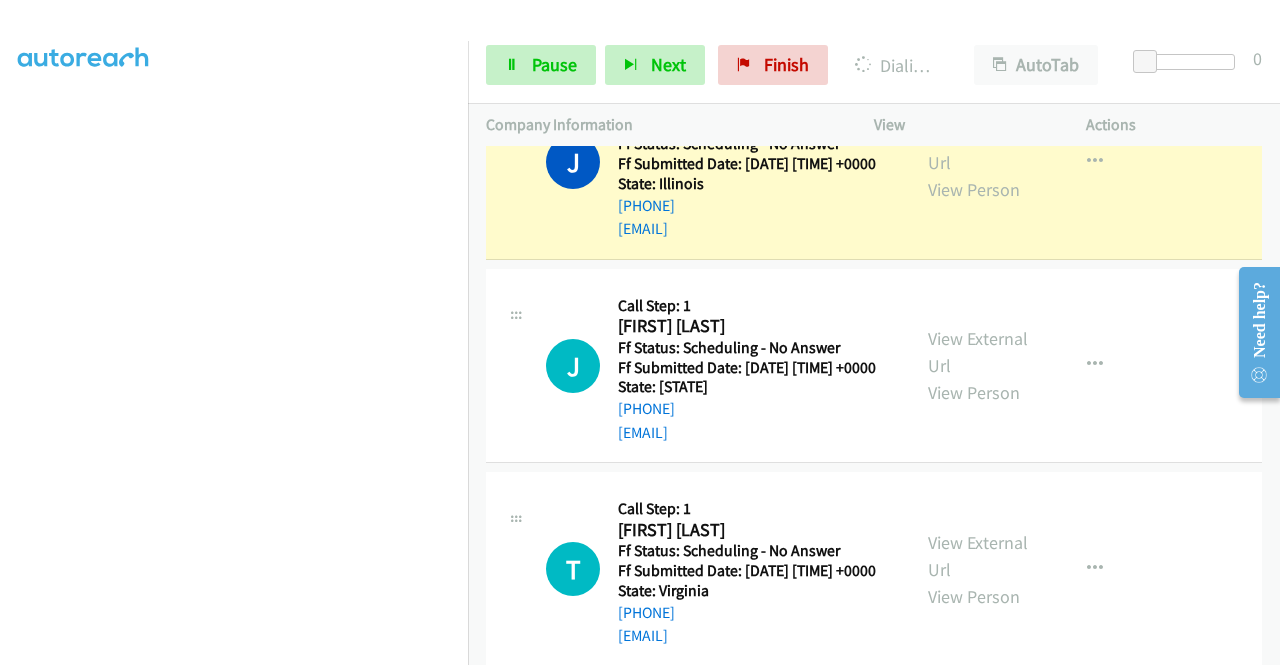 scroll, scrollTop: 0, scrollLeft: 0, axis: both 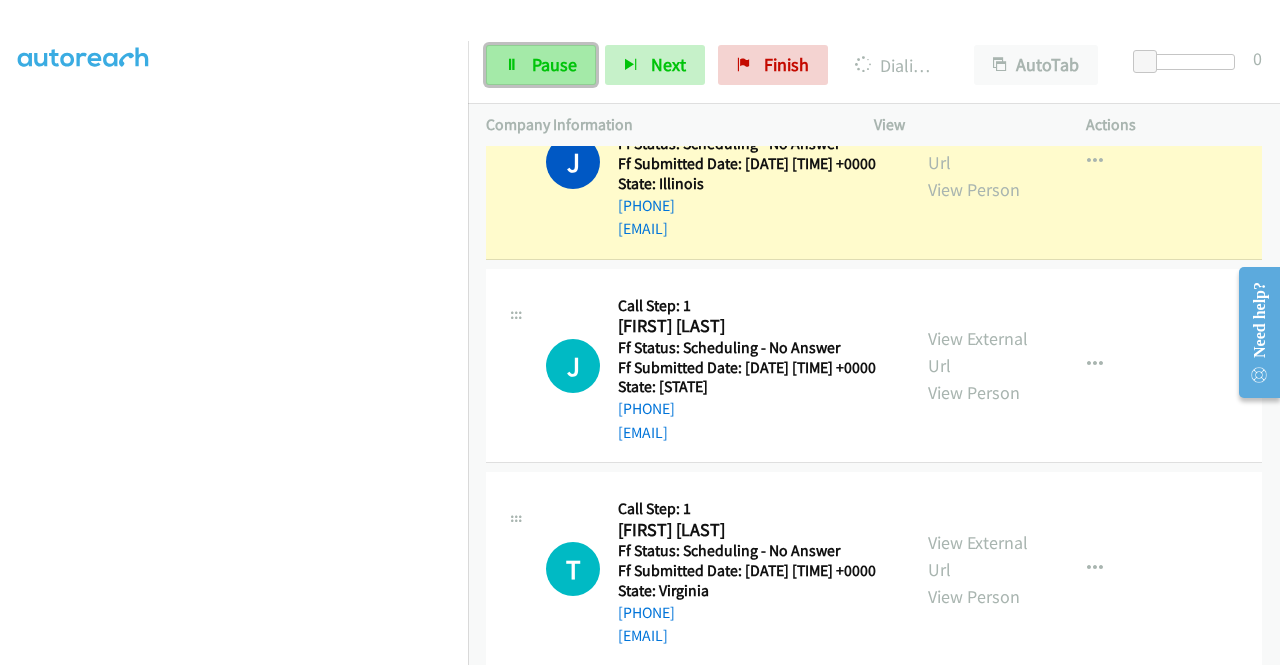 click on "Pause" at bounding box center (554, 64) 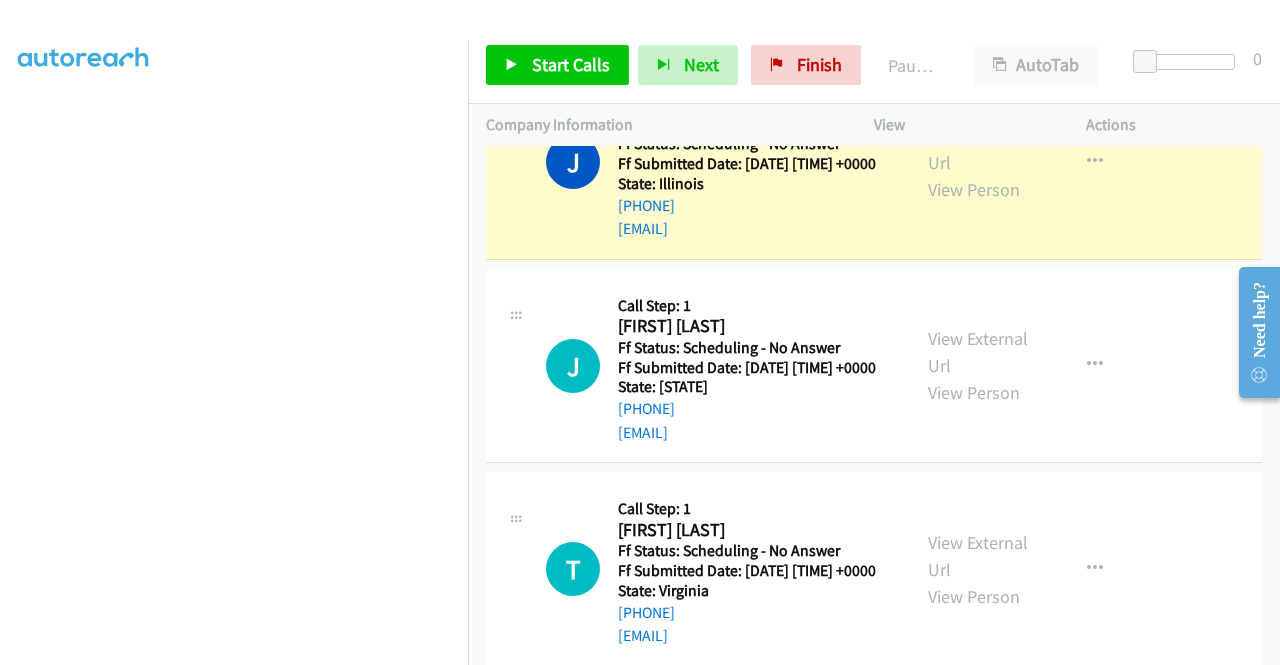 scroll, scrollTop: 0, scrollLeft: 0, axis: both 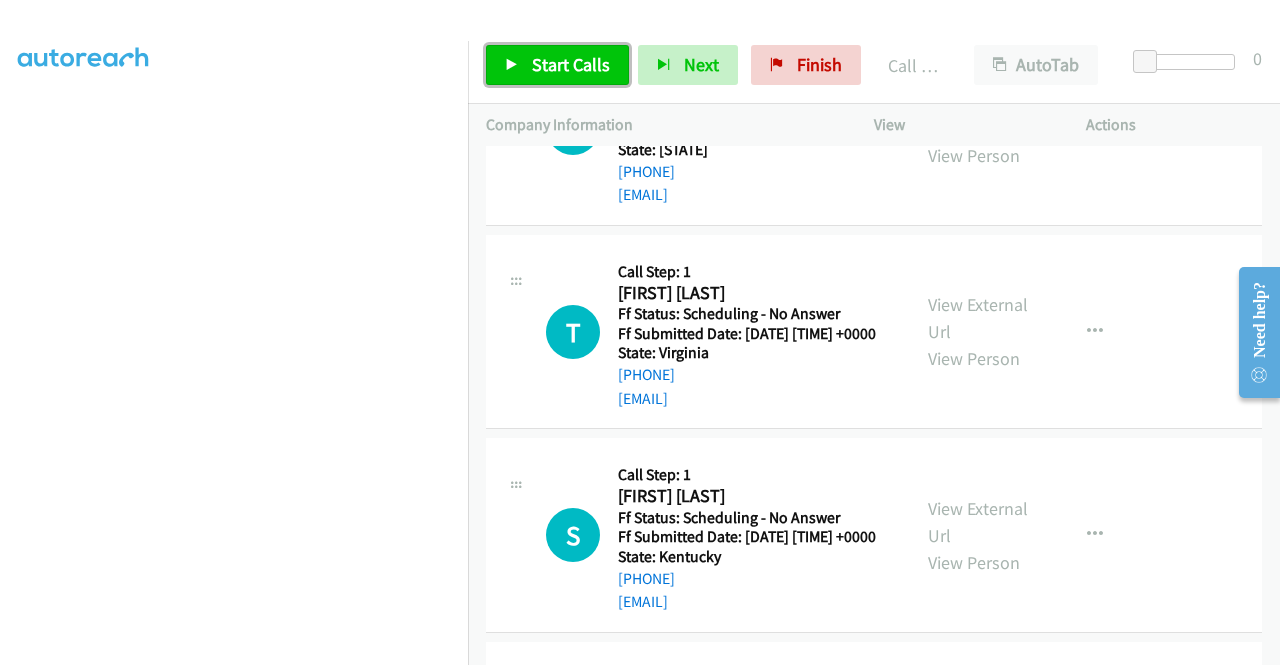click on "Start Calls" at bounding box center [571, 64] 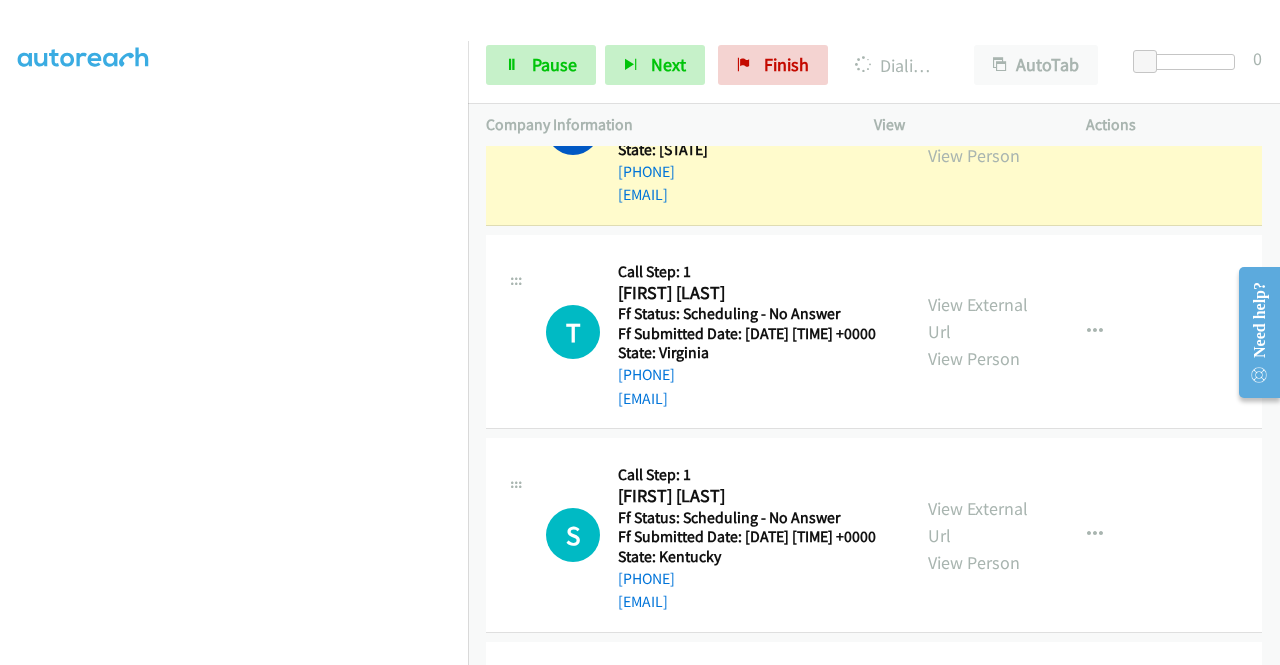 click on "View External Url" at bounding box center (978, 115) 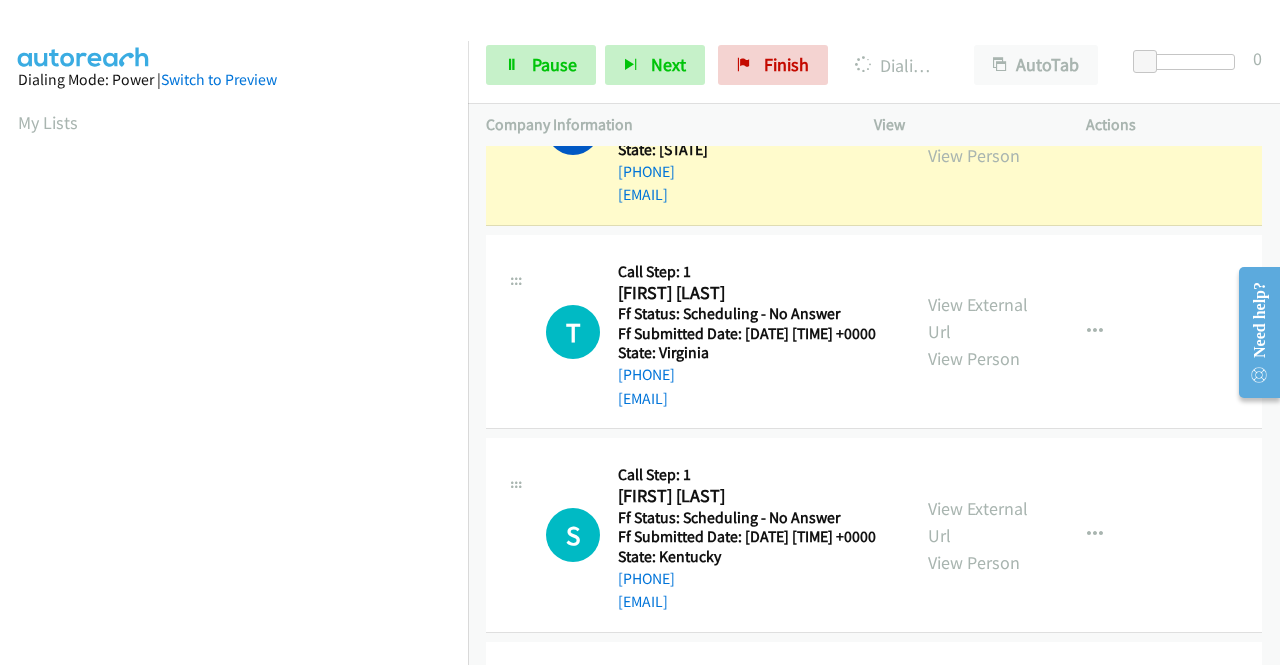 scroll, scrollTop: 456, scrollLeft: 0, axis: vertical 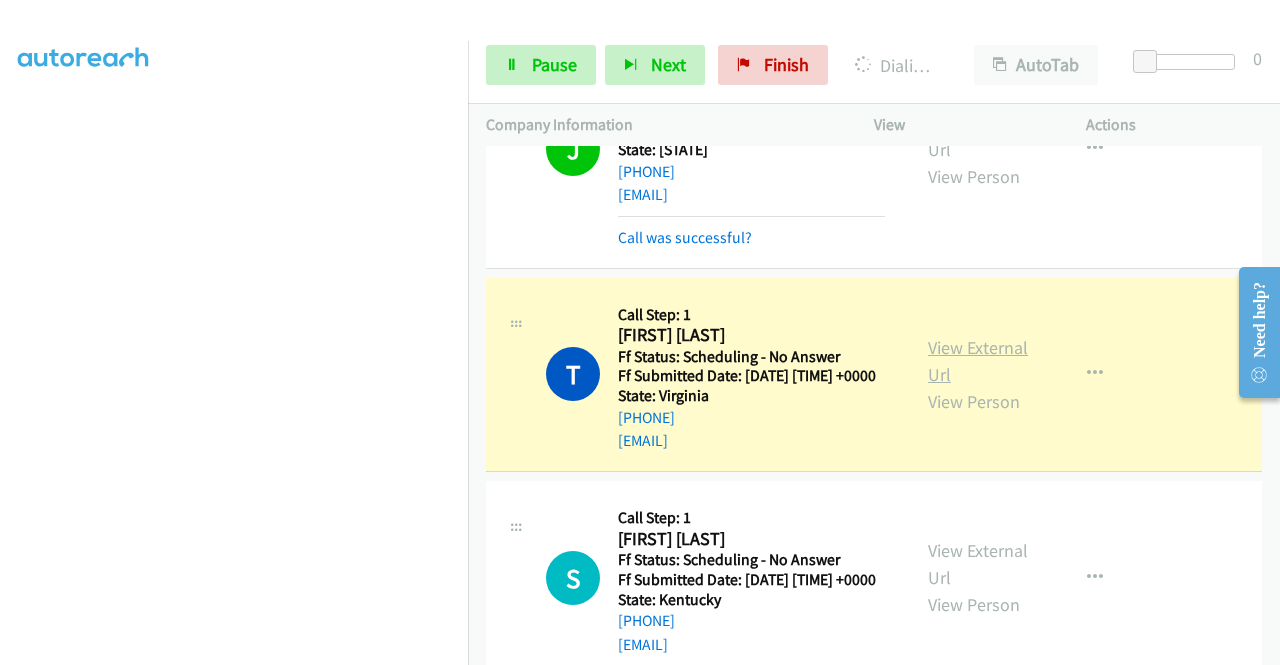 click on "View External Url" at bounding box center [978, 361] 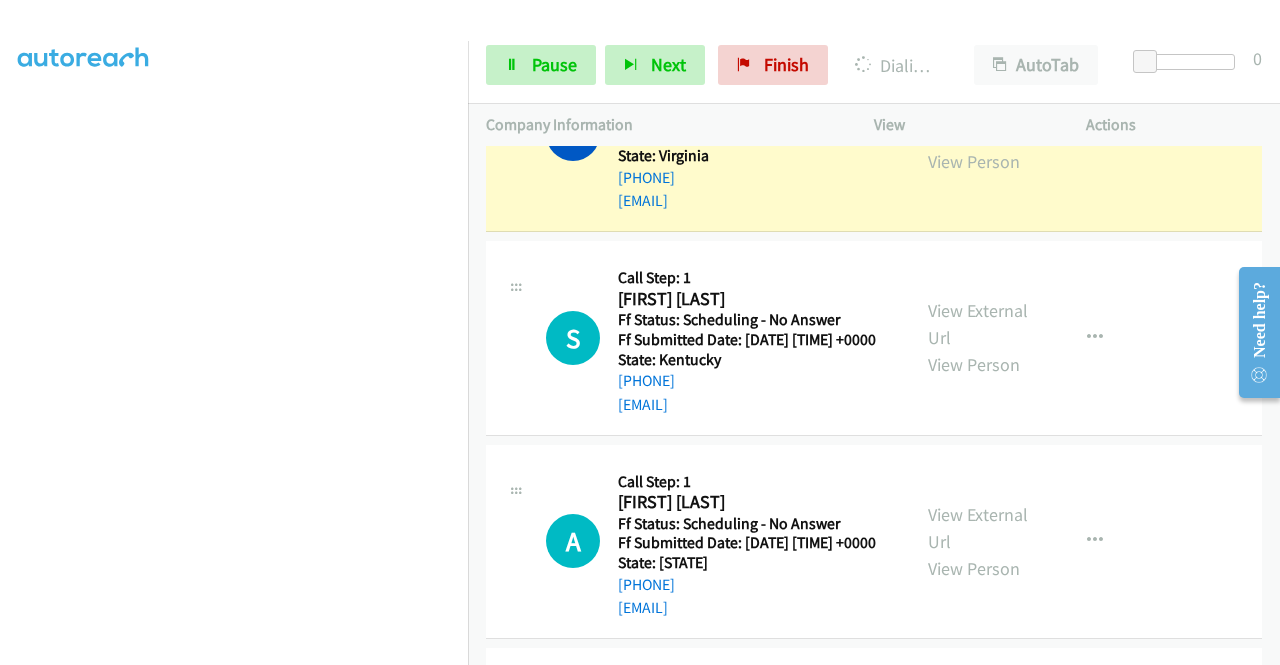 scroll, scrollTop: 2095, scrollLeft: 0, axis: vertical 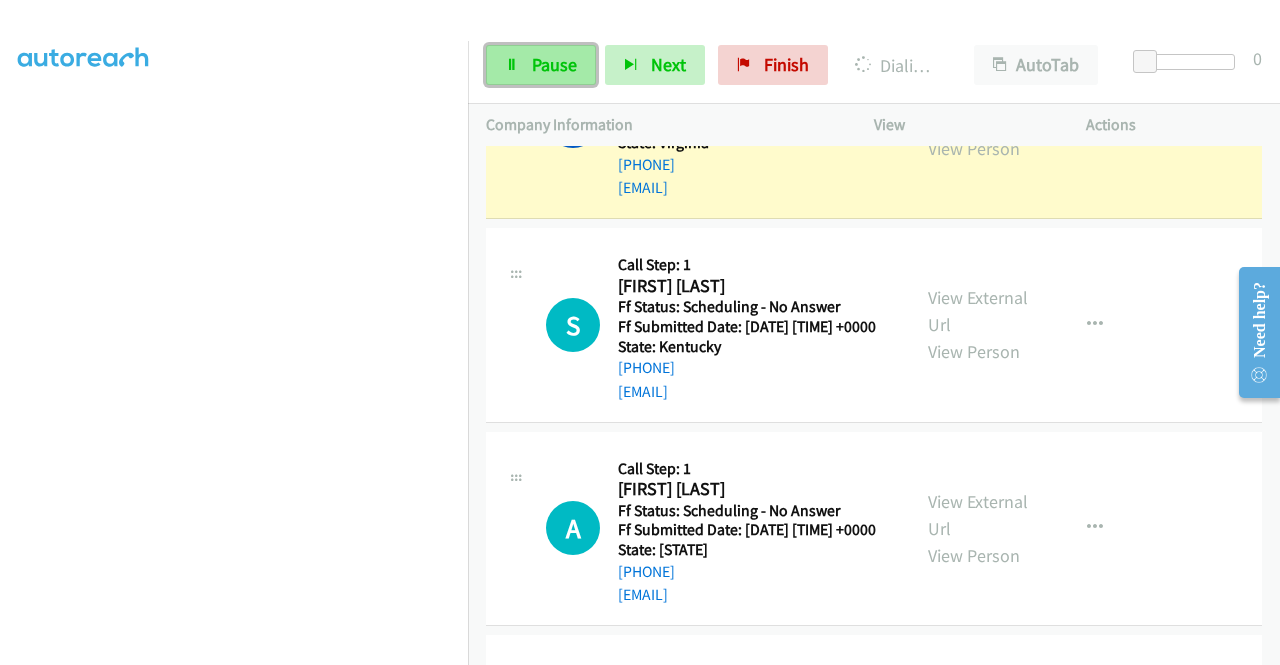 click on "Pause" at bounding box center (554, 64) 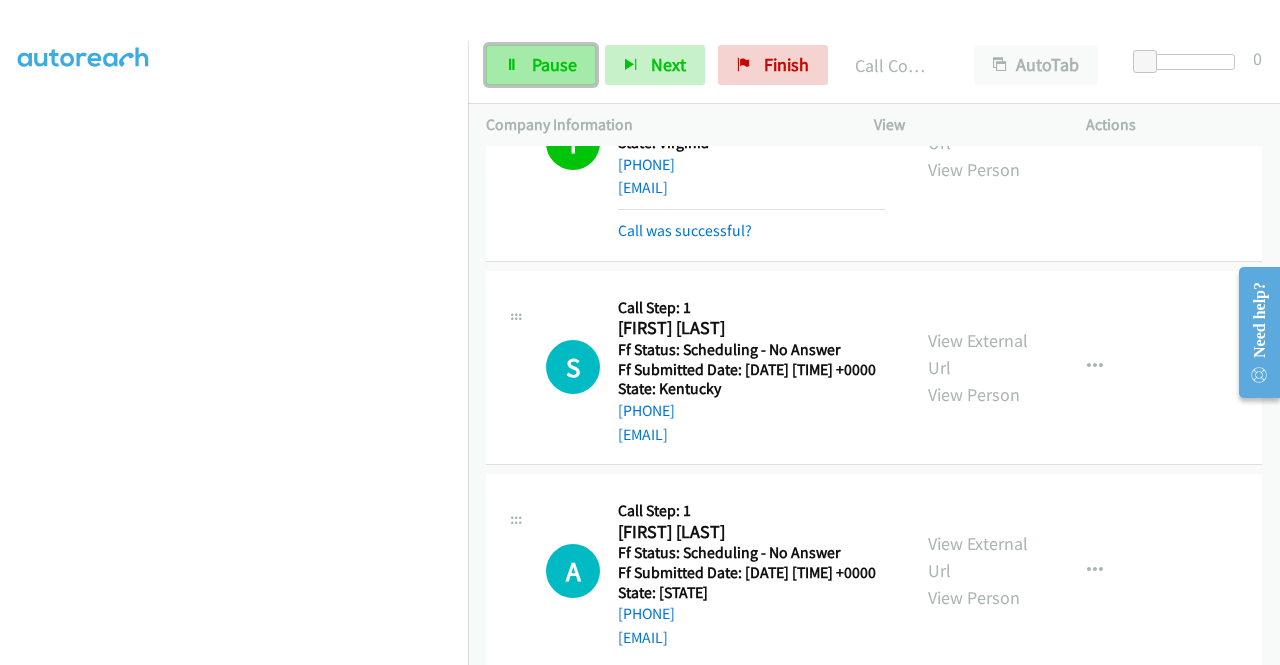 click on "Pause" at bounding box center [554, 64] 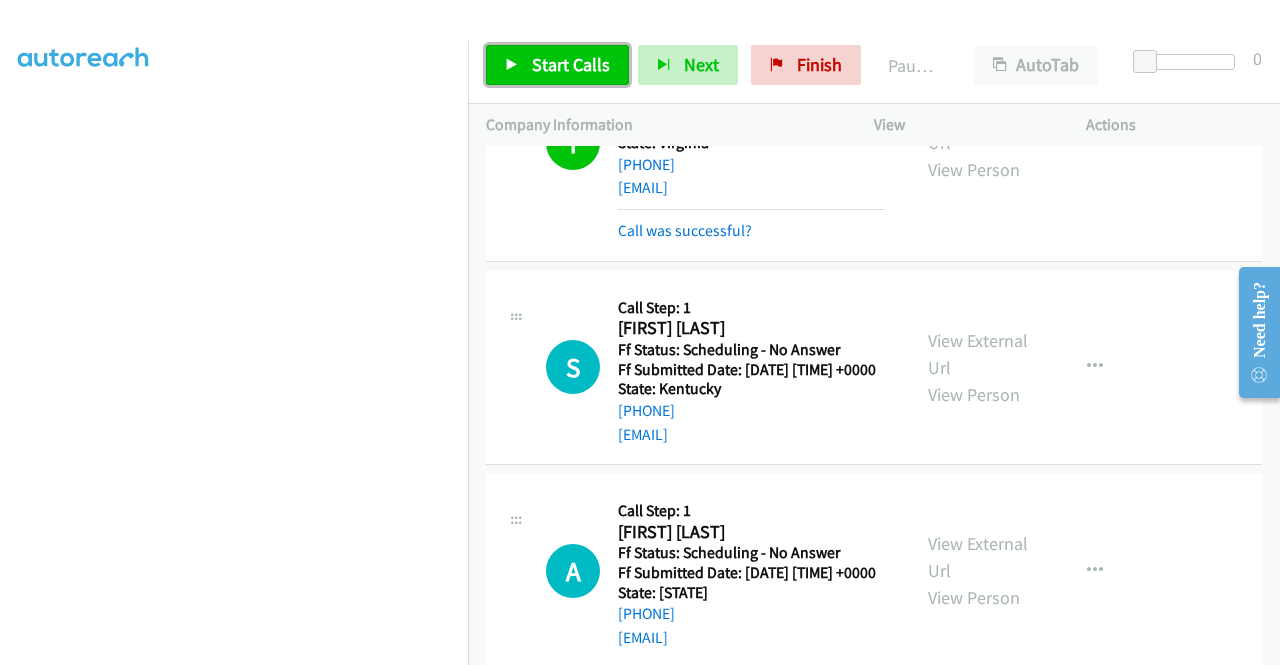 click on "Start Calls" at bounding box center (571, 64) 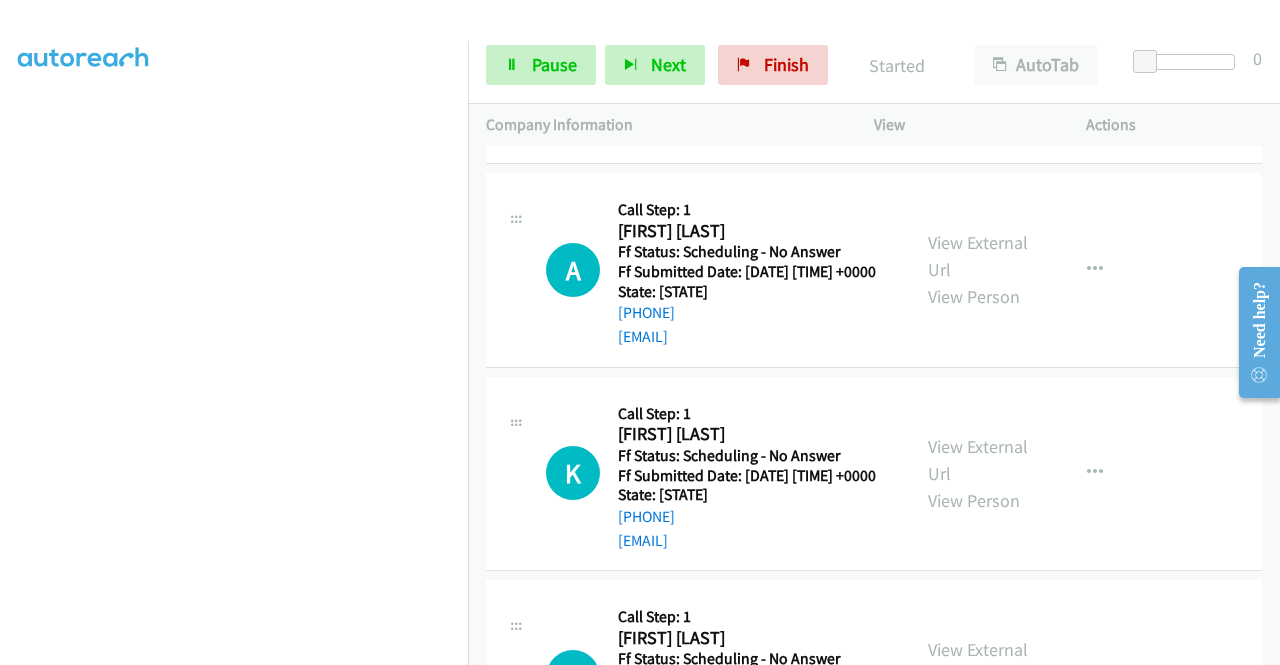 scroll, scrollTop: 2415, scrollLeft: 0, axis: vertical 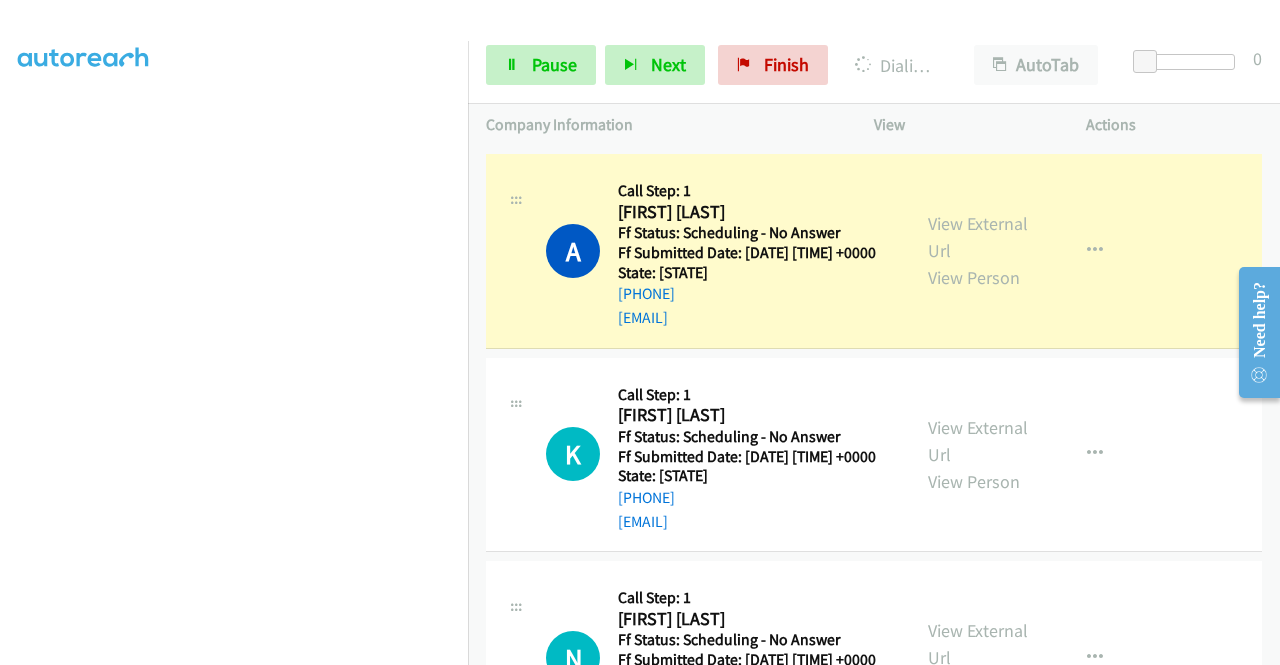 click on "View External Url
View Person" at bounding box center [980, 250] 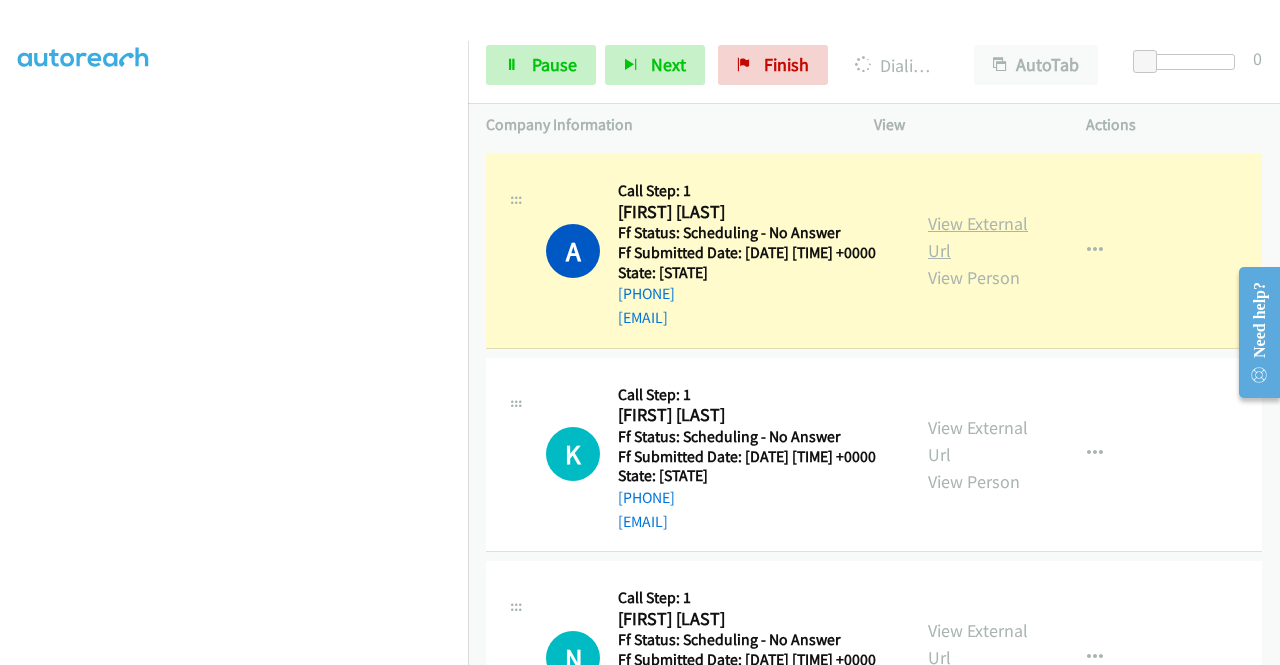 click on "View External Url" at bounding box center (978, 237) 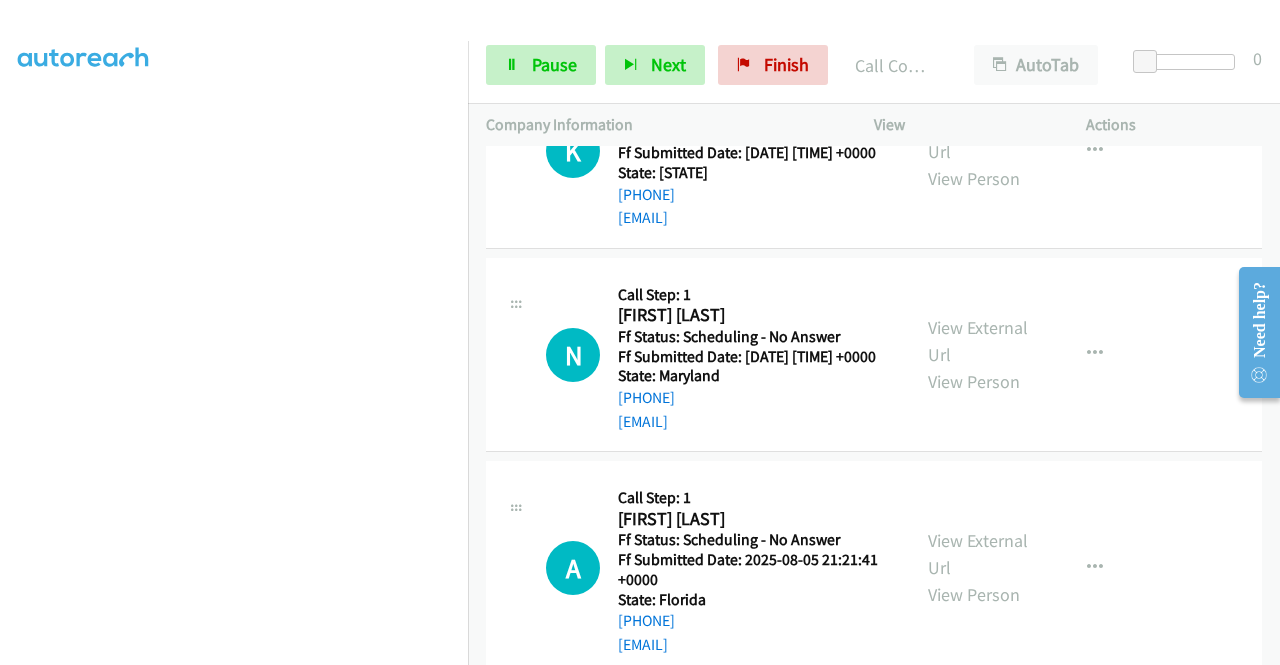 scroll, scrollTop: 2801, scrollLeft: 0, axis: vertical 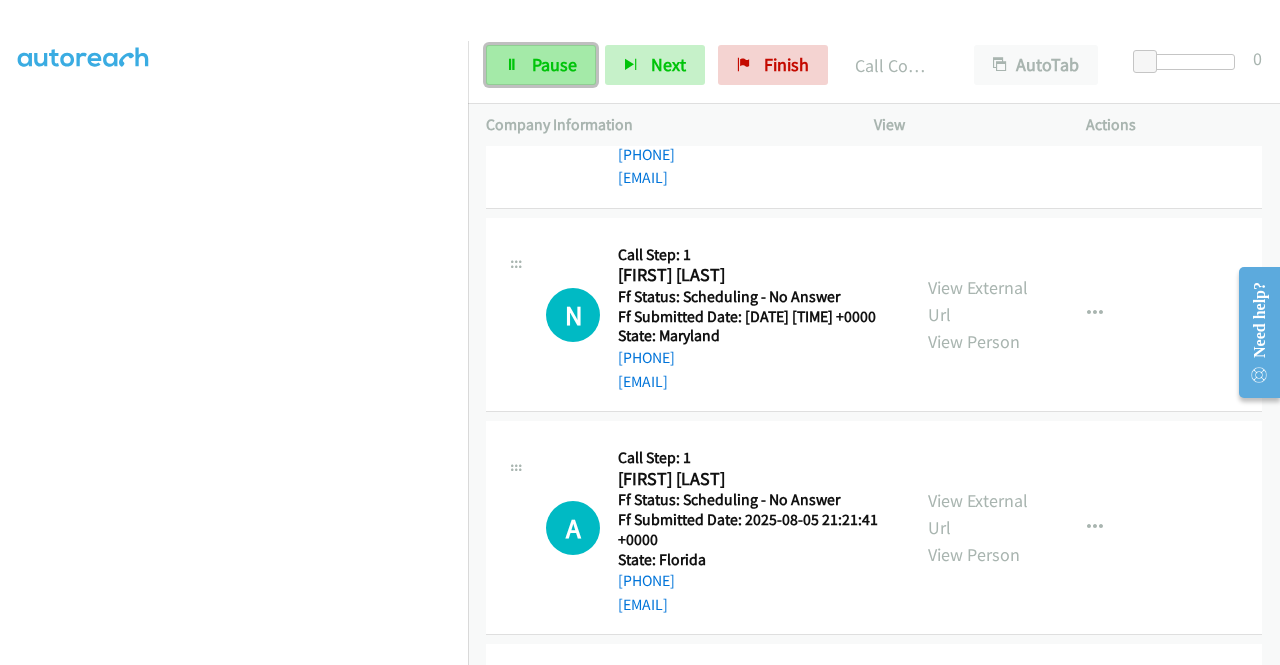click on "Pause" at bounding box center [554, 64] 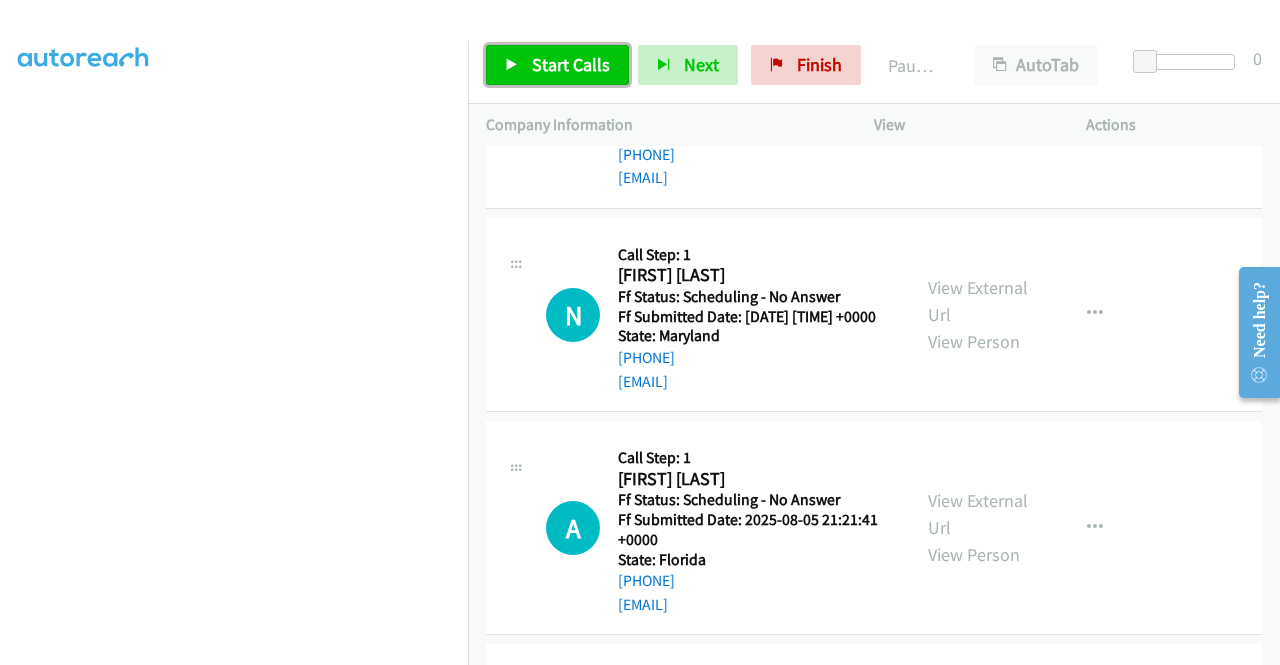click on "Start Calls" at bounding box center [571, 64] 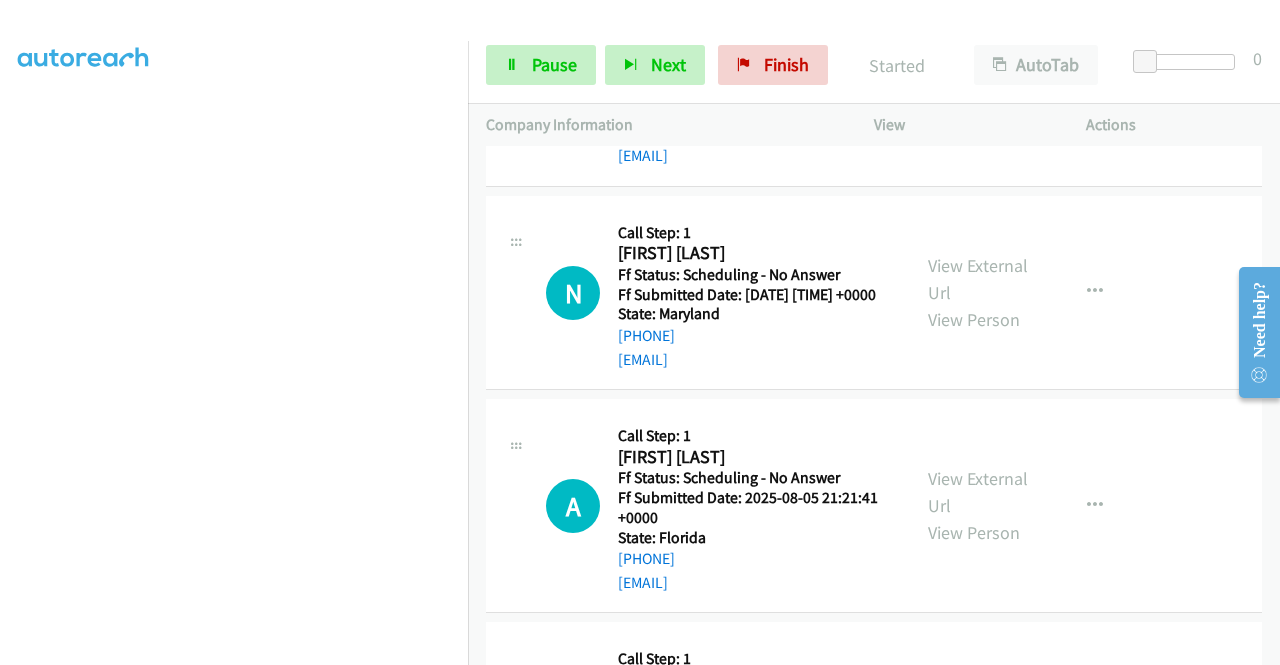 scroll, scrollTop: 2900, scrollLeft: 0, axis: vertical 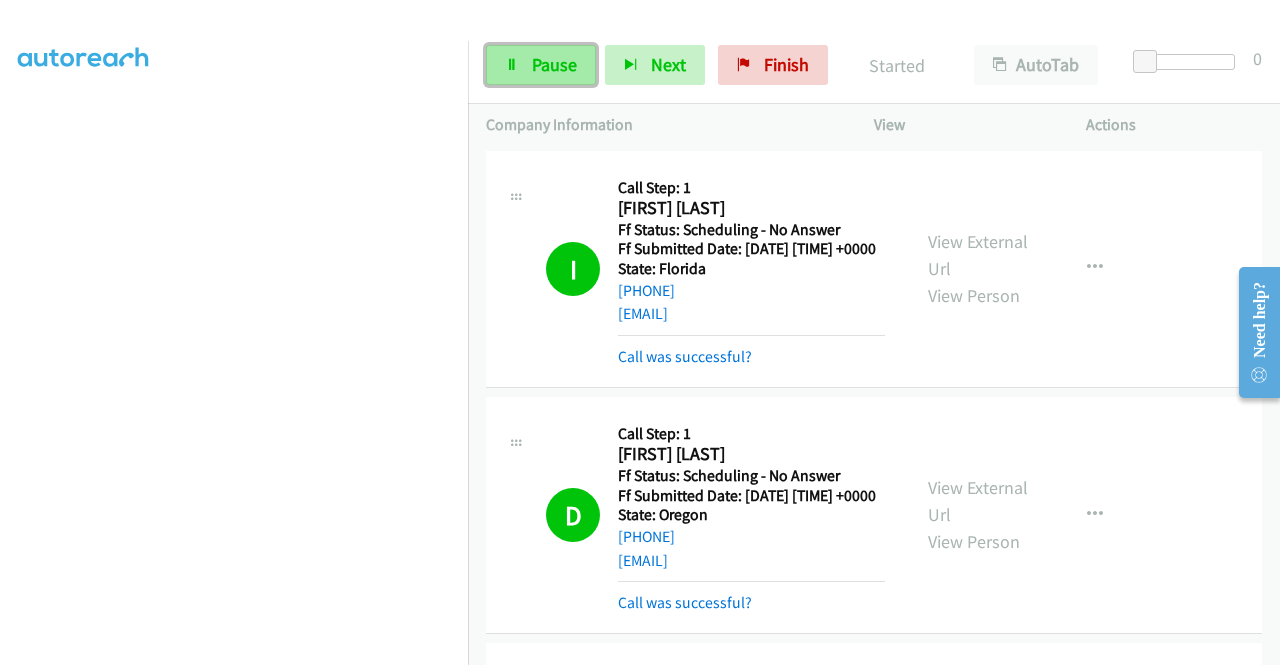 click on "Pause" at bounding box center (541, 65) 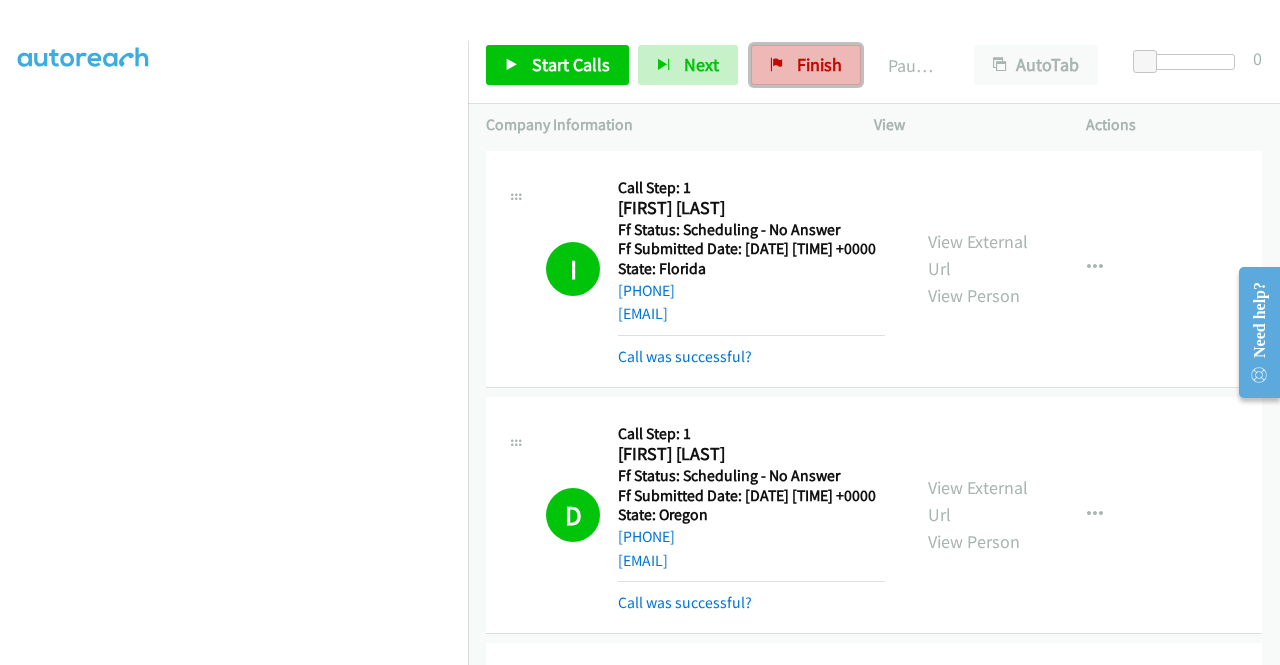 click on "Finish" at bounding box center (806, 65) 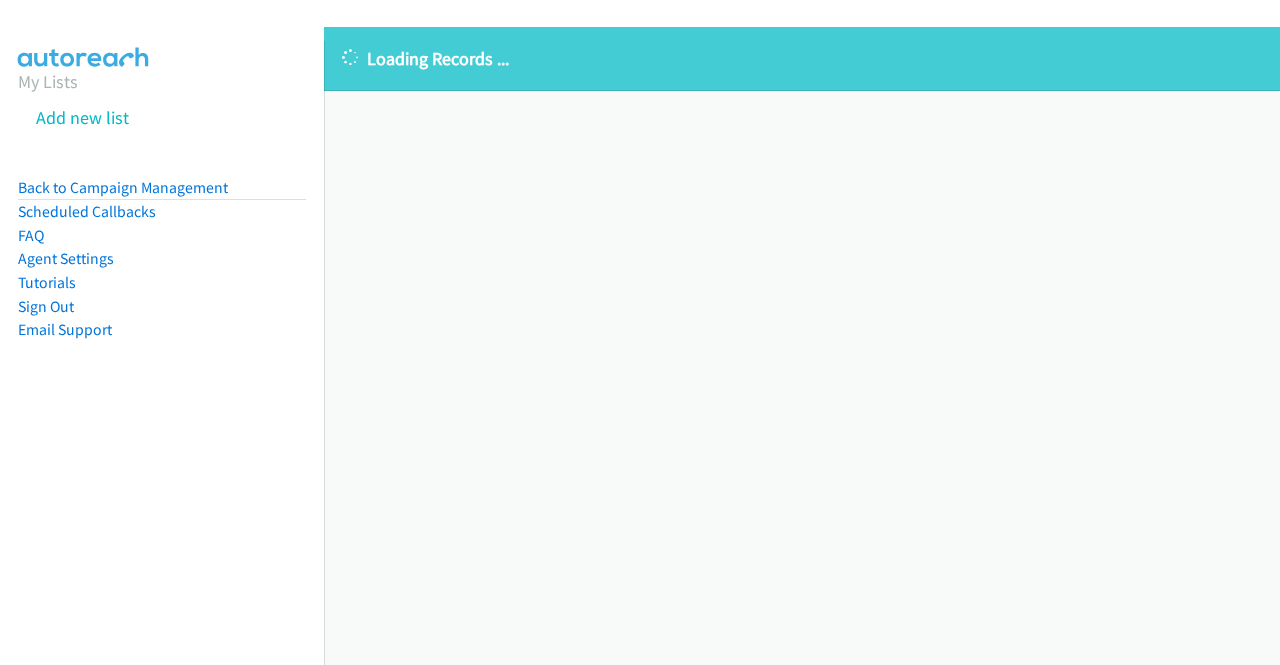 scroll, scrollTop: 0, scrollLeft: 0, axis: both 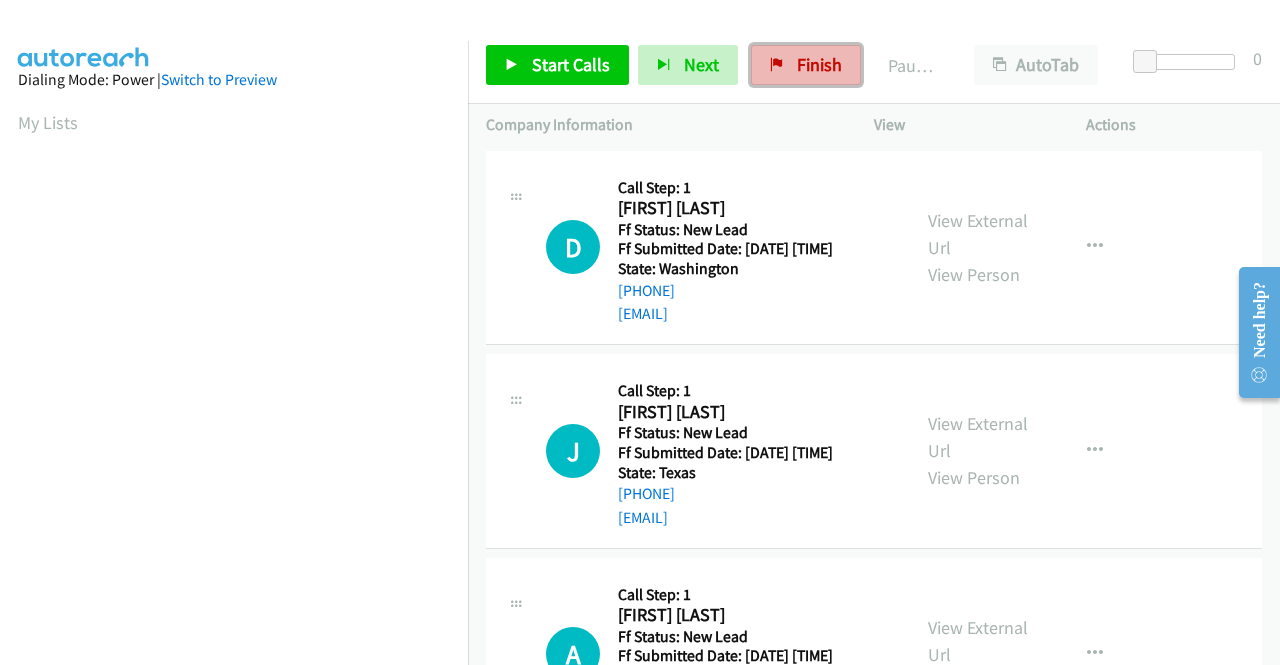 click on "Finish" at bounding box center (819, 64) 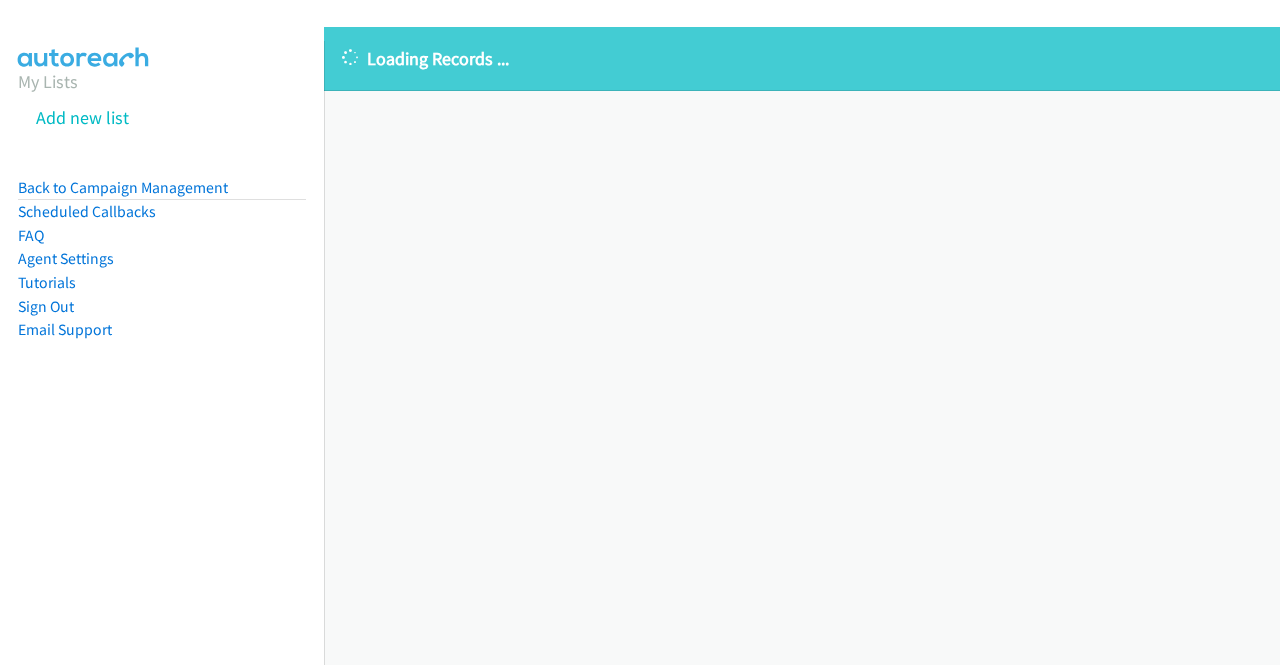 scroll, scrollTop: 0, scrollLeft: 0, axis: both 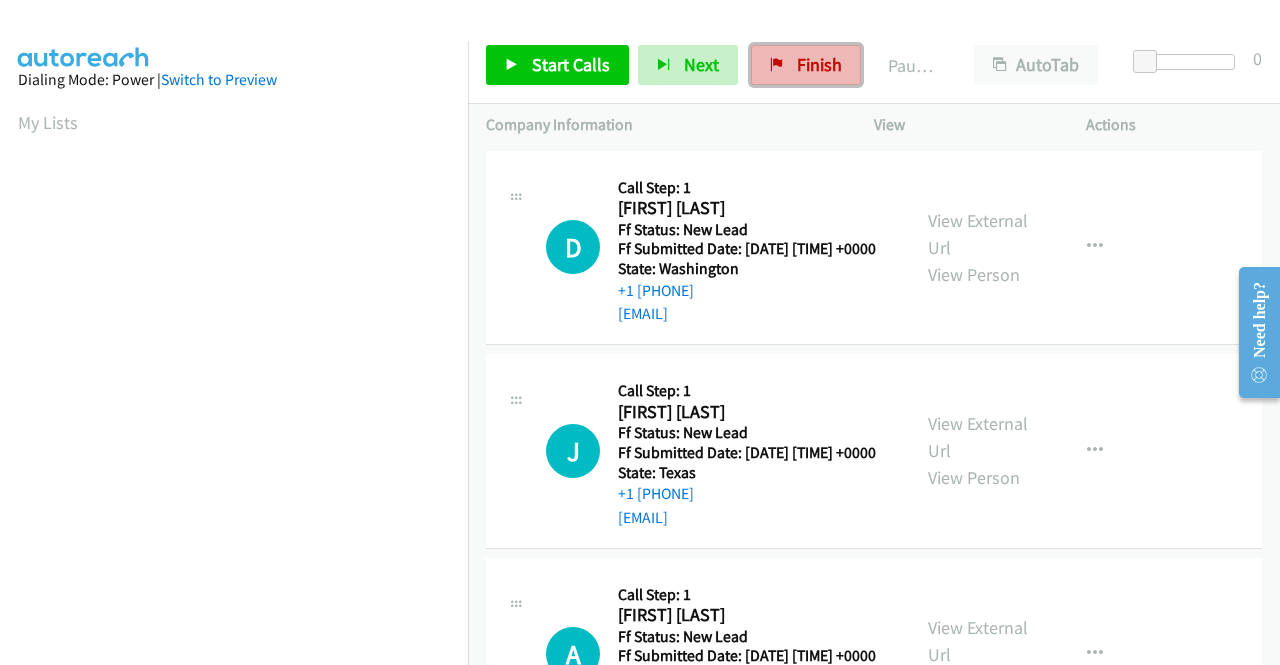 click on "Finish" at bounding box center (819, 64) 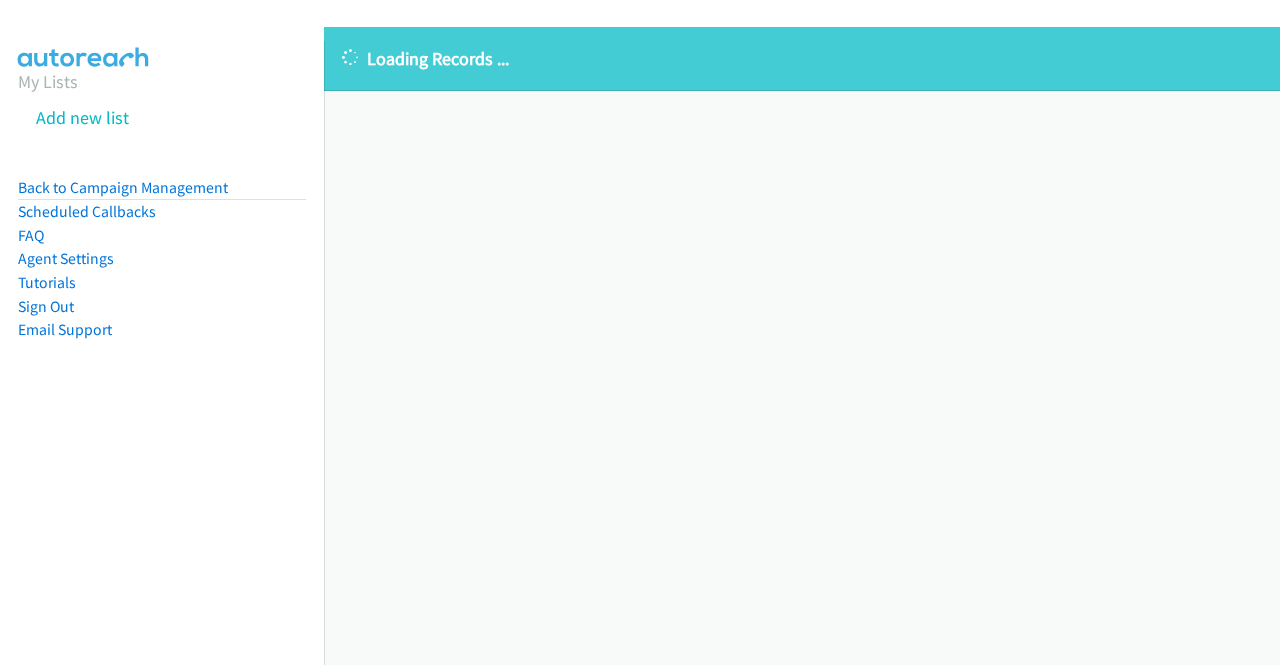 scroll, scrollTop: 0, scrollLeft: 0, axis: both 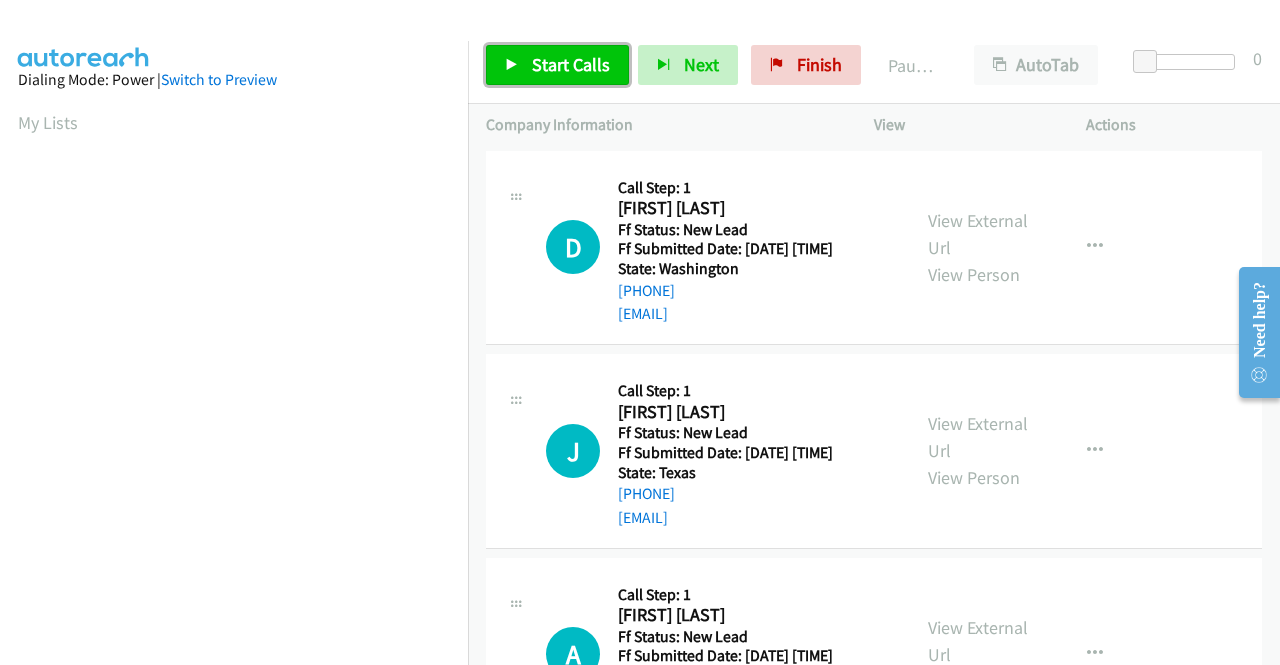 click on "Start Calls" at bounding box center (557, 65) 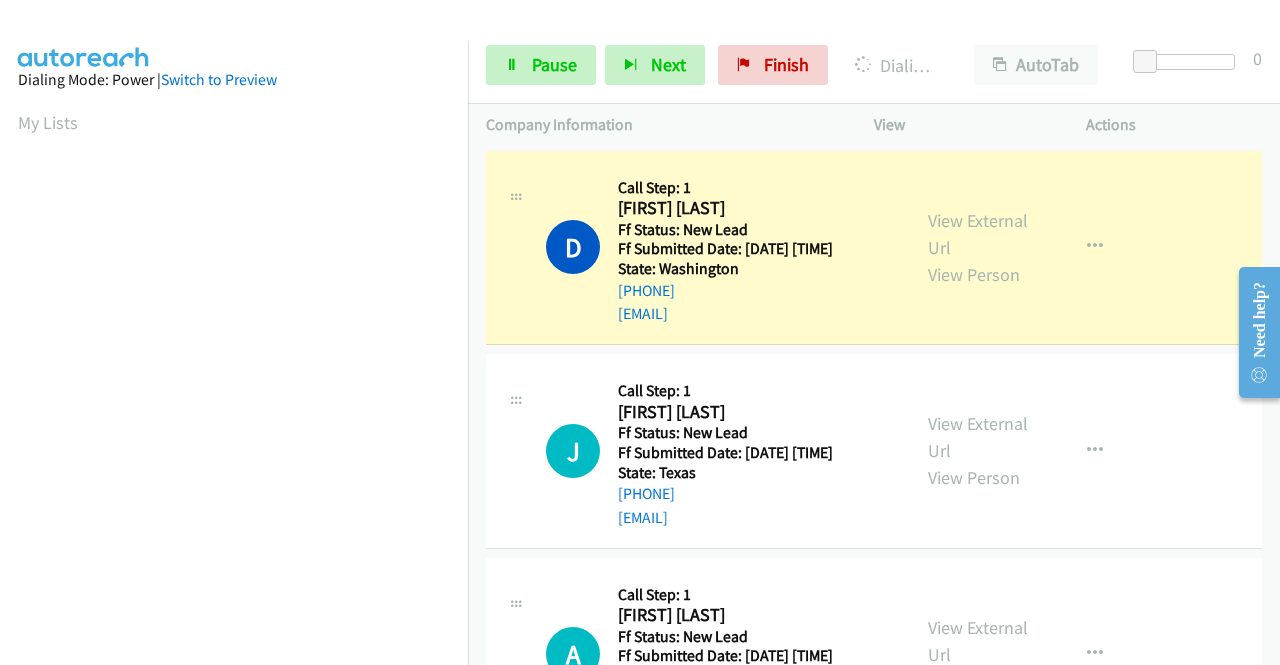 scroll, scrollTop: 456, scrollLeft: 0, axis: vertical 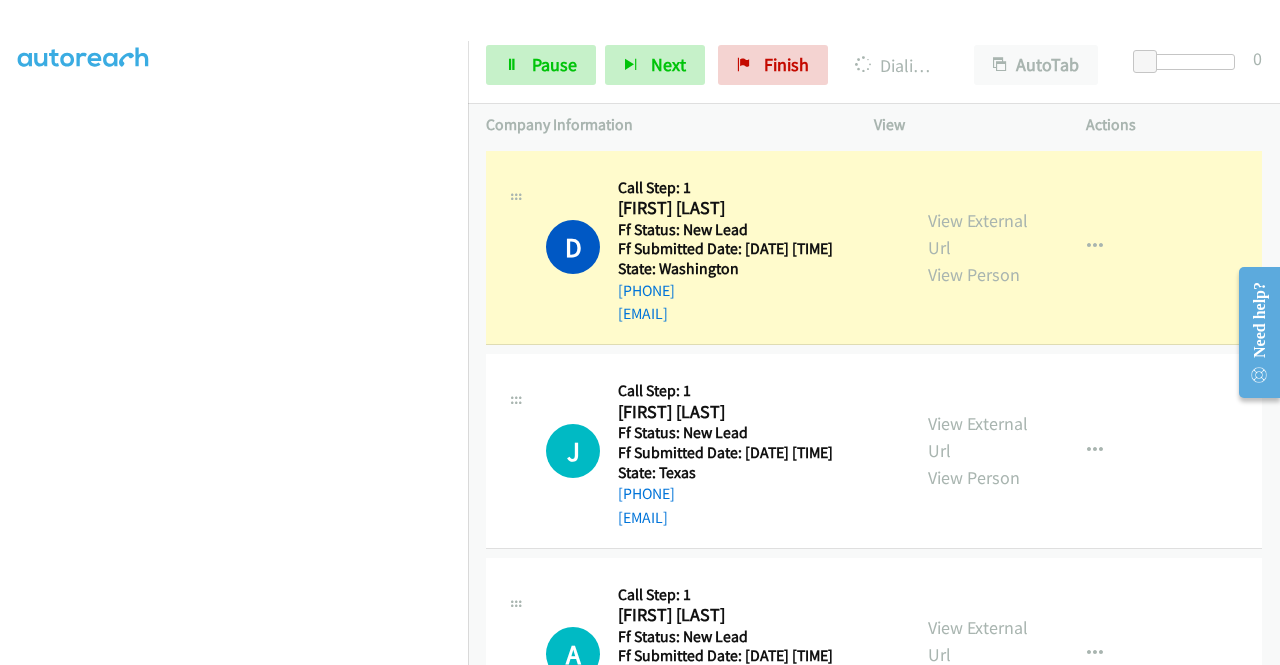 click on "Dialing Mode: Power
|
Switch to Preview
My Lists" at bounding box center [234, 152] 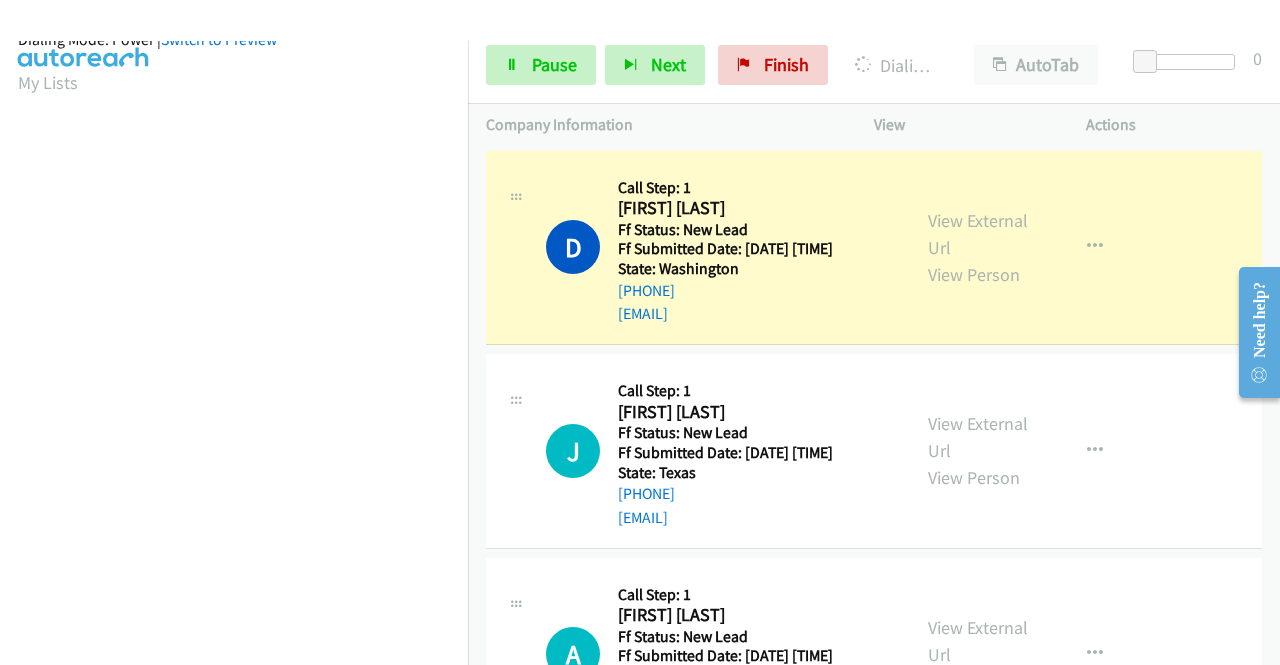 scroll, scrollTop: 456, scrollLeft: 0, axis: vertical 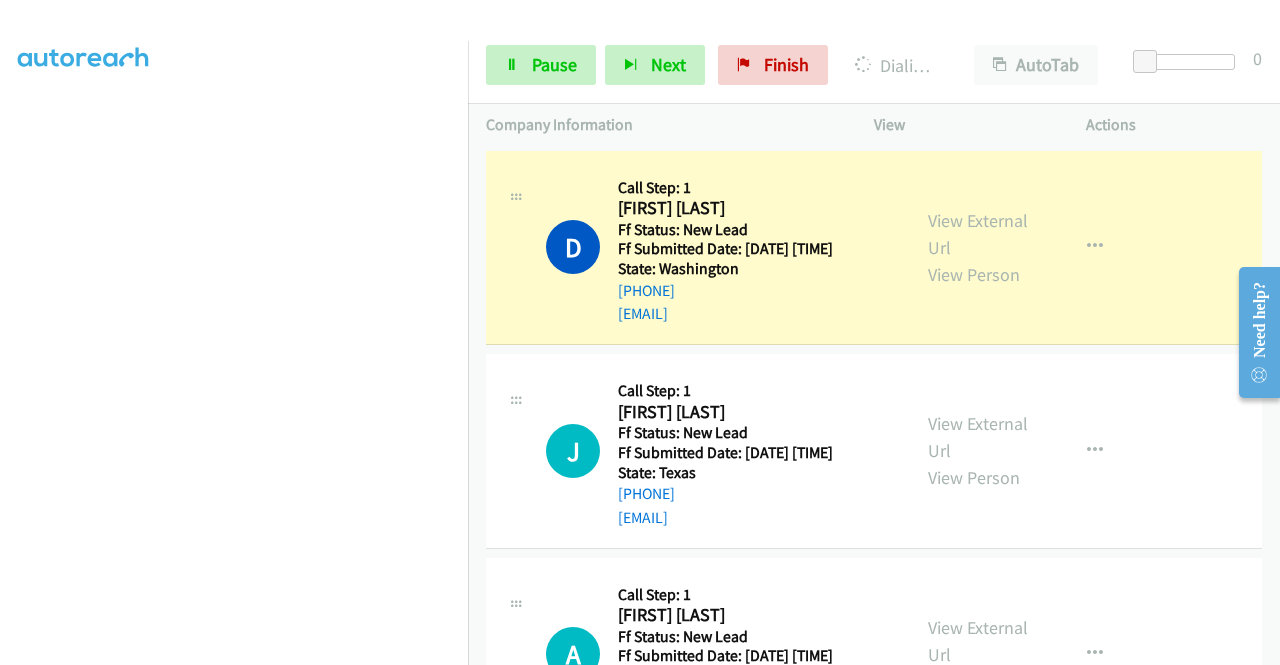 click on "View External Url
View Person" at bounding box center (980, 247) 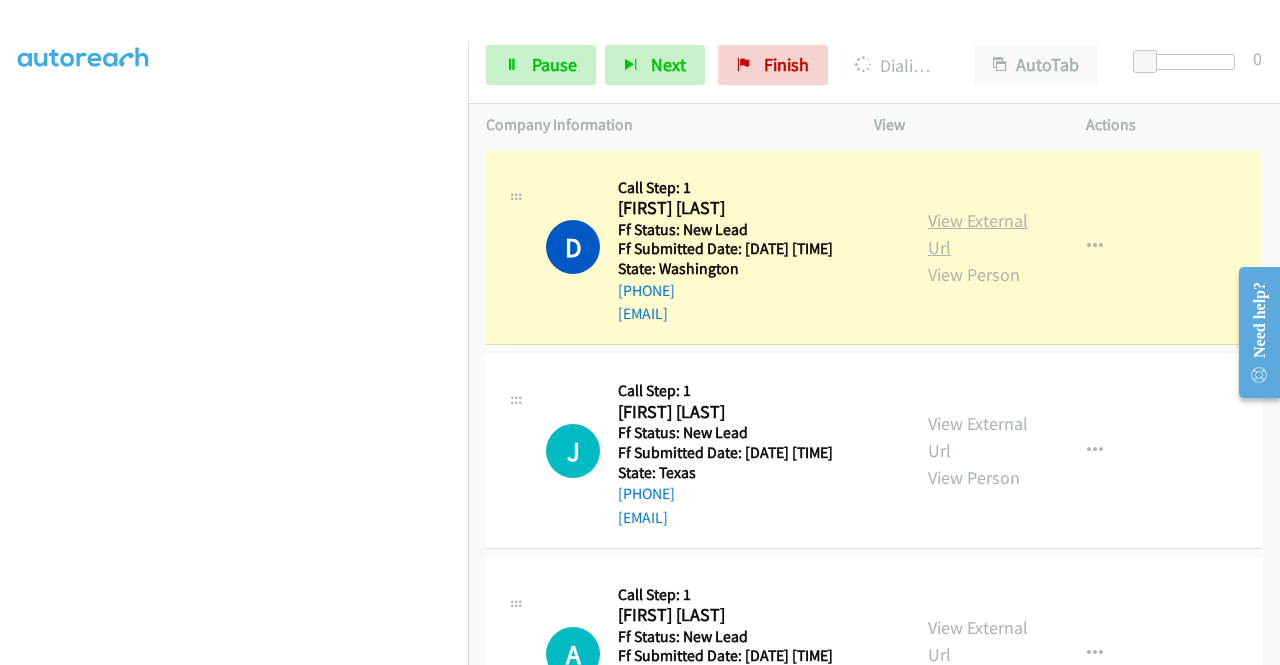 click on "View External Url" at bounding box center (978, 234) 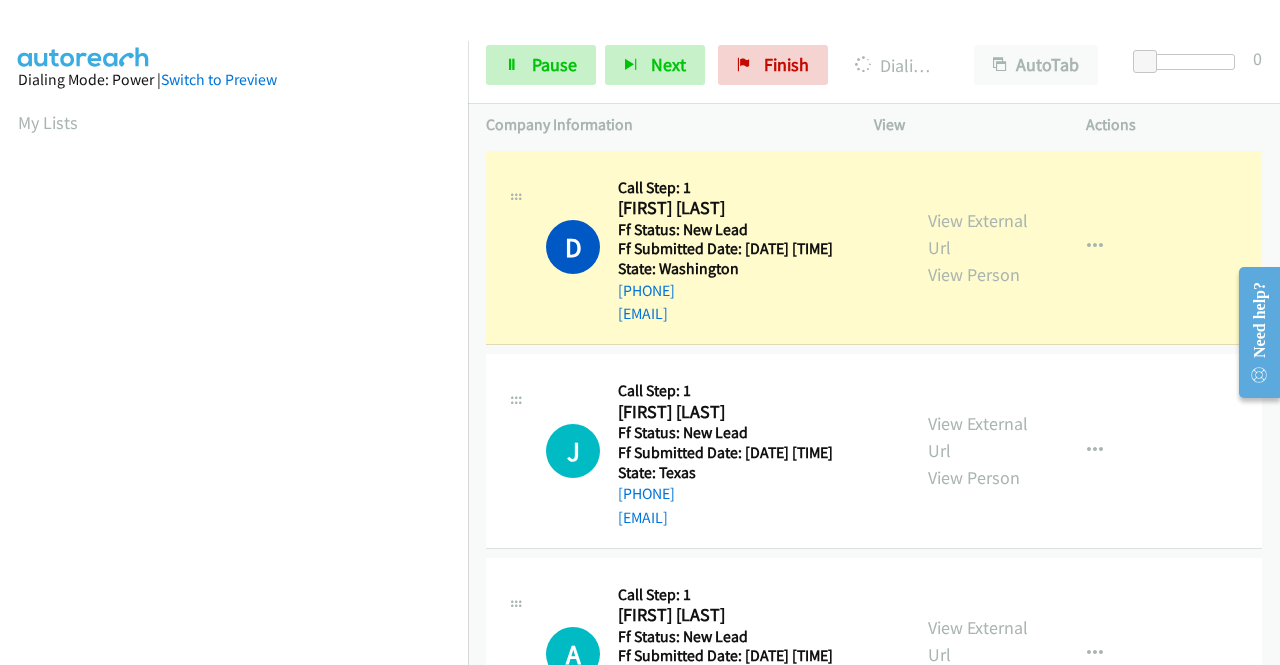 scroll, scrollTop: 456, scrollLeft: 0, axis: vertical 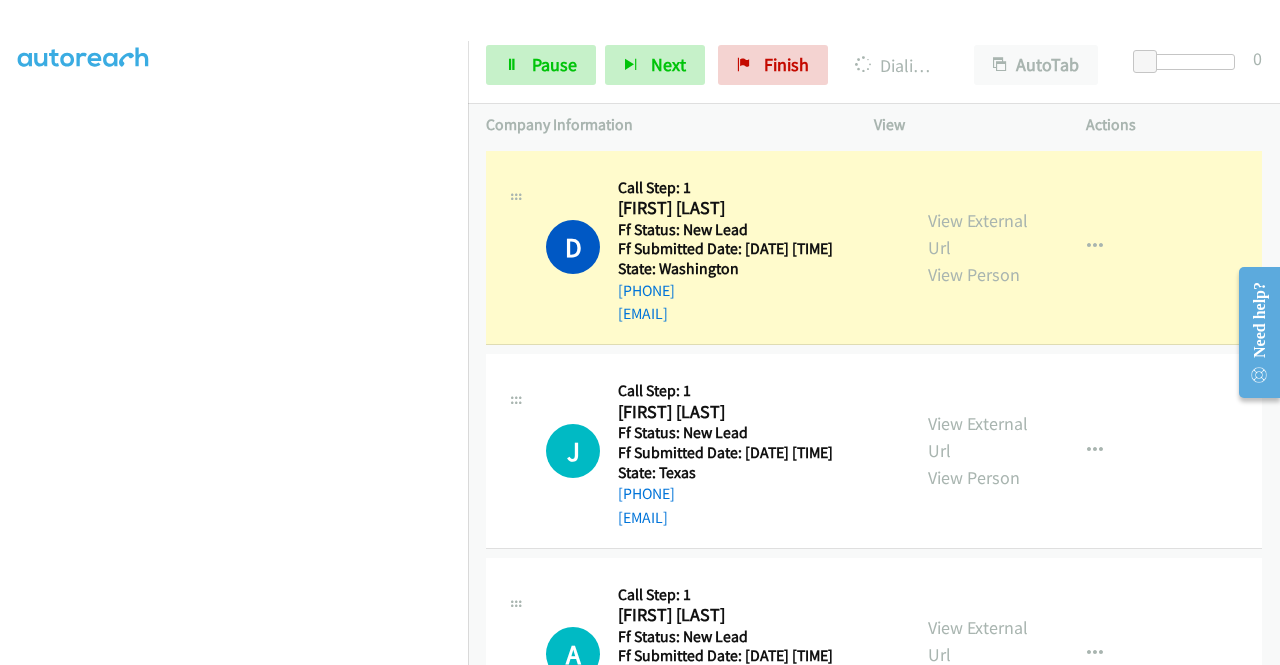 click on "+1 415-964-1034
Call failed - Please reload the list and try again
The Callbar Failed to Load Please Open it and Reload the Page
Hmm something isn't quite right.. Please refresh the page
Hmm something isn't quite right.. Please refresh the page
No records are currently dialable. We'll auto-refresh when new records are added or you can switch to another list or campaign.
Loading New Records ...
D
Callback Scheduled
Call Step: 1
Dhruvi Kaswala
America/Los_Angeles
Ff Status: New Lead
Ff Submitted Date: 2025-08-06 23:16:11 +0000
State: Washington
+1 463-246-2018
northwaproperties@gmail.com
Call was successful?
View External Url
View Person
View External Url
Email
Schedule/Manage Callback
Skip Call
Add to do not call list
J
Callback Scheduled
Call Step: 1" at bounding box center (874, 405) 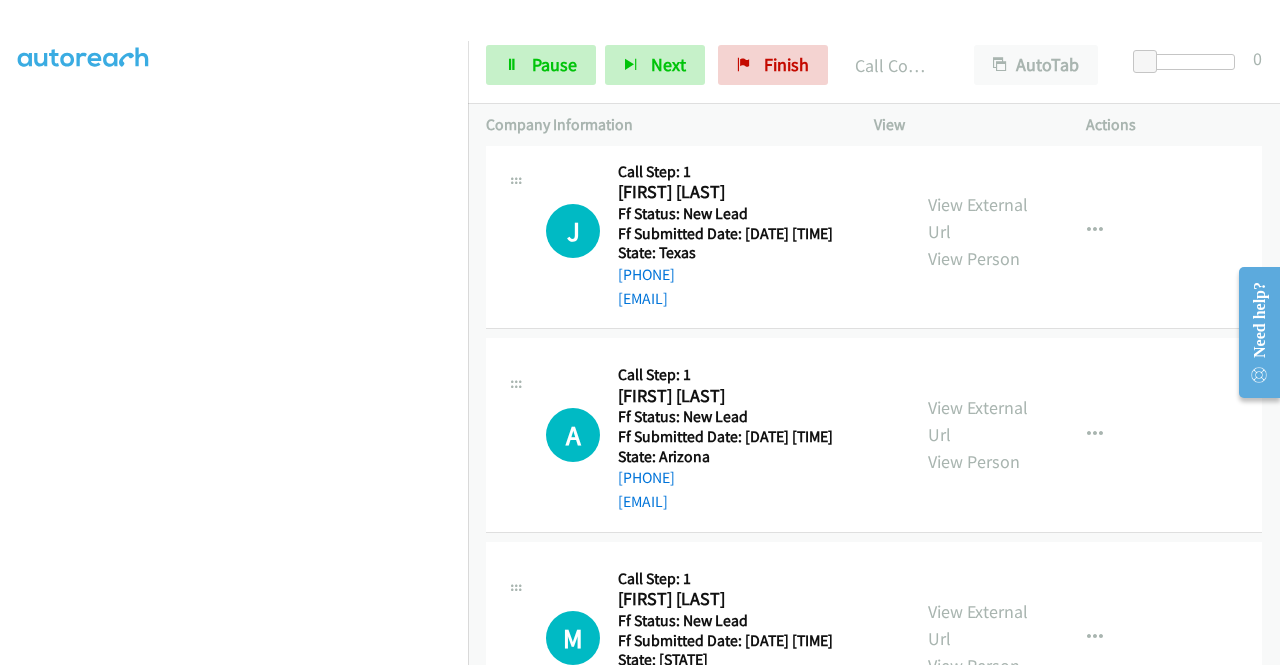 scroll, scrollTop: 280, scrollLeft: 0, axis: vertical 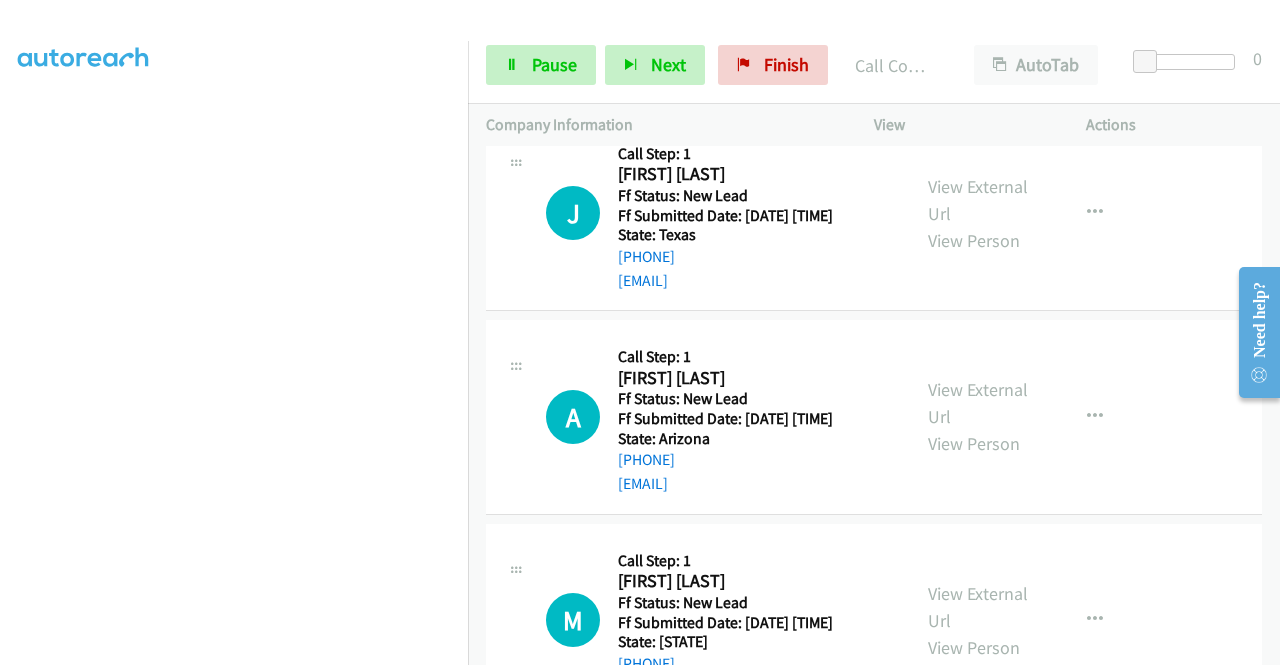 click on "View External Url
View Person" at bounding box center (980, 213) 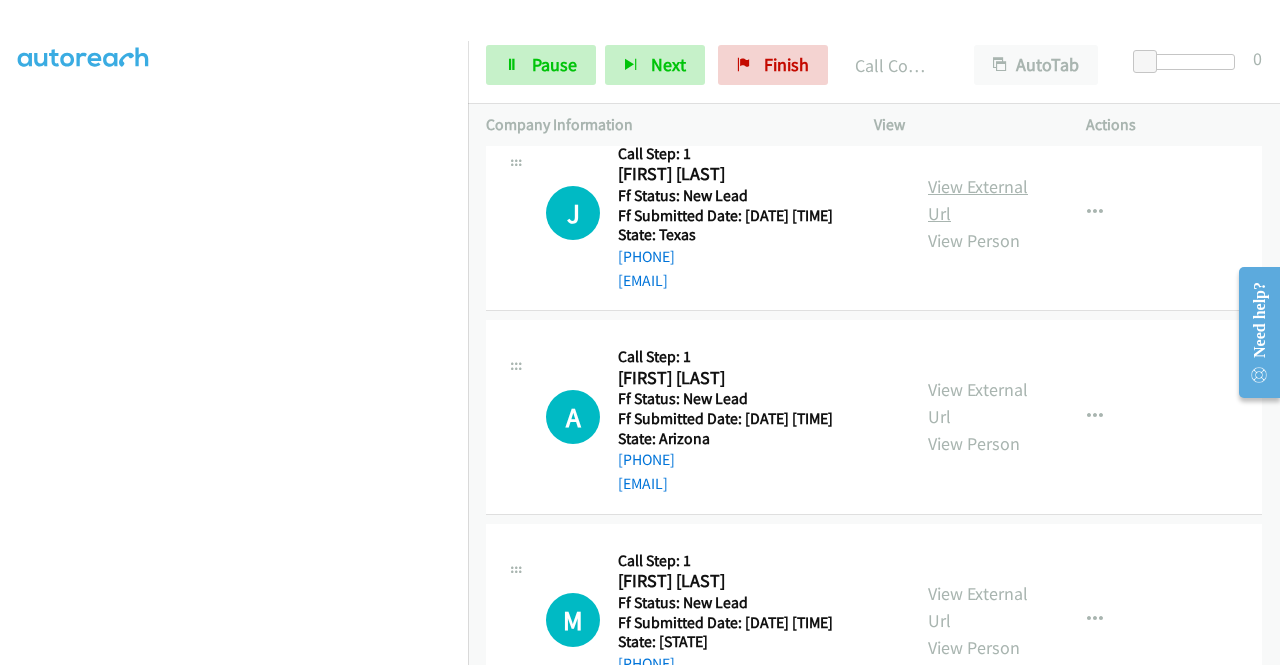 click on "View External Url" at bounding box center [978, 200] 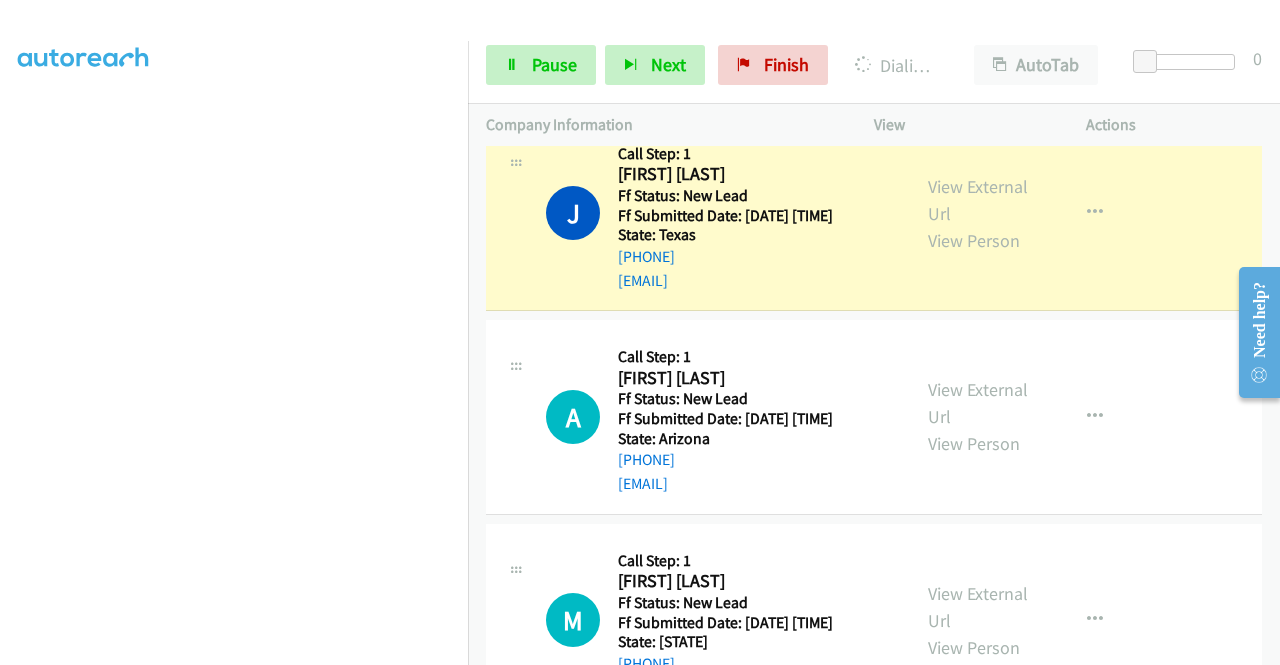 scroll, scrollTop: 456, scrollLeft: 0, axis: vertical 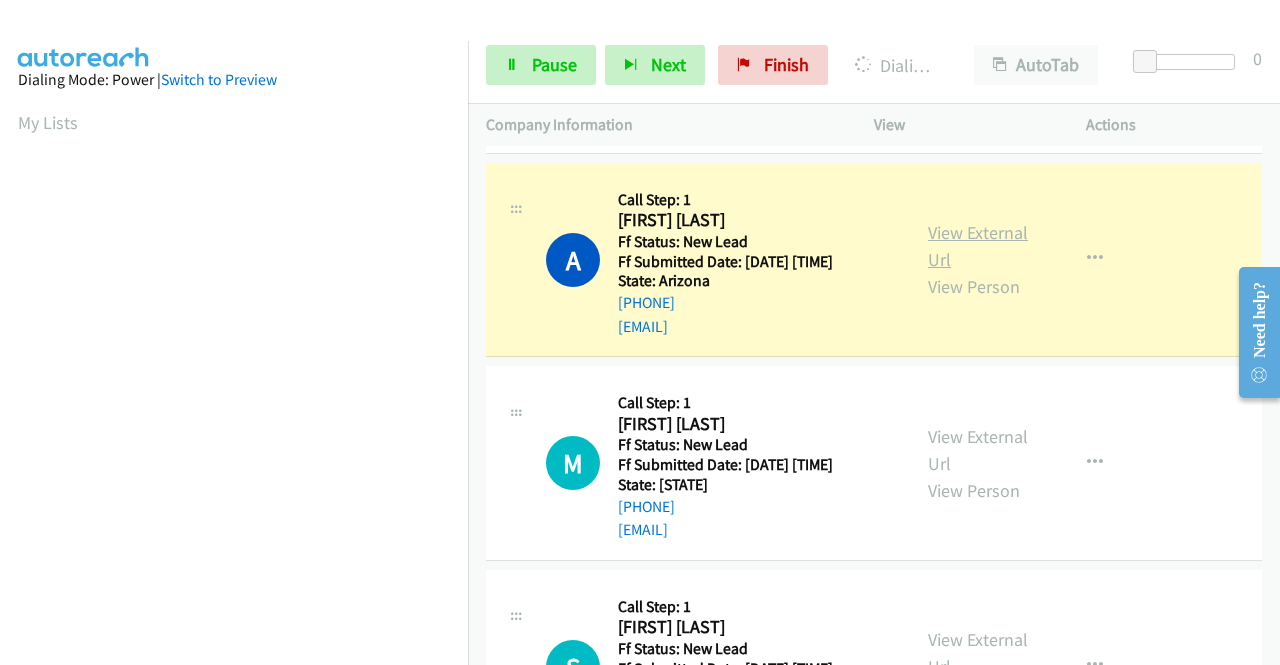 click on "View External Url" at bounding box center [978, 246] 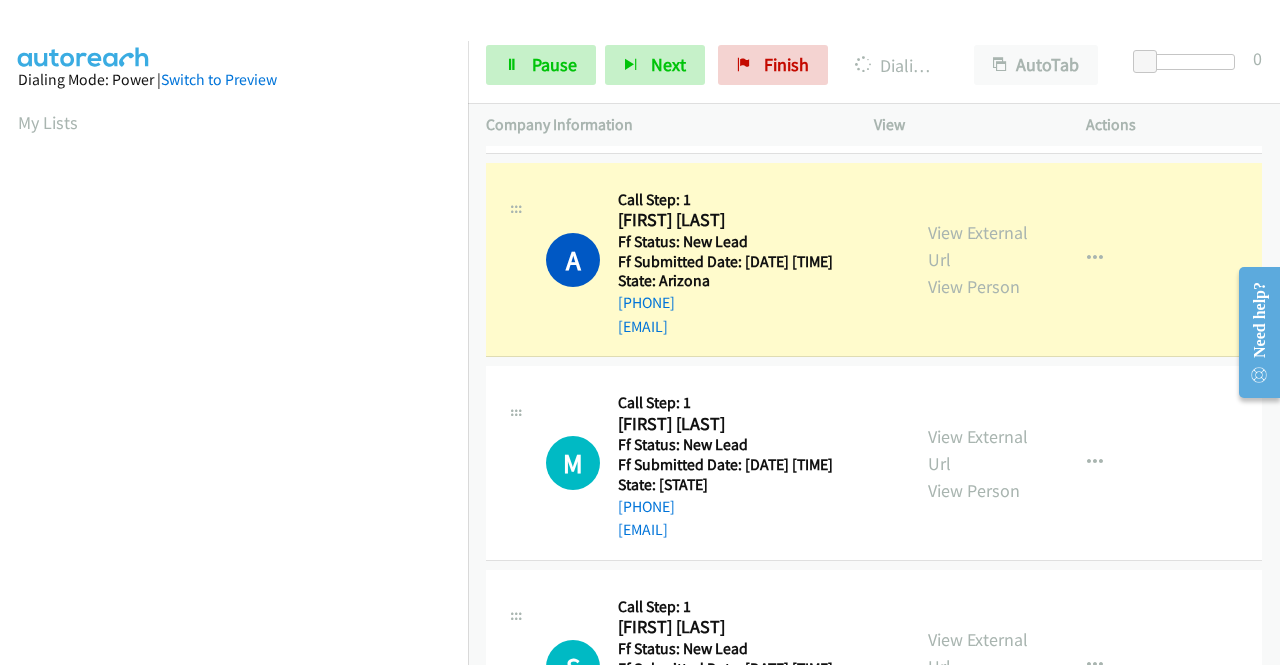 scroll, scrollTop: 456, scrollLeft: 0, axis: vertical 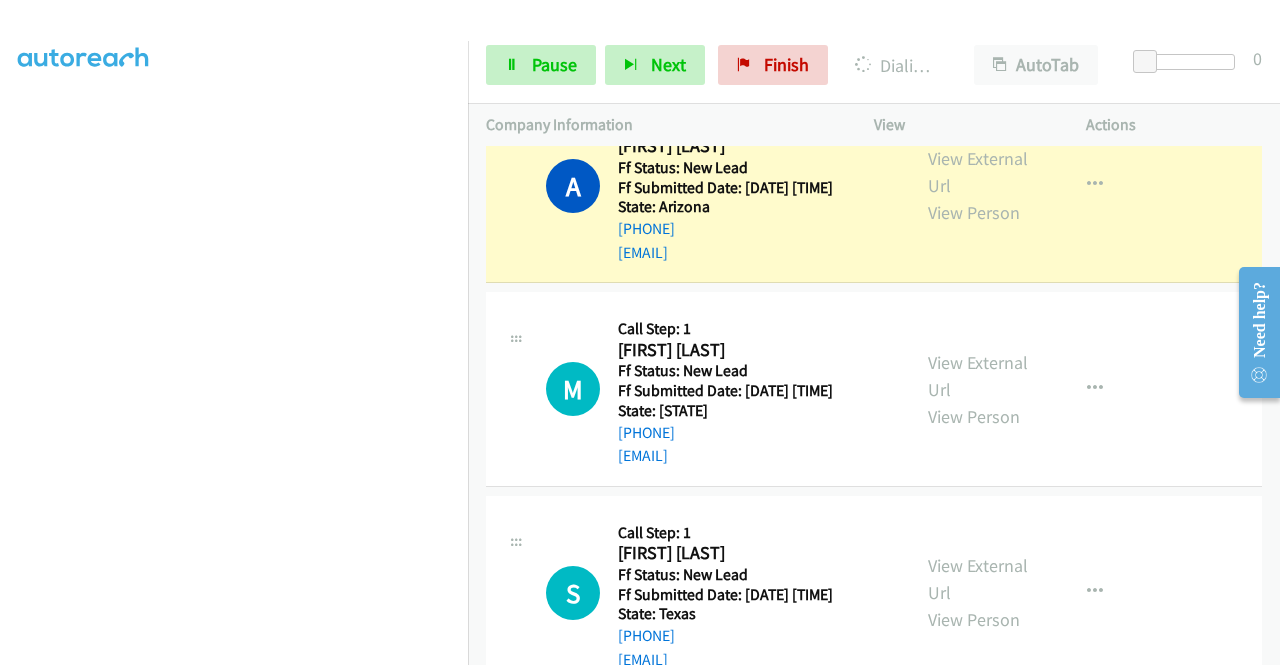 click on "Start Calls
Pause
Next
Finish
Dialing Ava Yellen
AutoTab
AutoTab
0" at bounding box center (874, 65) 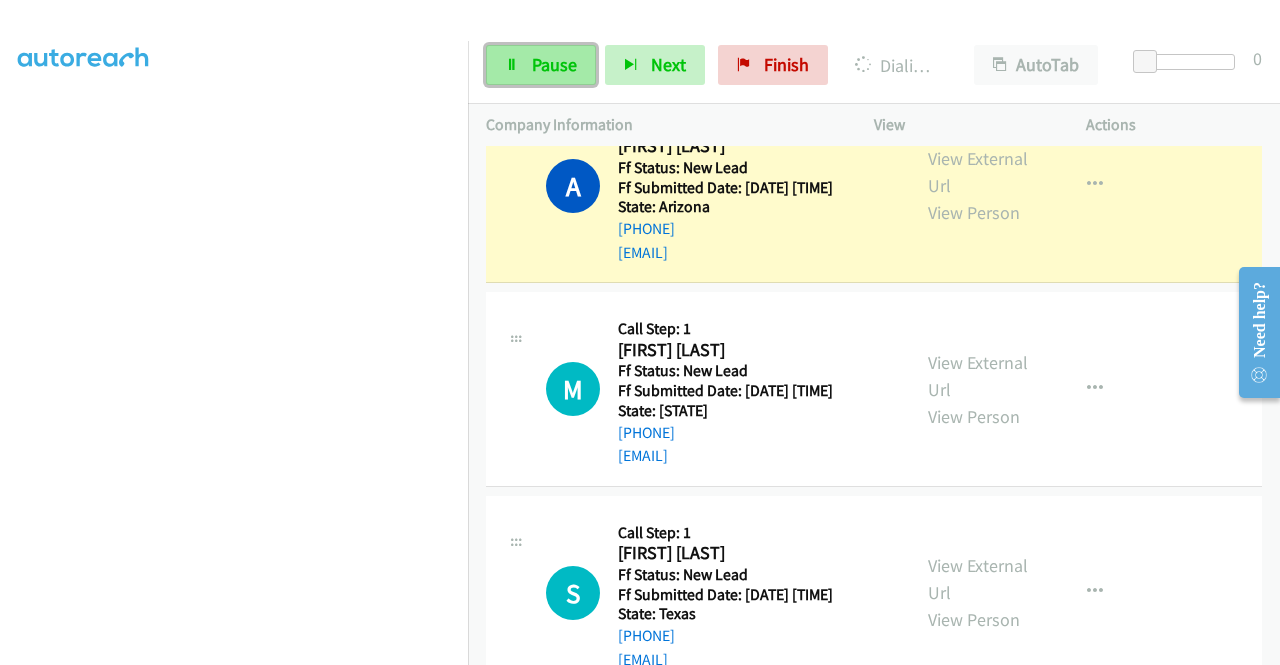 click on "Pause" at bounding box center (541, 65) 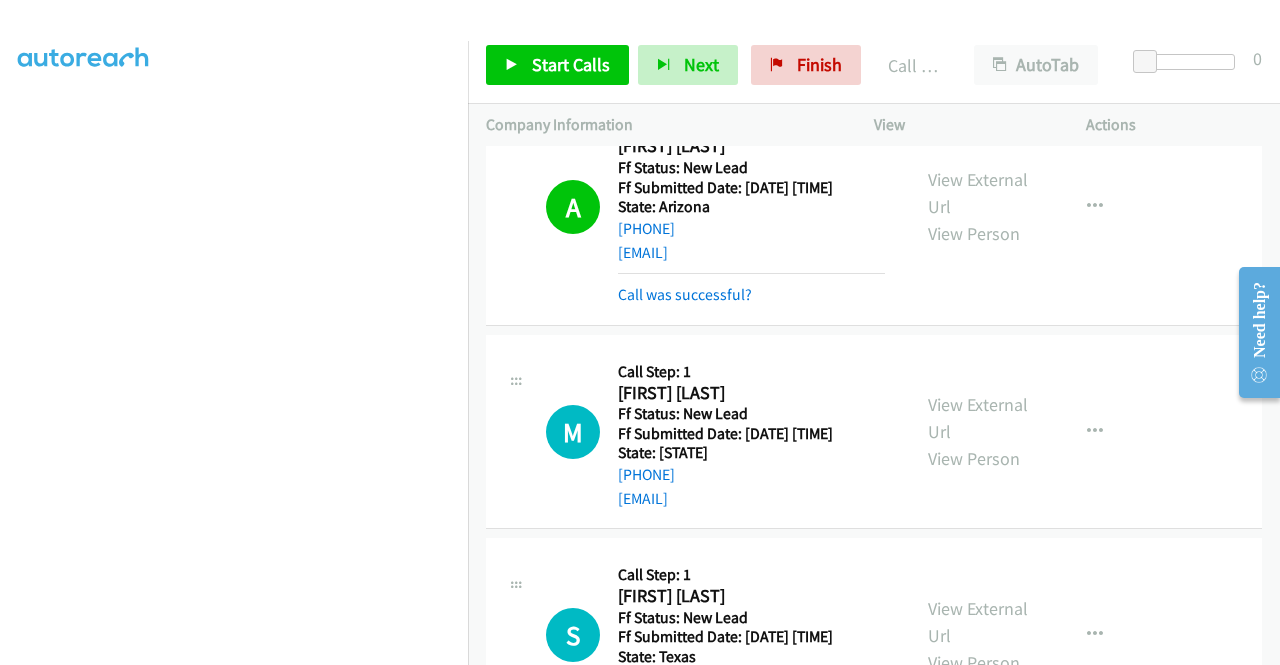 click on "A
Callback Scheduled
Call Step: 1
Ava Yellen
America/Phoenix
Ff Status: New Lead
Ff Submitted Date: 2025-08-06 23:12:50 +0000
State: Arizona
+1 602-505-1136
avasorders@cox.net
Call was successful?
View External Url
View Person
View External Url
Email
Schedule/Manage Callback
Skip Call
Add to do not call list" at bounding box center (874, 207) 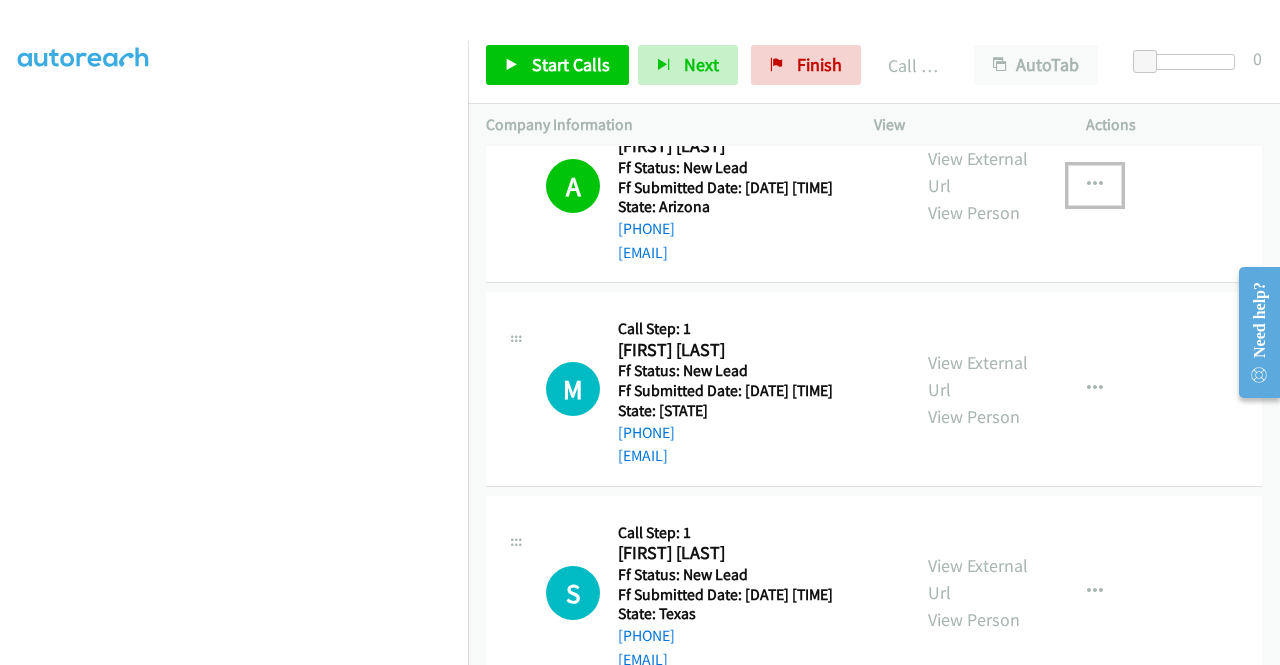 click at bounding box center [1095, 185] 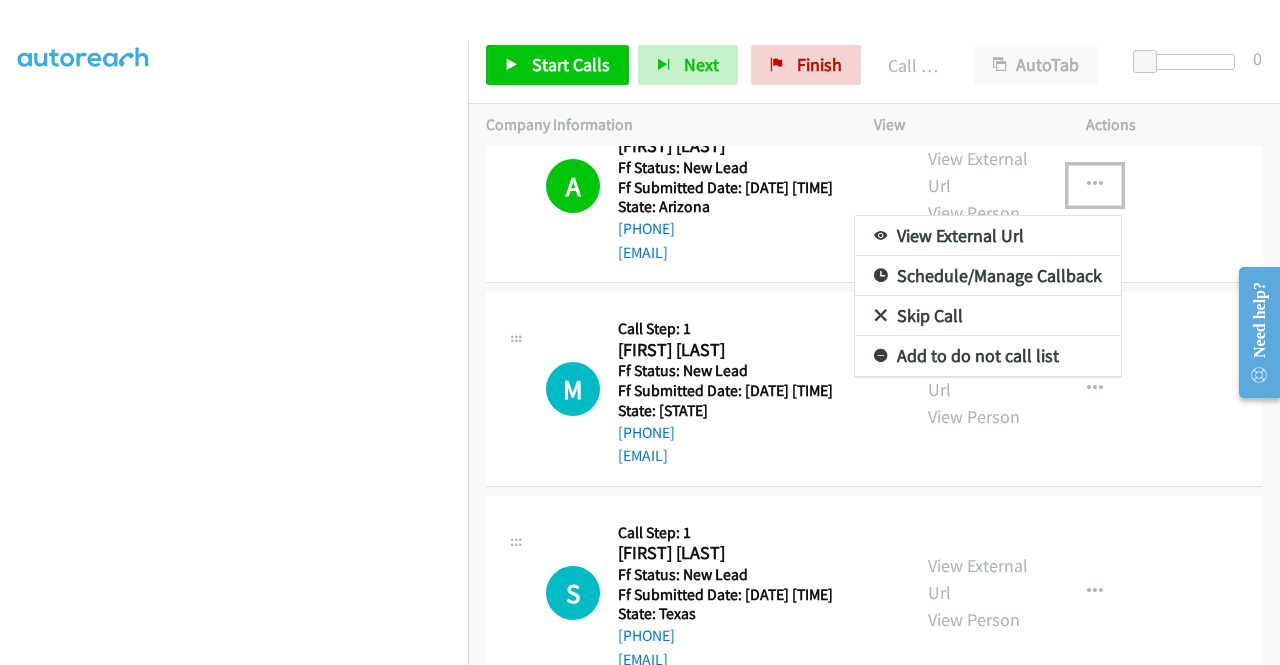 click on "Add to do not call list" at bounding box center (988, 356) 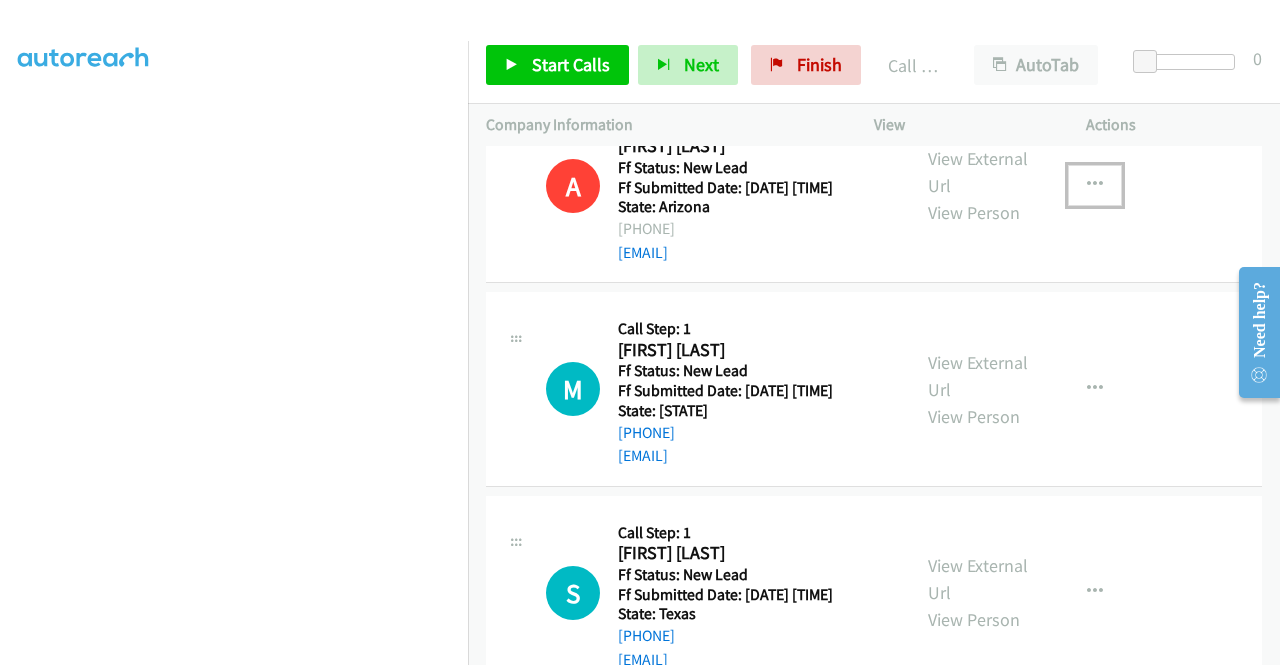 type 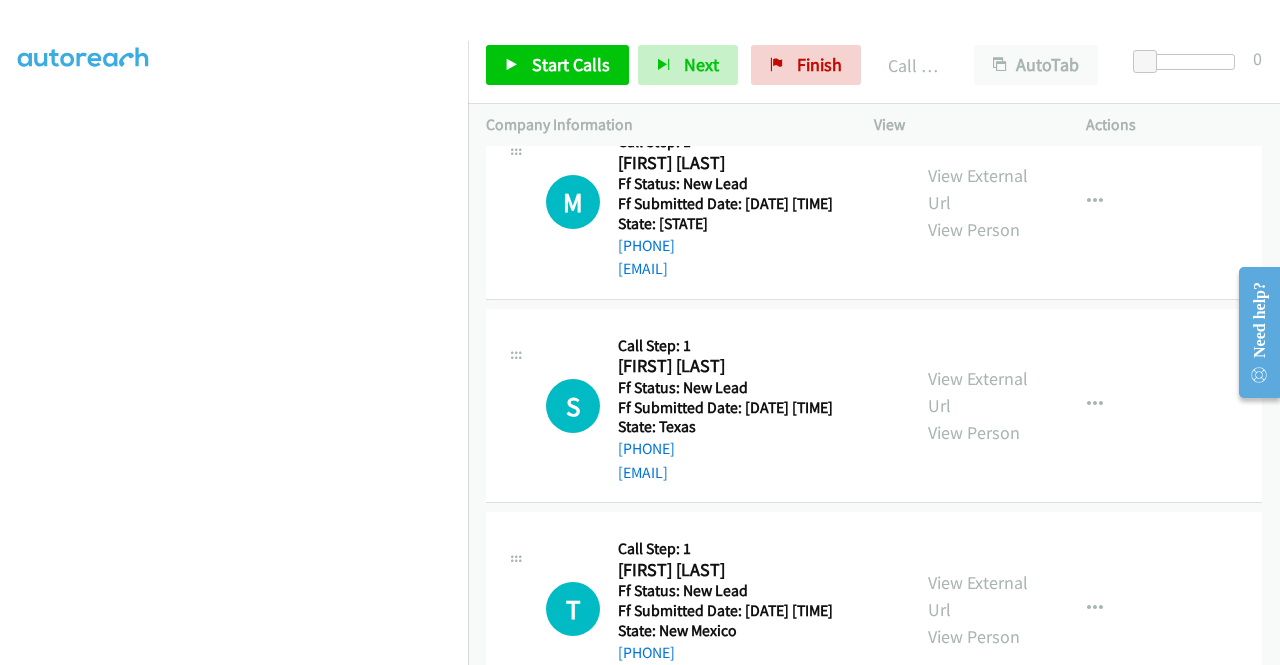 scroll, scrollTop: 781, scrollLeft: 0, axis: vertical 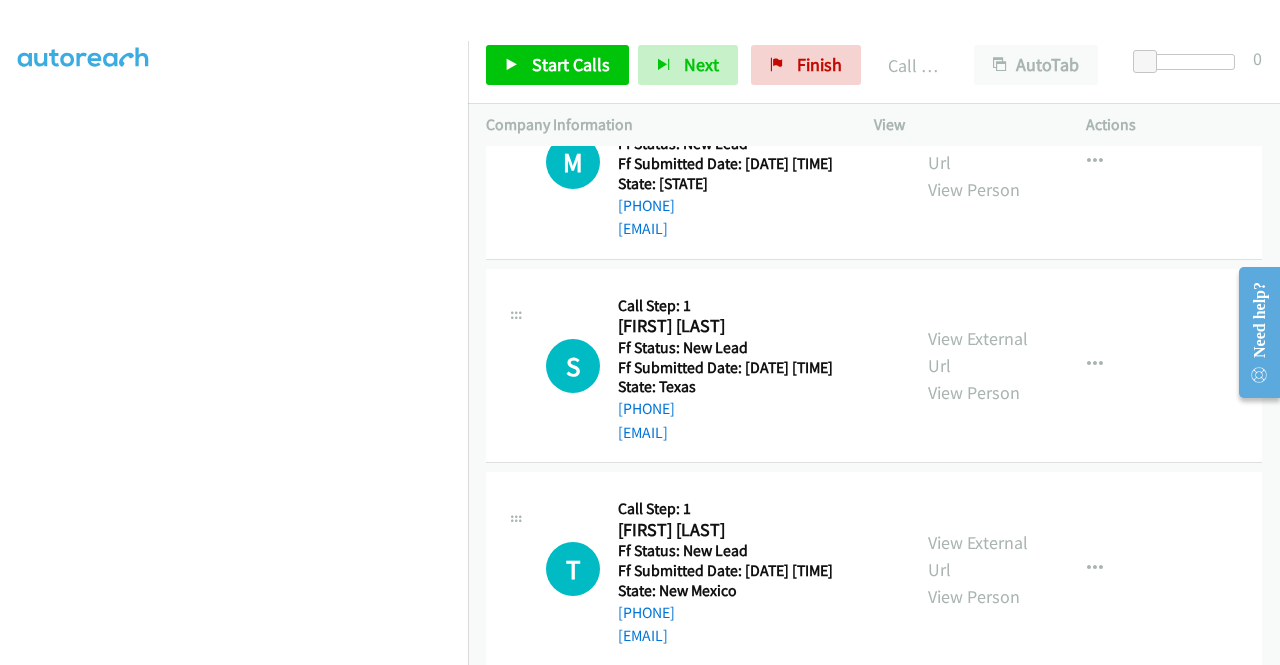 click on "Start Calls
Pause
Next
Finish
Call Completed
AutoTab
AutoTab
0" at bounding box center (874, 65) 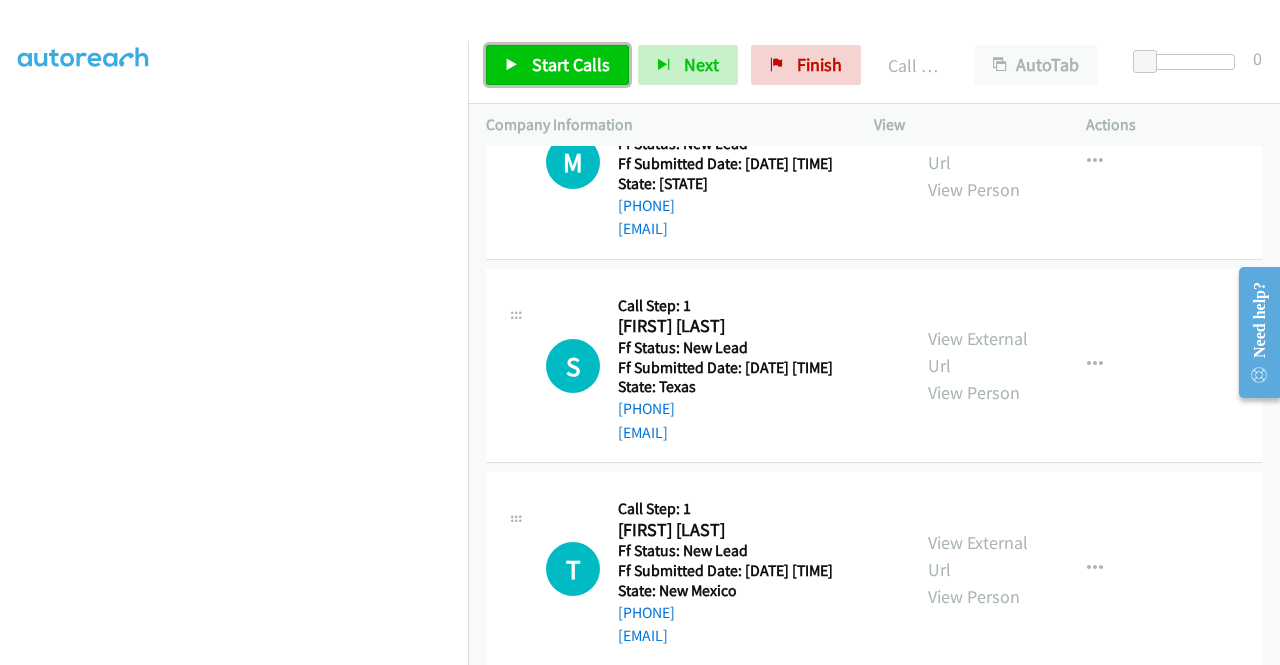 click on "Start Calls" at bounding box center (557, 65) 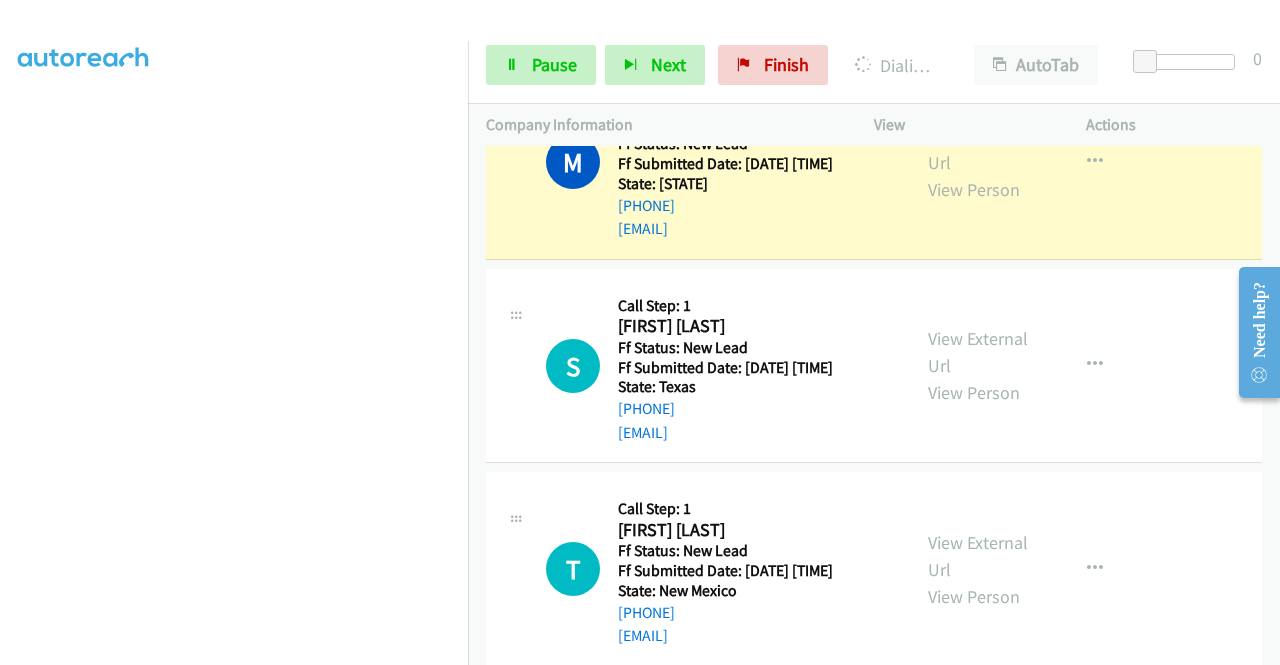 scroll, scrollTop: 456, scrollLeft: 0, axis: vertical 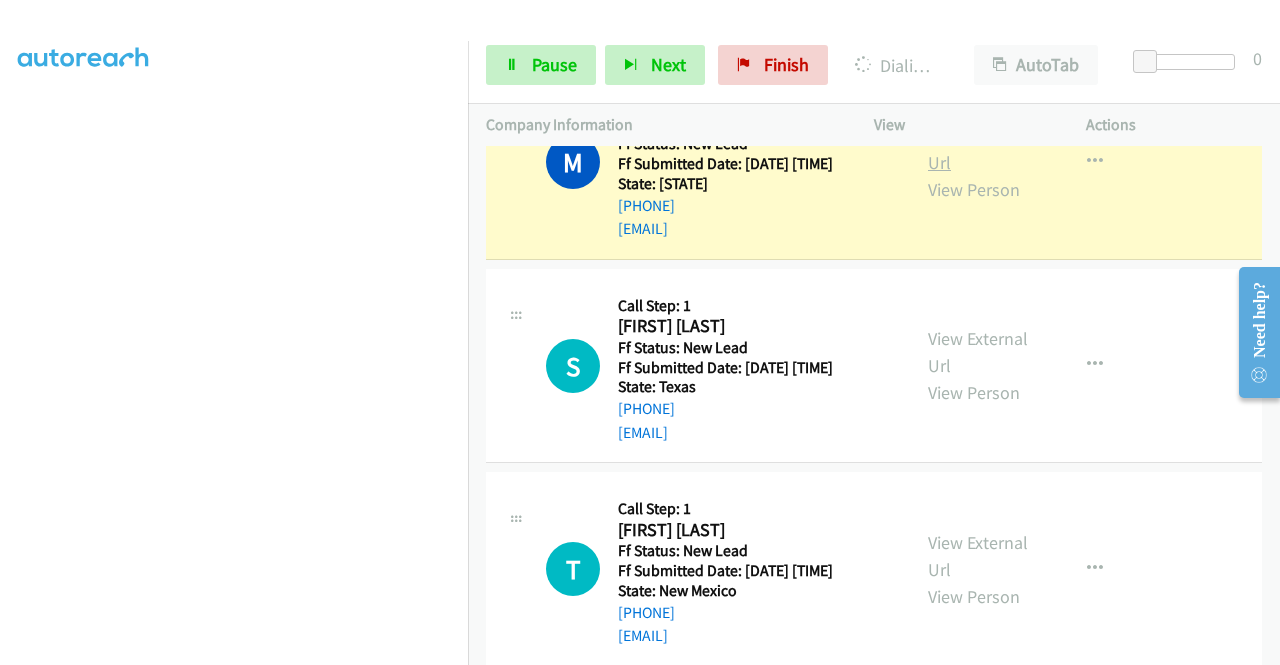 click on "View External Url" at bounding box center (978, 149) 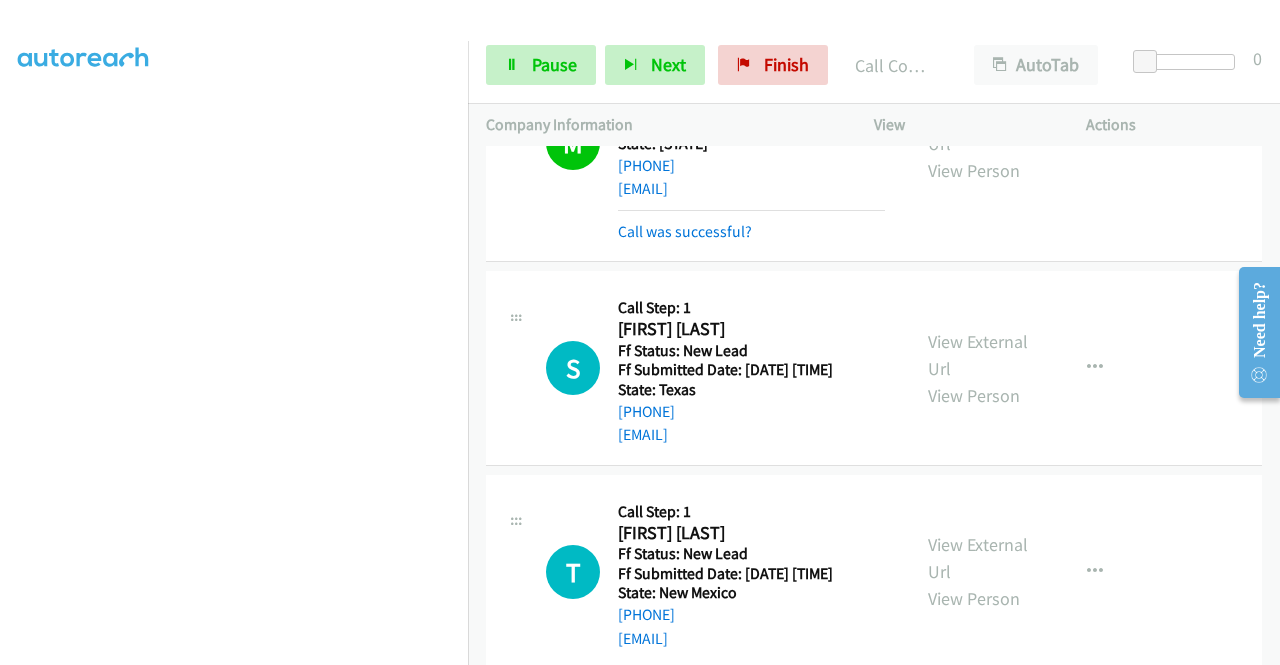 scroll, scrollTop: 914, scrollLeft: 0, axis: vertical 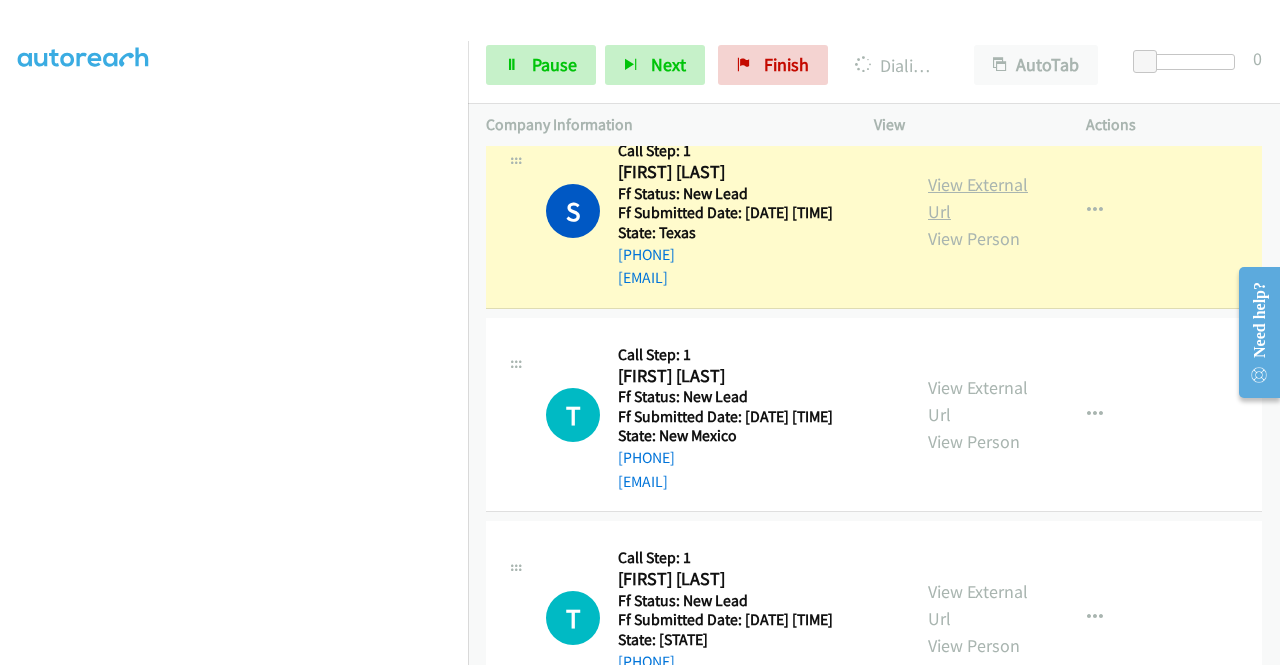 click on "View External Url" at bounding box center (978, 198) 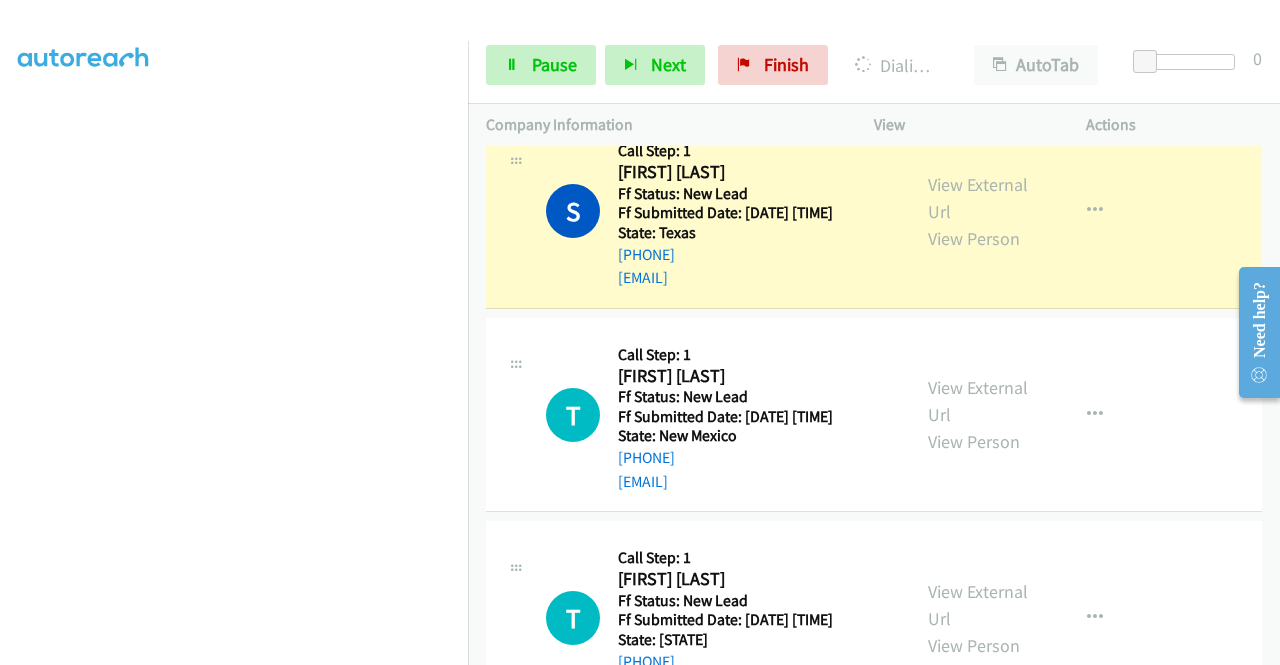 scroll, scrollTop: 456, scrollLeft: 0, axis: vertical 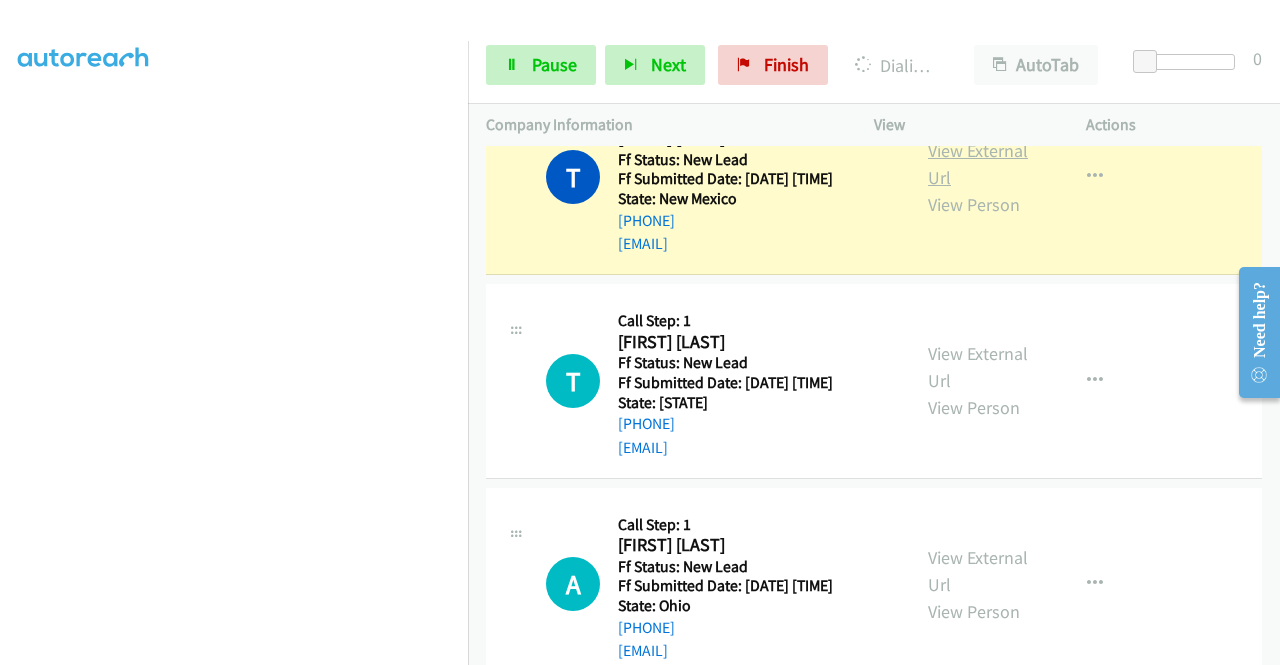 click on "View External Url" at bounding box center (978, 164) 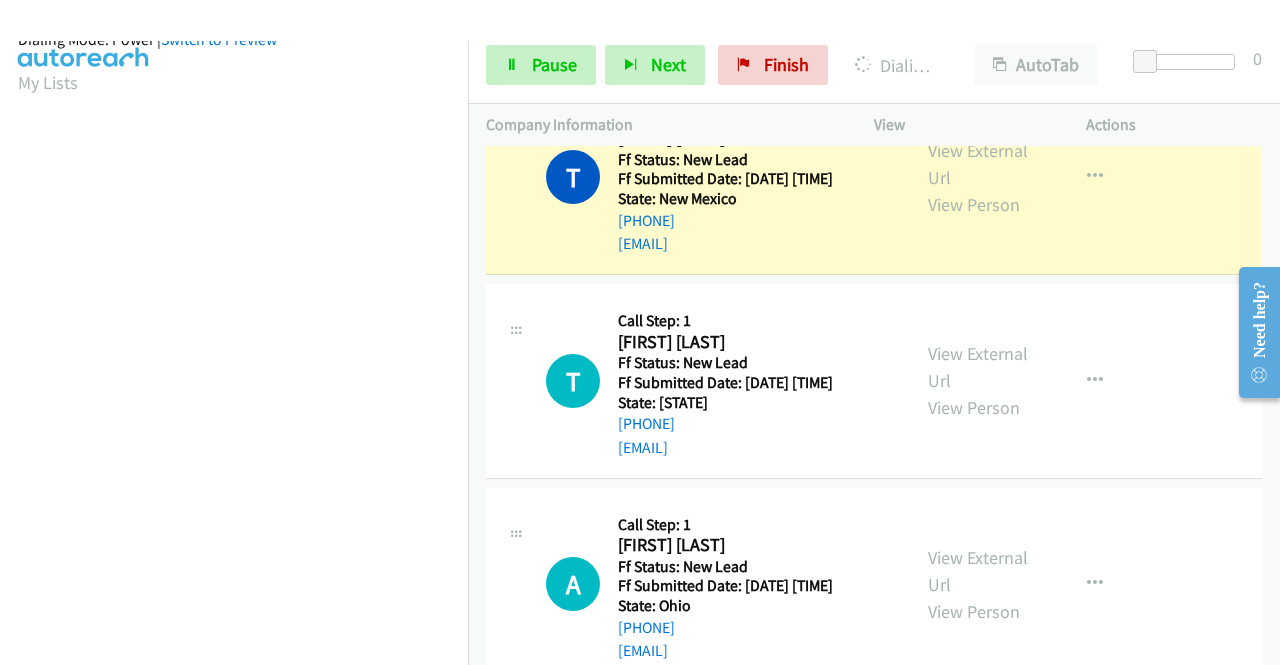 scroll, scrollTop: 434, scrollLeft: 0, axis: vertical 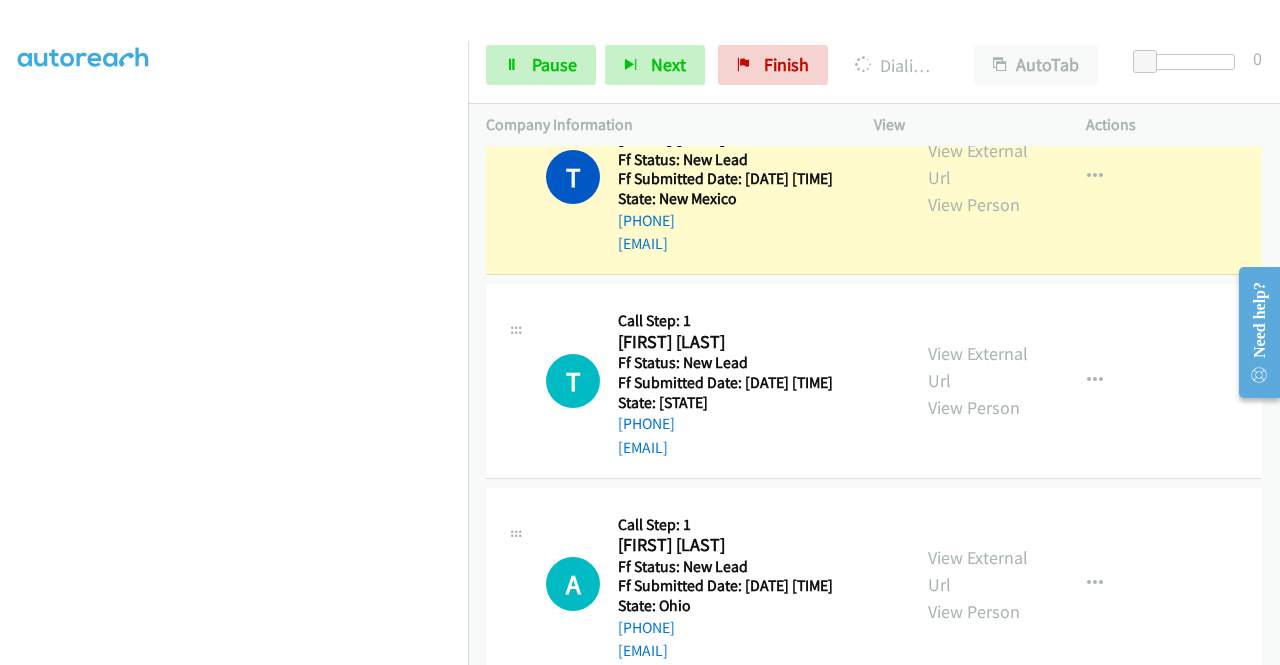 click on "T
Callback Scheduled
Call Step: 1
Tom Price
America/Los_Angeles
Ff Status: New Lead
Ff Submitted Date: 2025-08-06 22:50:40 +0000
State: Nevada
+1 702-467-1049
tprice@soleilmanagement.com
Call was successful?" at bounding box center (698, 381) 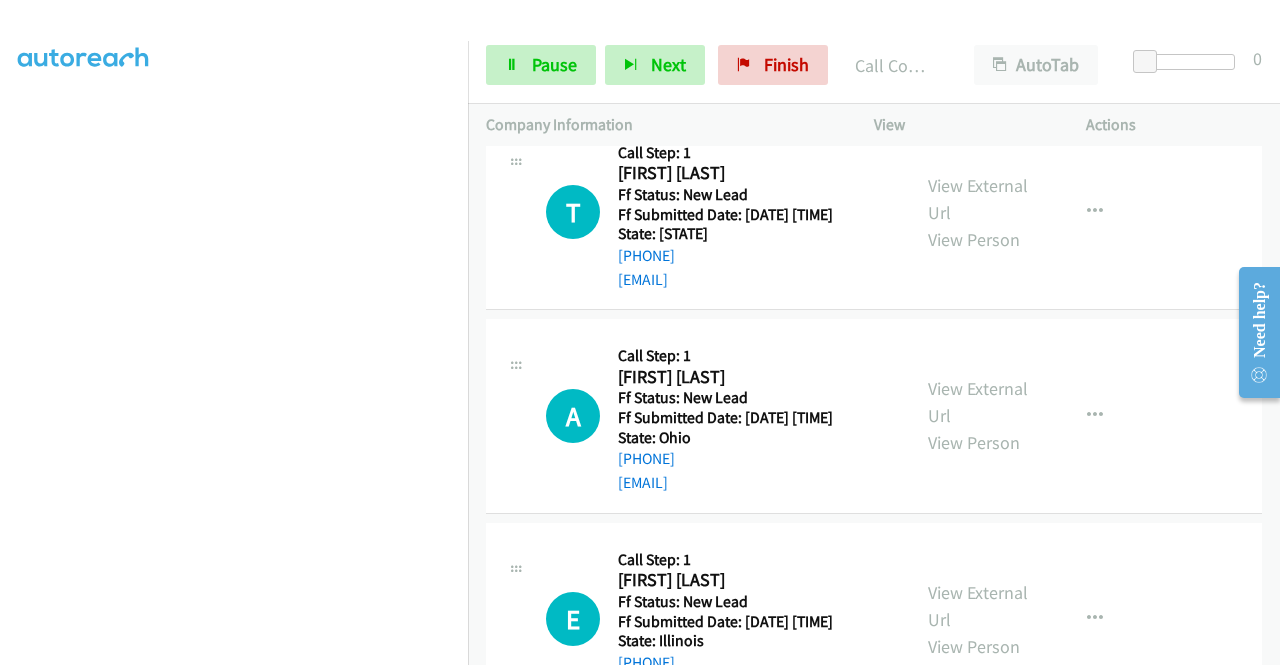 scroll, scrollTop: 1496, scrollLeft: 0, axis: vertical 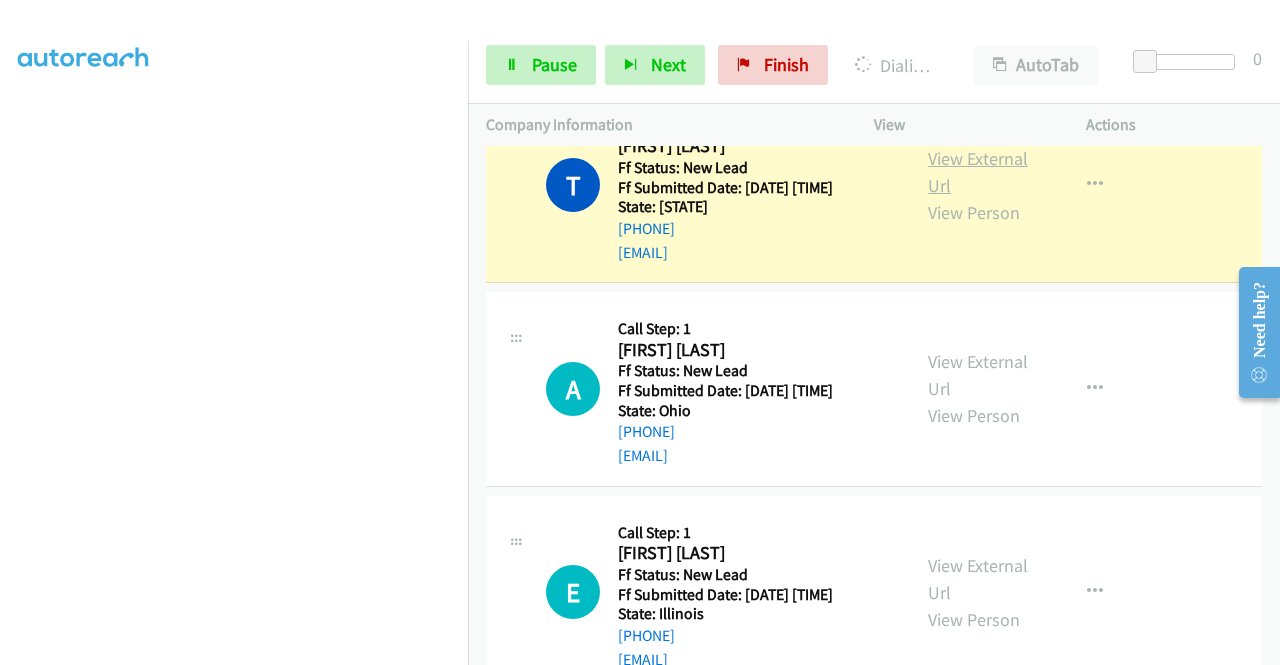 click on "View External Url" at bounding box center (978, 172) 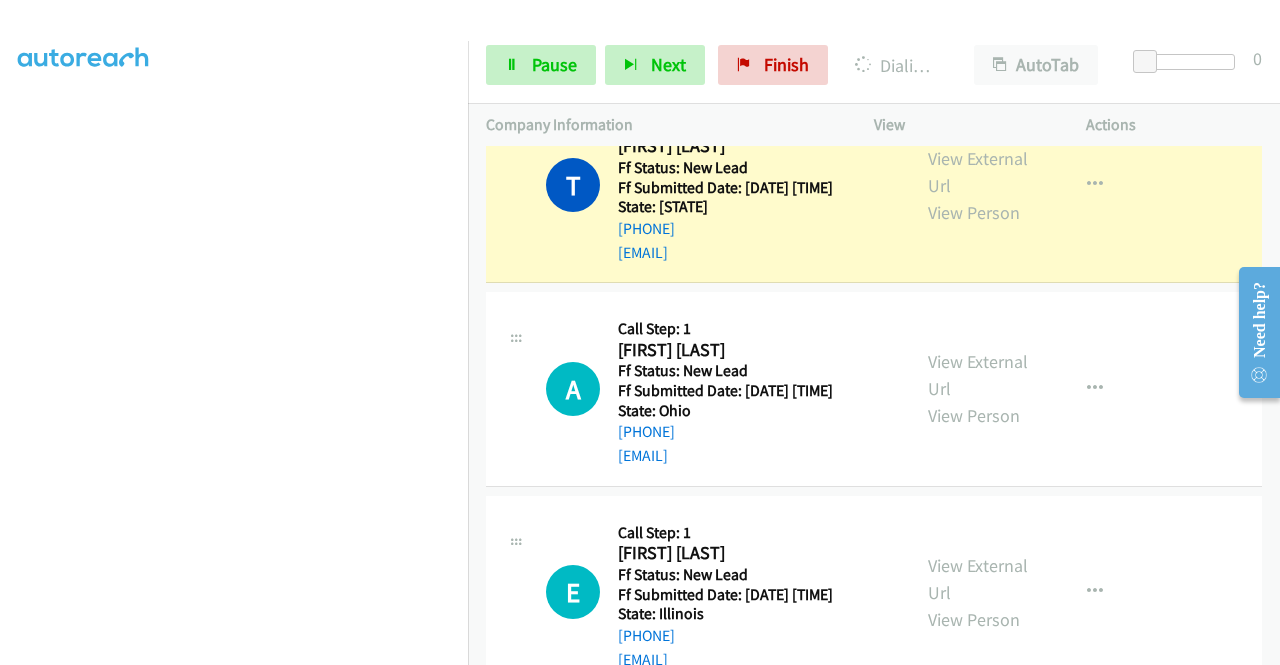scroll, scrollTop: 0, scrollLeft: 0, axis: both 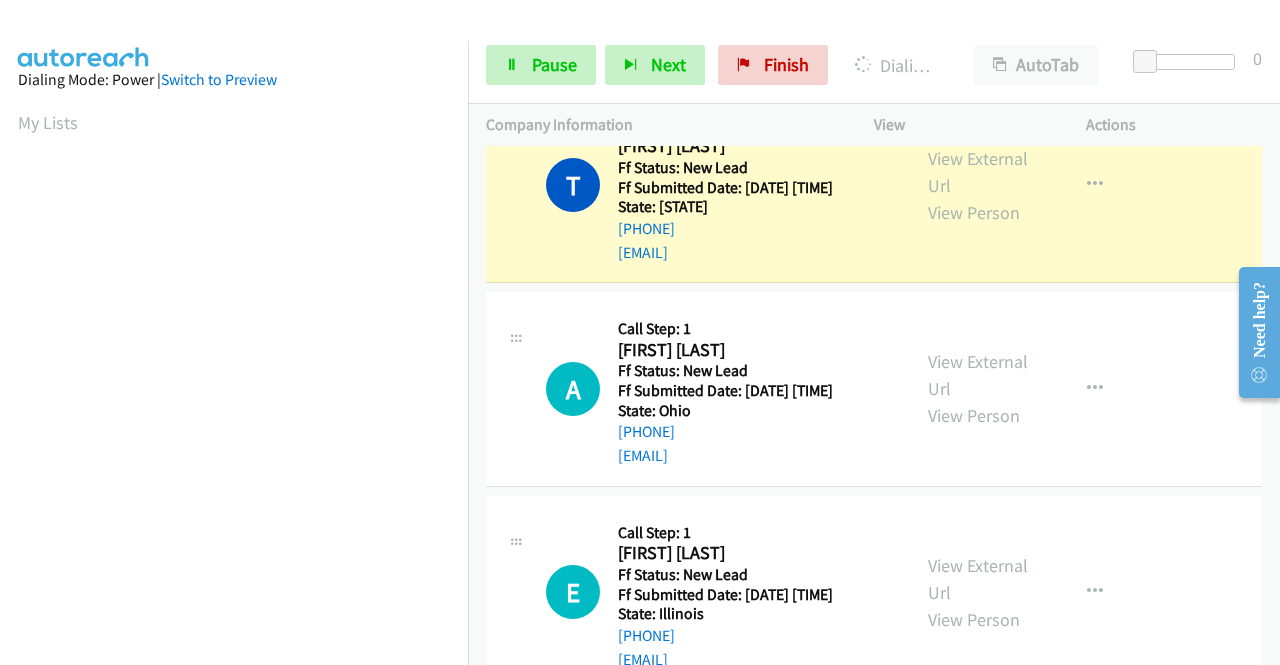 click on "Start Calls
Pause
Next
Finish
Dialing Tom Price
AutoTab
AutoTab
0" at bounding box center [874, 65] 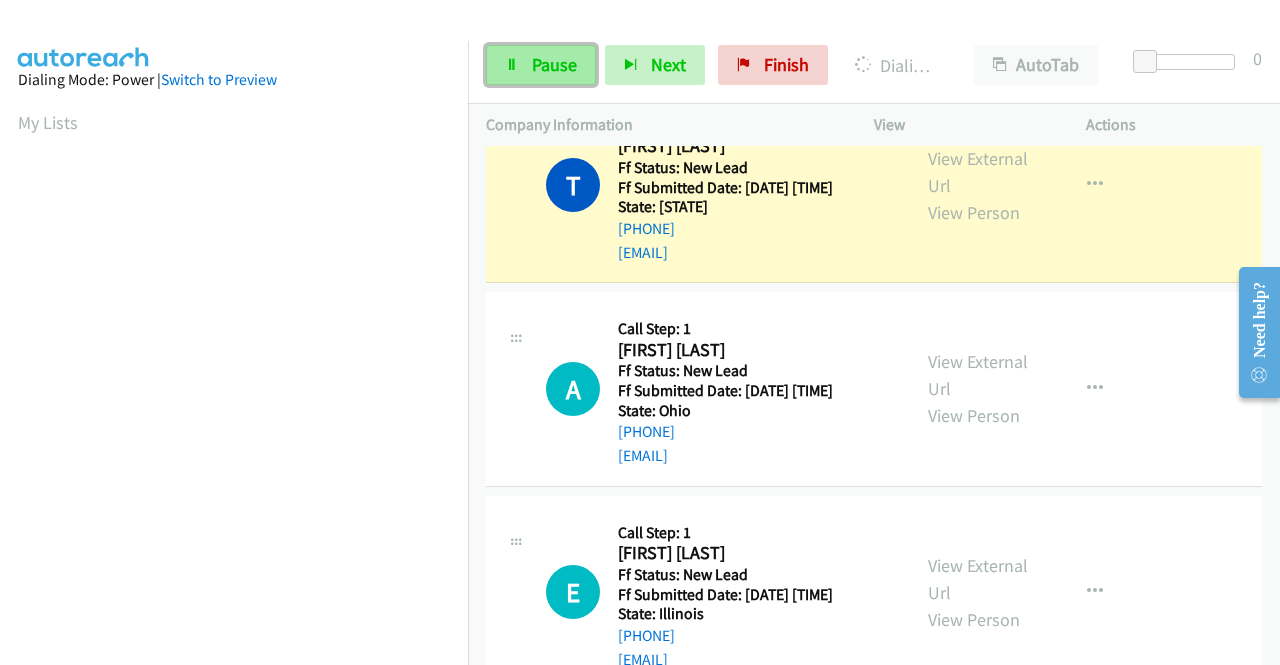click on "Pause" at bounding box center [554, 64] 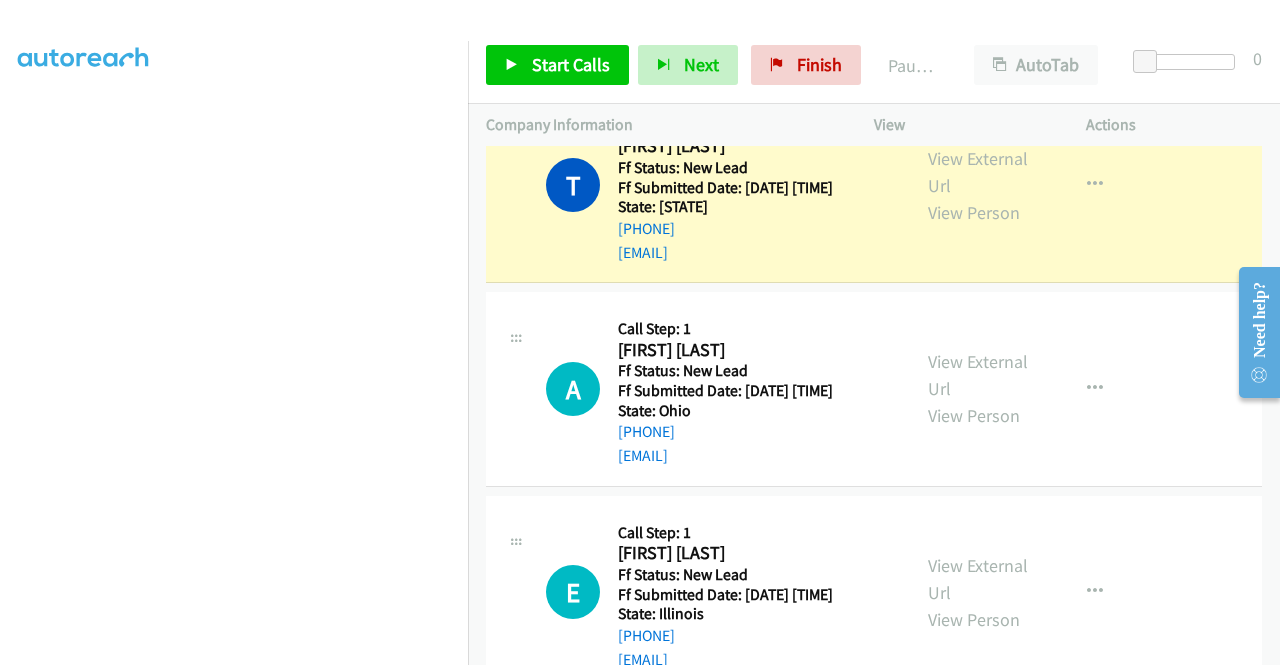 scroll, scrollTop: 446, scrollLeft: 0, axis: vertical 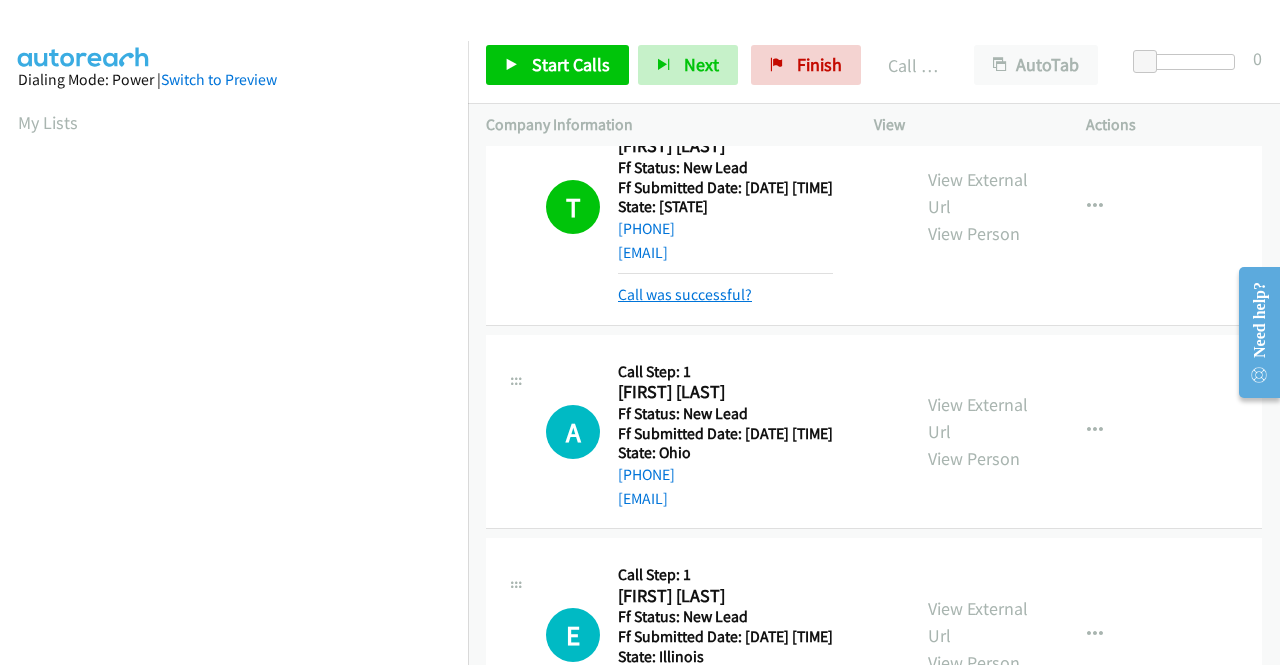 click on "Call was successful?" at bounding box center [685, 294] 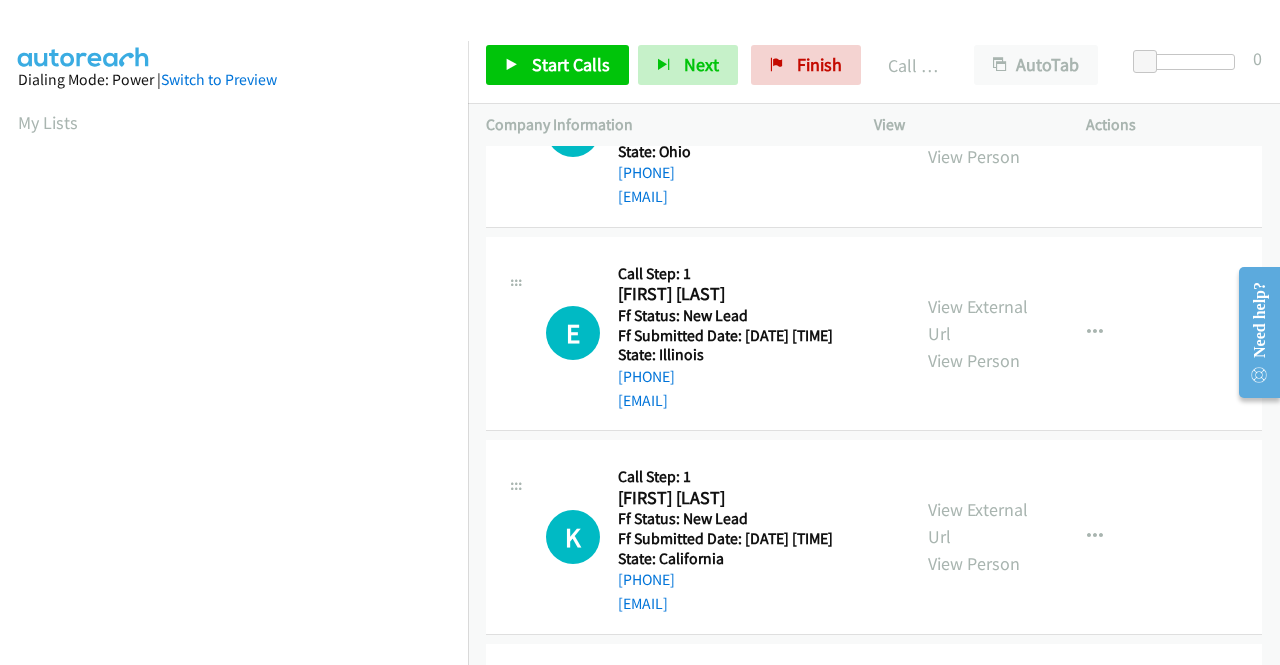 scroll, scrollTop: 1747, scrollLeft: 0, axis: vertical 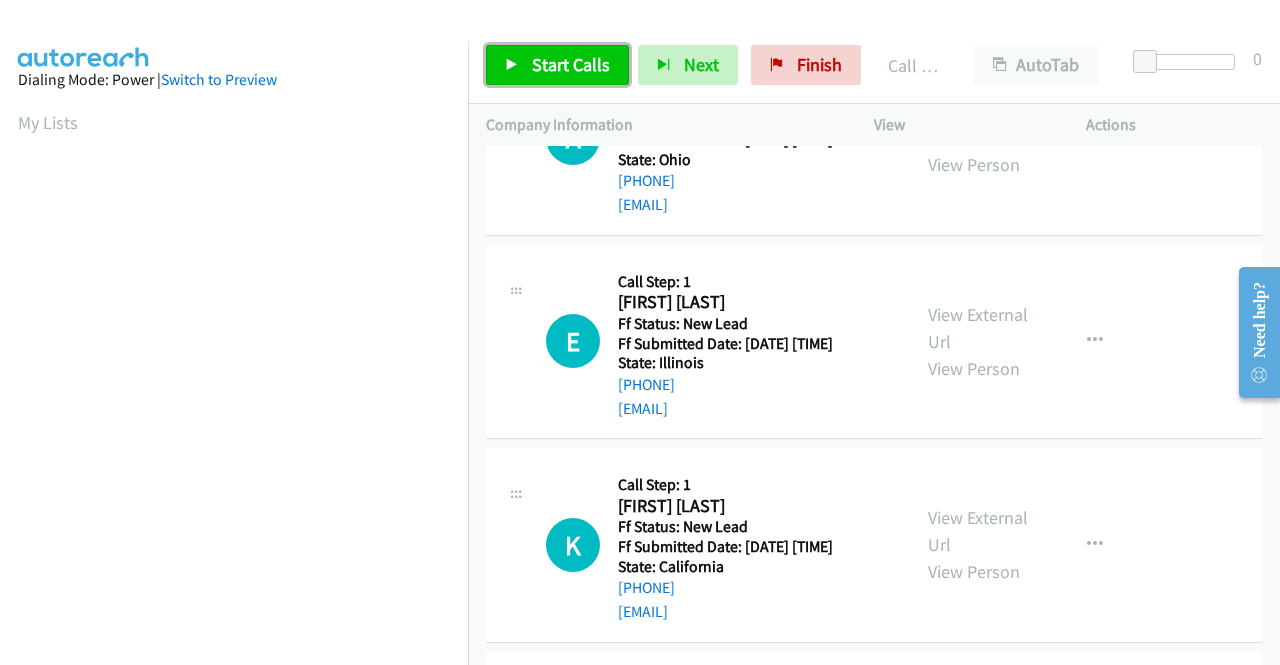 click on "Start Calls" at bounding box center (557, 65) 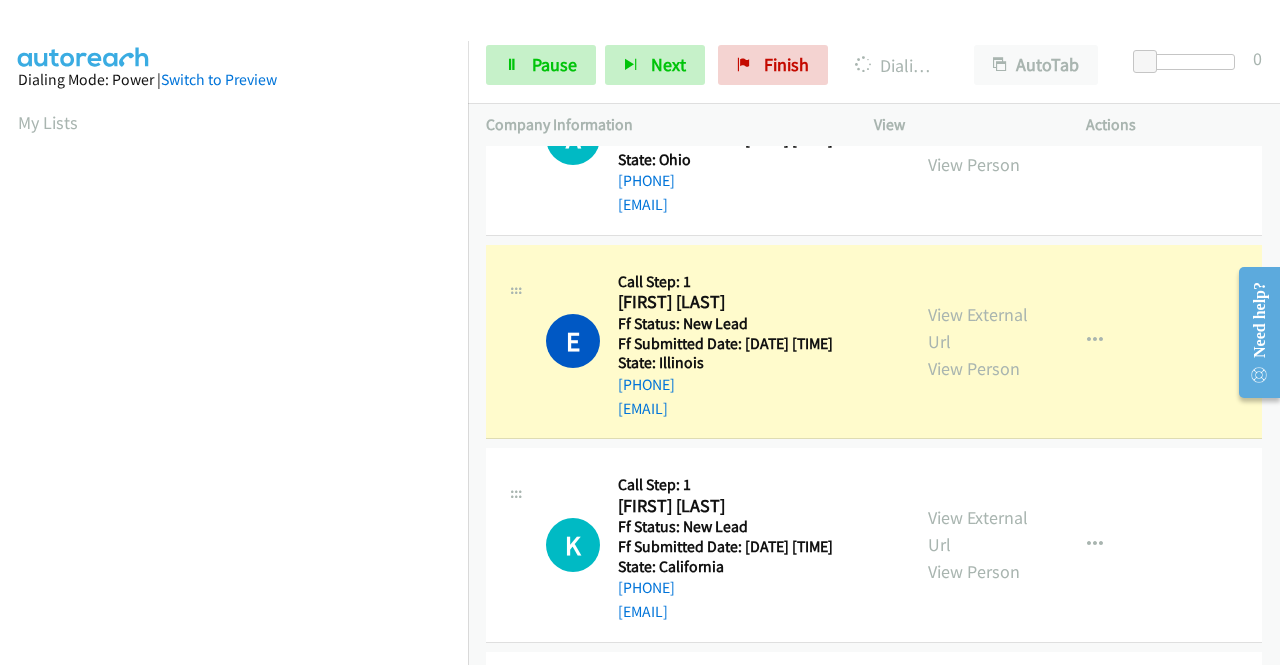 click on "Company Information" at bounding box center [662, 125] 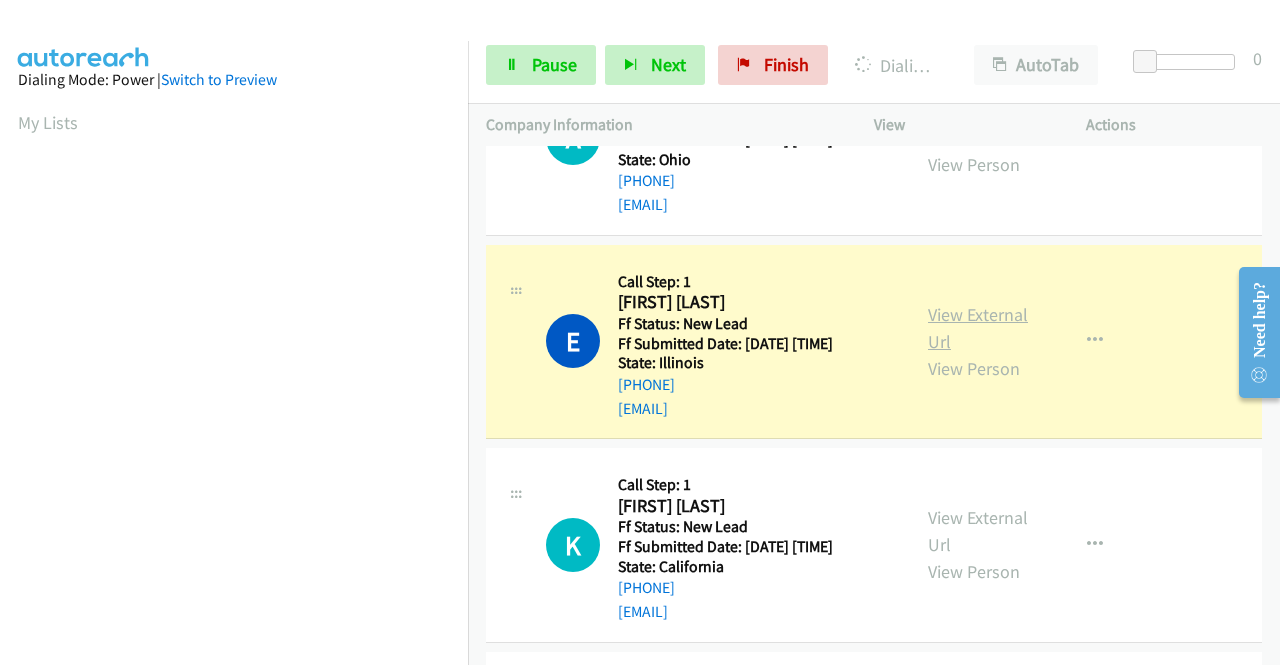 click on "View External Url" at bounding box center [978, 328] 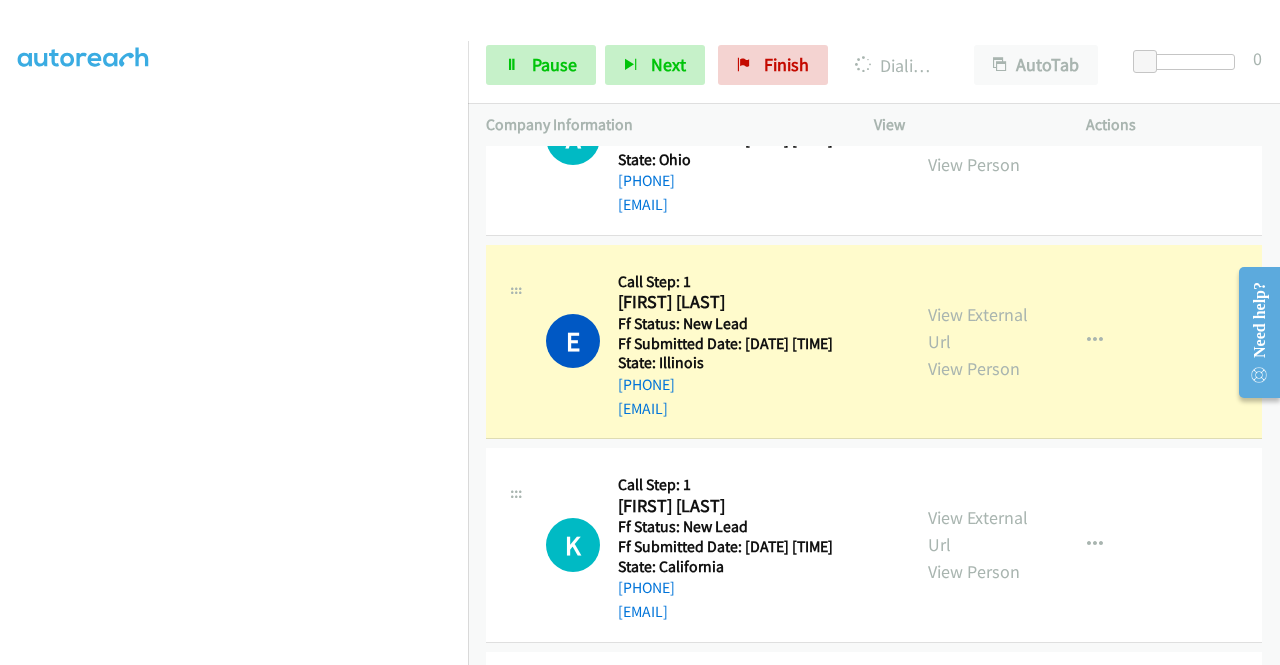 scroll, scrollTop: 456, scrollLeft: 0, axis: vertical 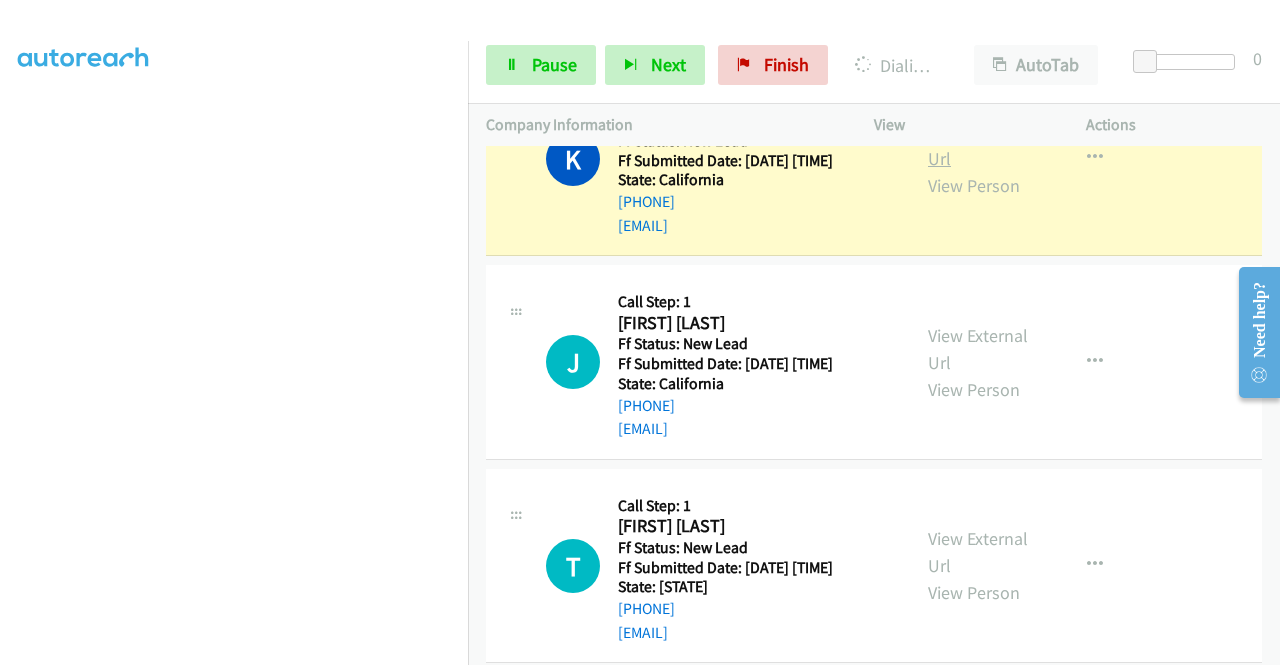 click on "View External Url" at bounding box center (978, 145) 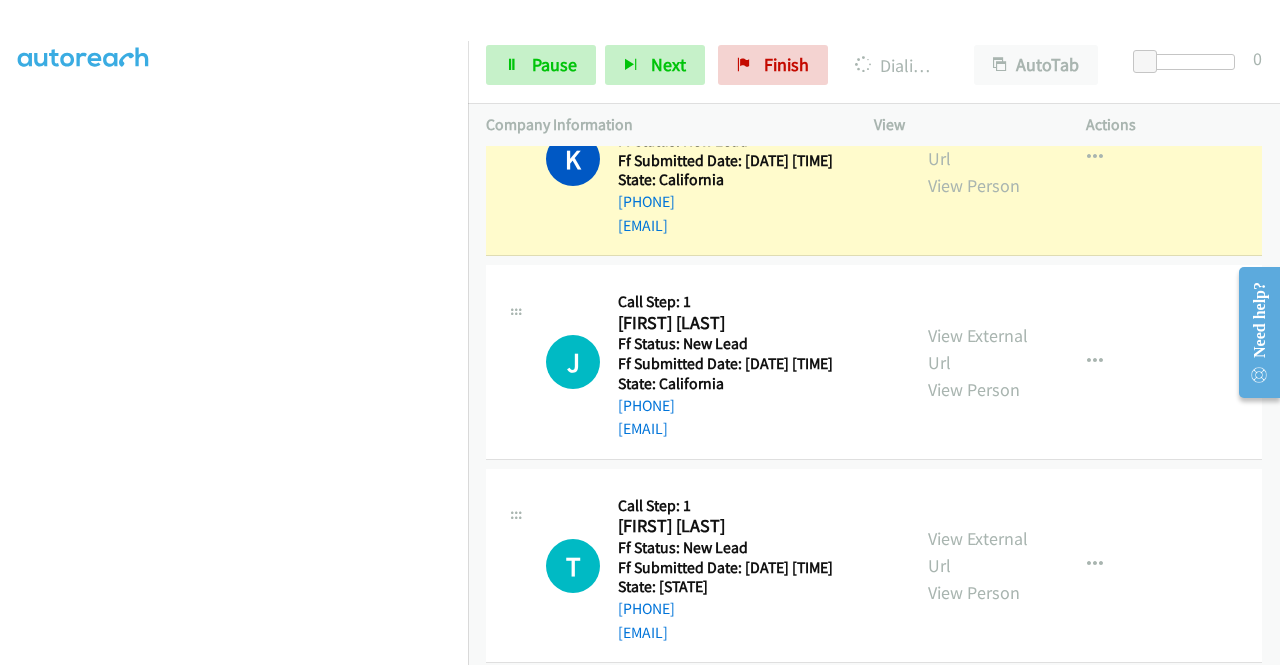 scroll, scrollTop: 0, scrollLeft: 0, axis: both 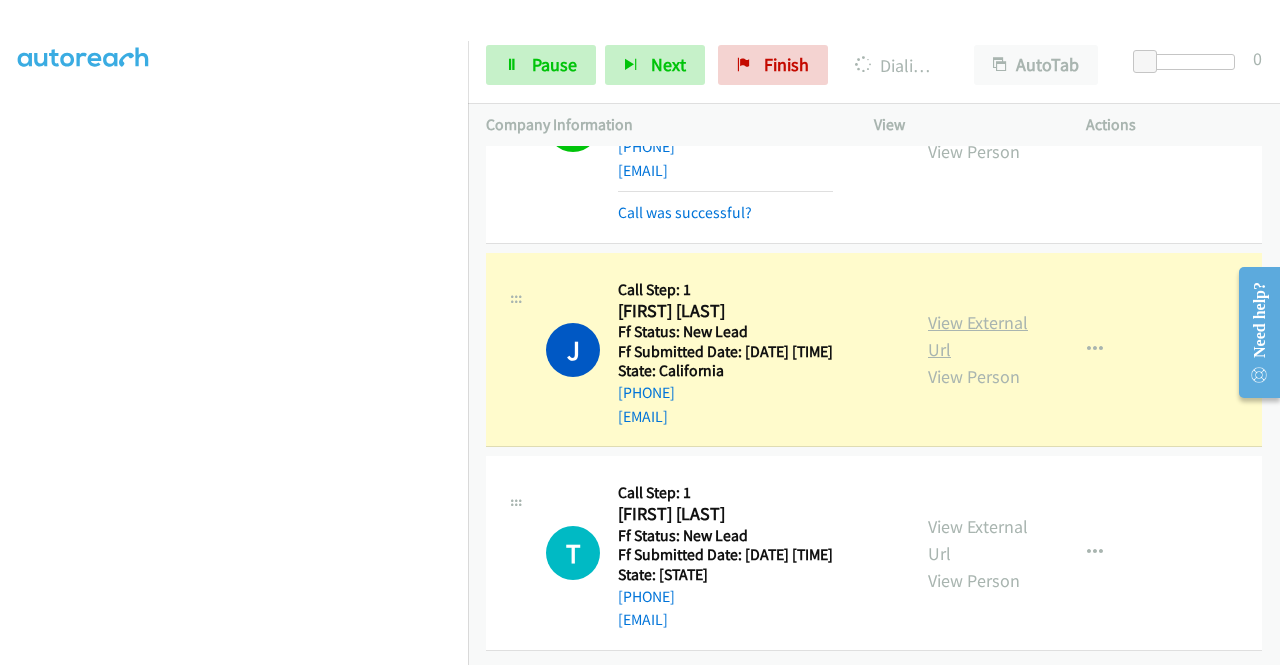 click on "View External Url" at bounding box center (978, 336) 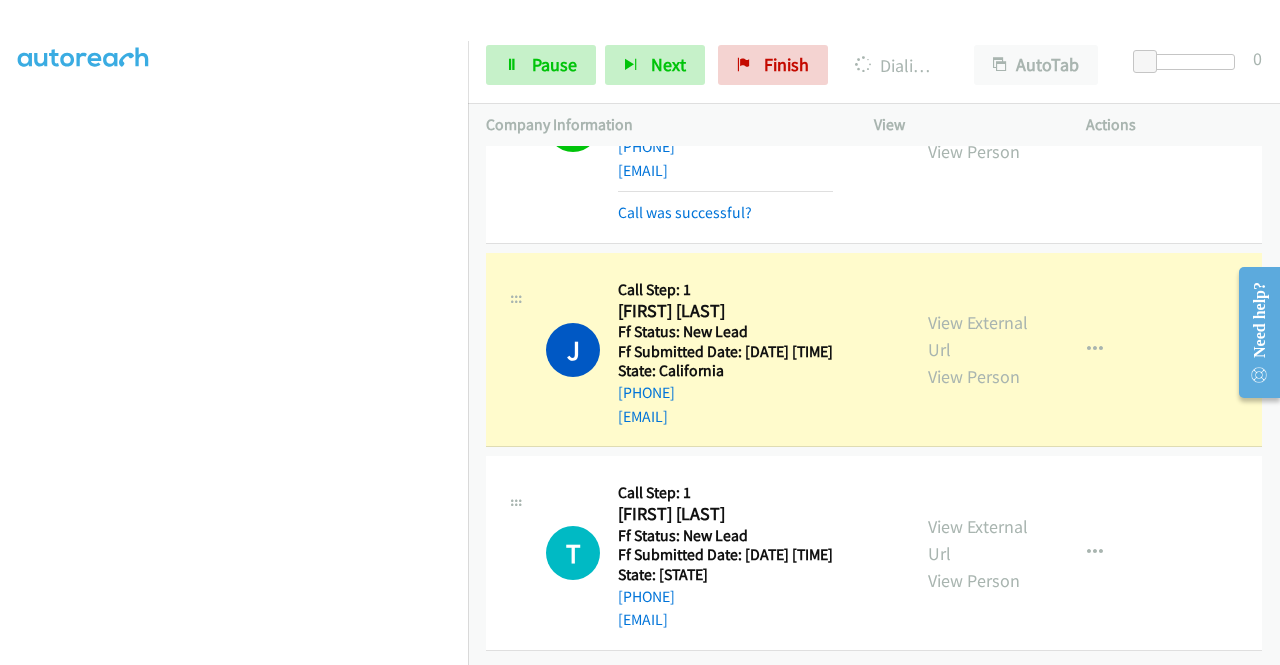 scroll, scrollTop: 0, scrollLeft: 0, axis: both 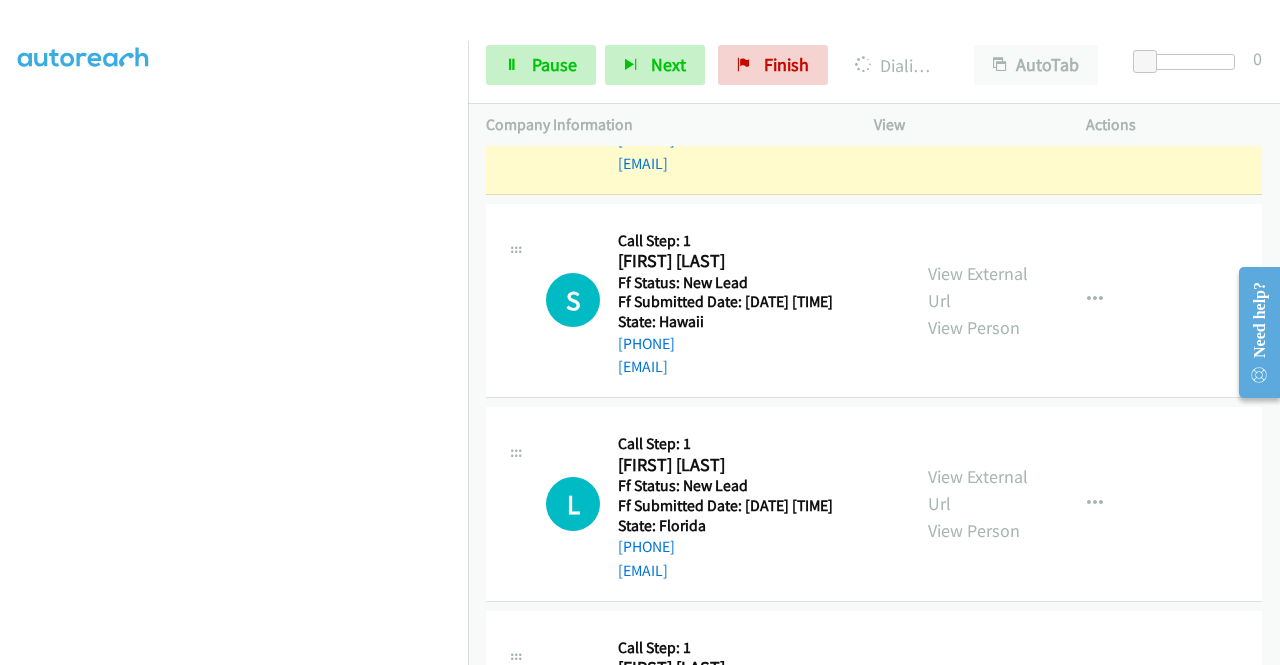 click on "View External Url
View Person
View External Url
Email
Schedule/Manage Callback
Skip Call
Add to do not call list" at bounding box center [1025, 97] 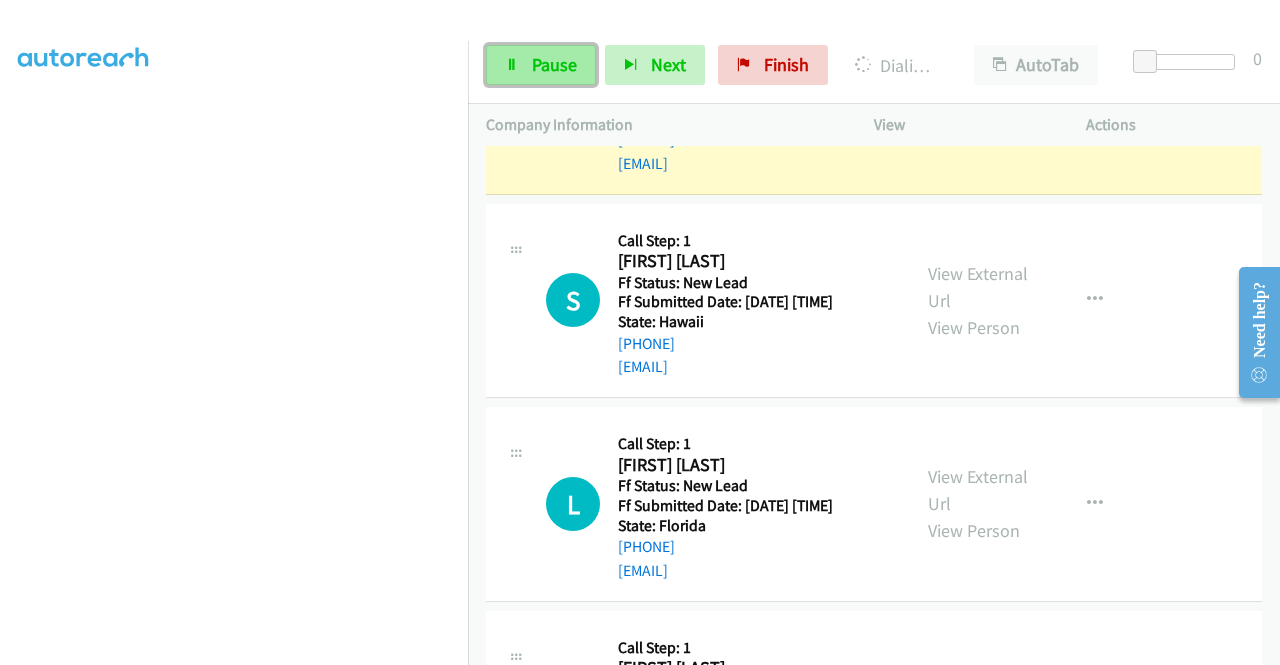 click on "Pause" at bounding box center (541, 65) 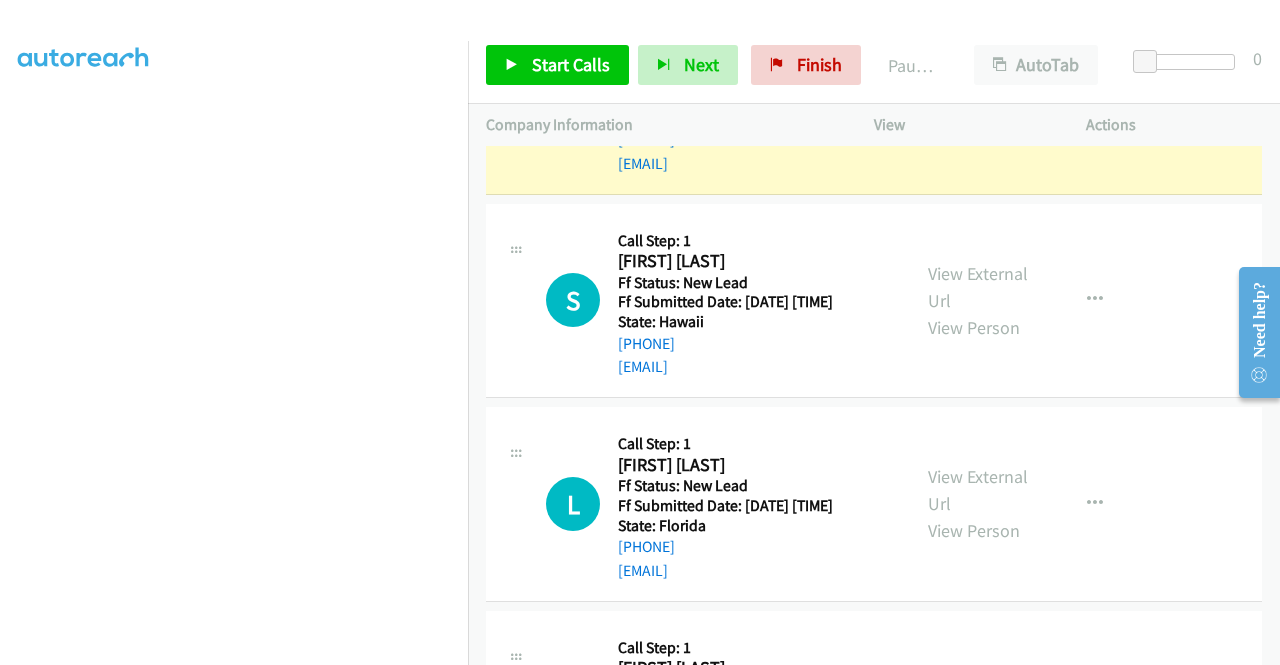 scroll, scrollTop: 0, scrollLeft: 0, axis: both 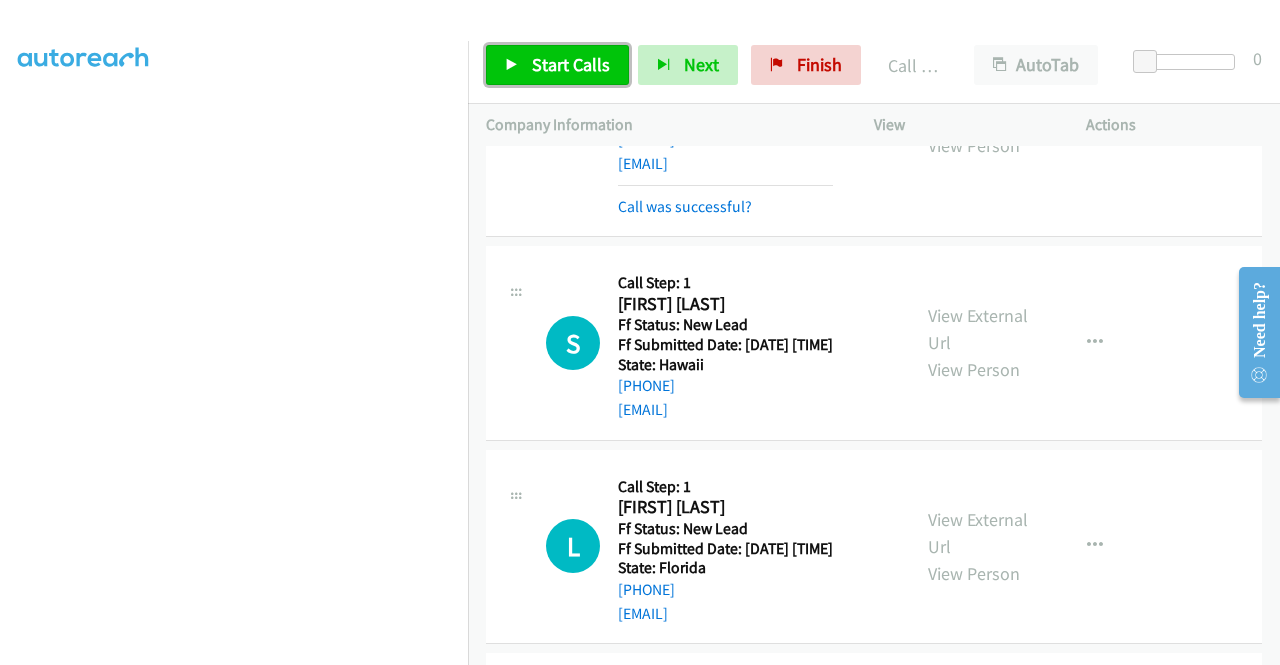 click on "Start Calls" at bounding box center (571, 64) 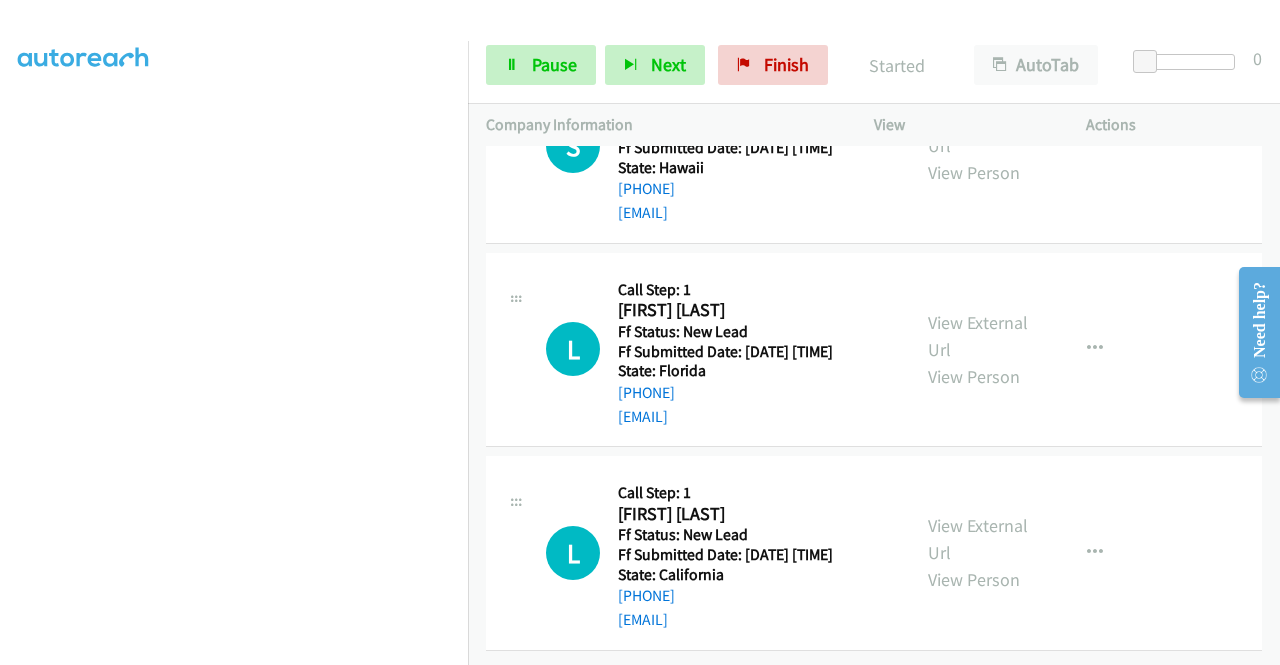 scroll, scrollTop: 2950, scrollLeft: 0, axis: vertical 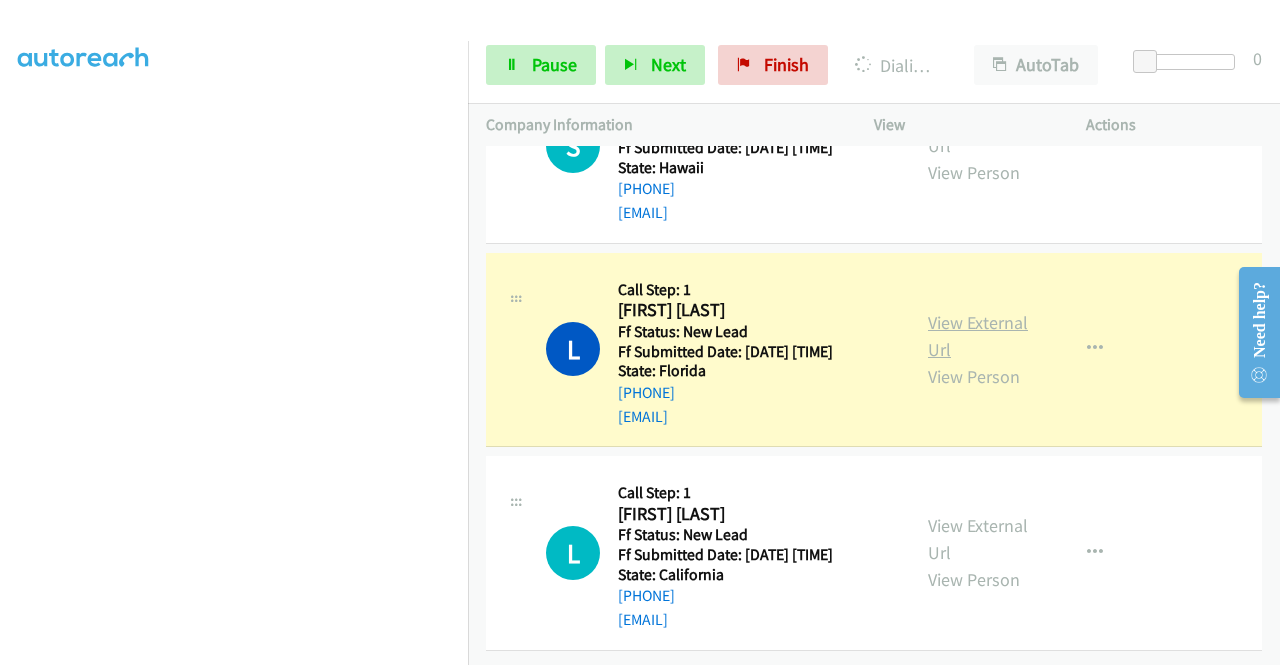 click on "View External Url" at bounding box center (978, 336) 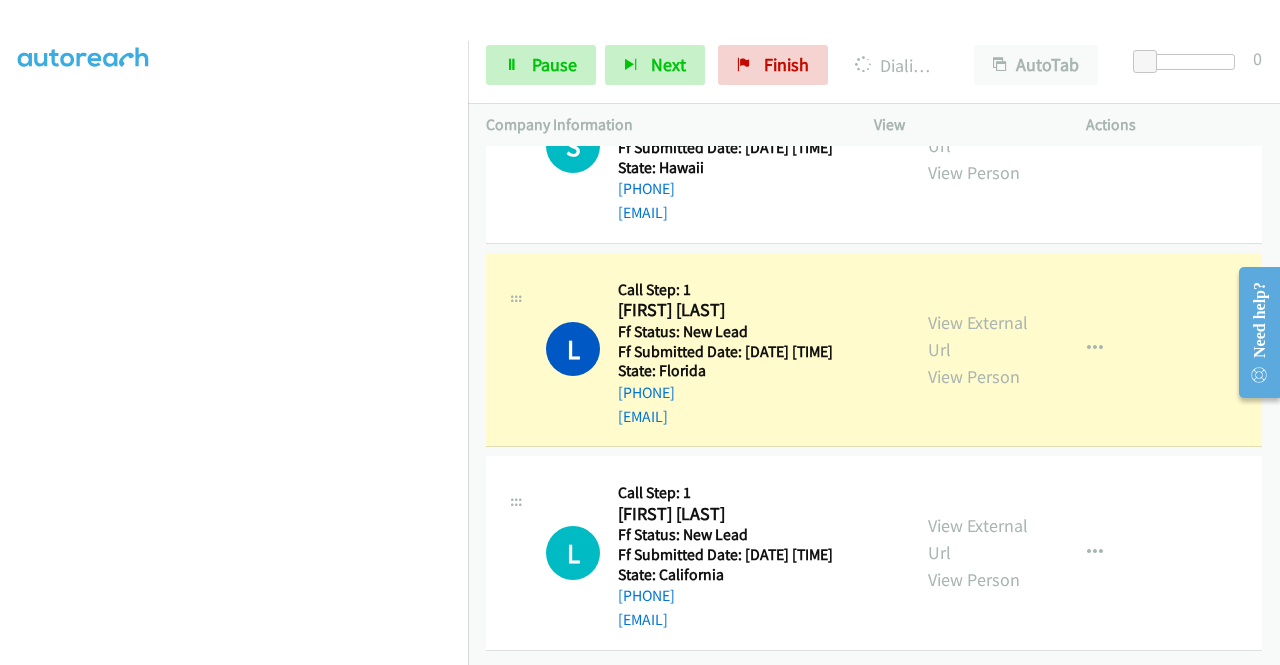 scroll, scrollTop: 0, scrollLeft: 0, axis: both 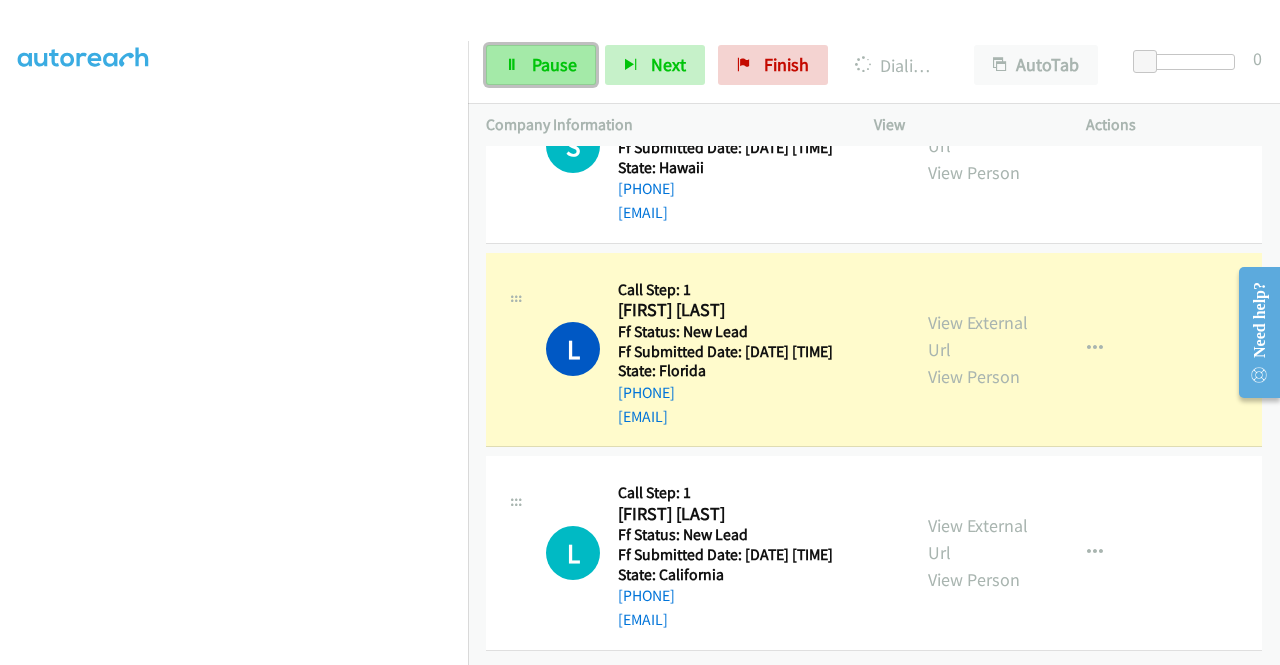 click on "Pause" at bounding box center [541, 65] 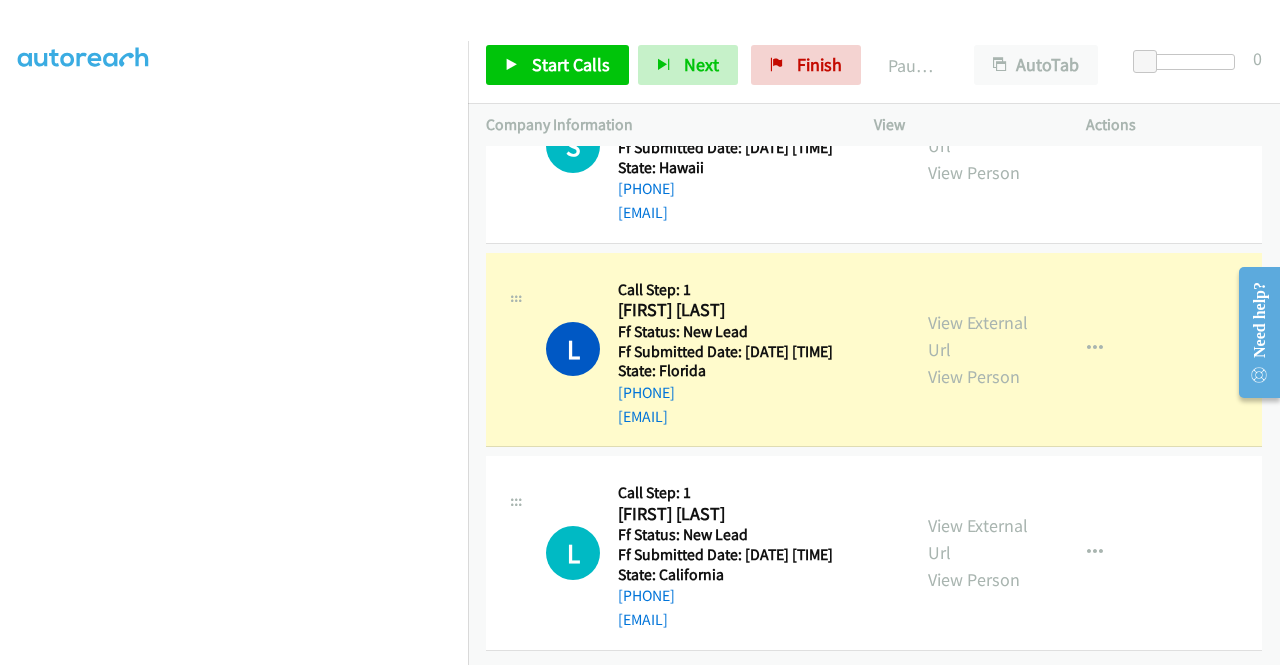 scroll, scrollTop: 0, scrollLeft: 0, axis: both 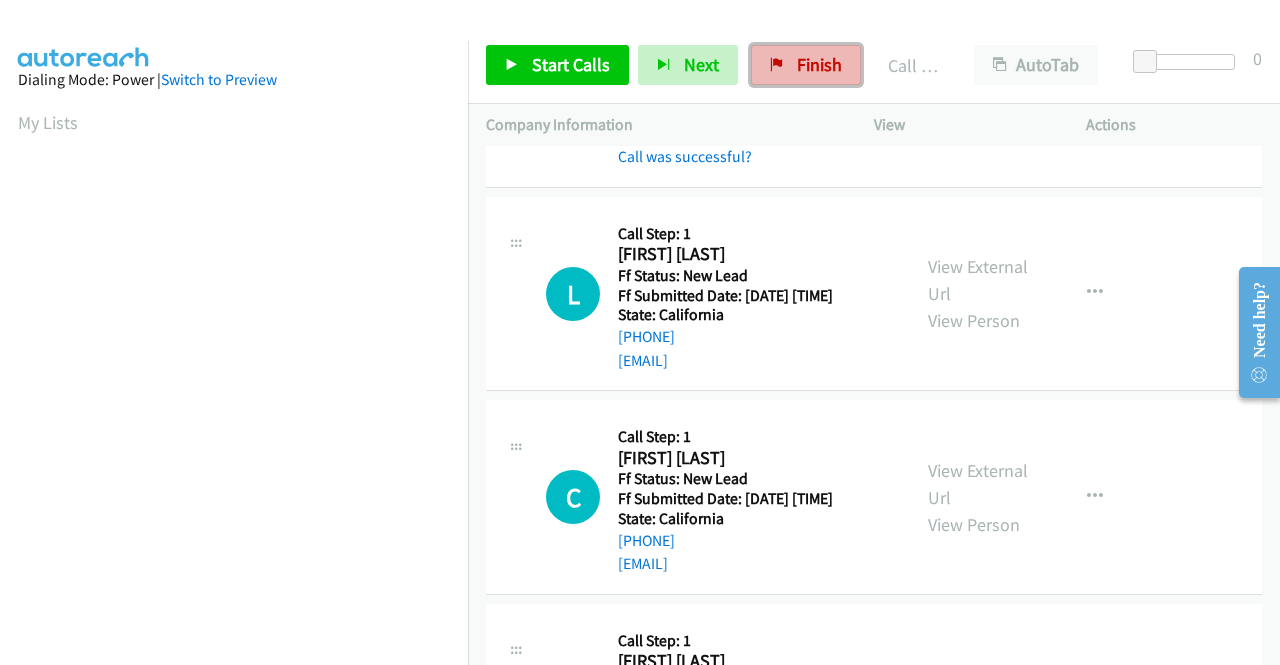 click at bounding box center [777, 66] 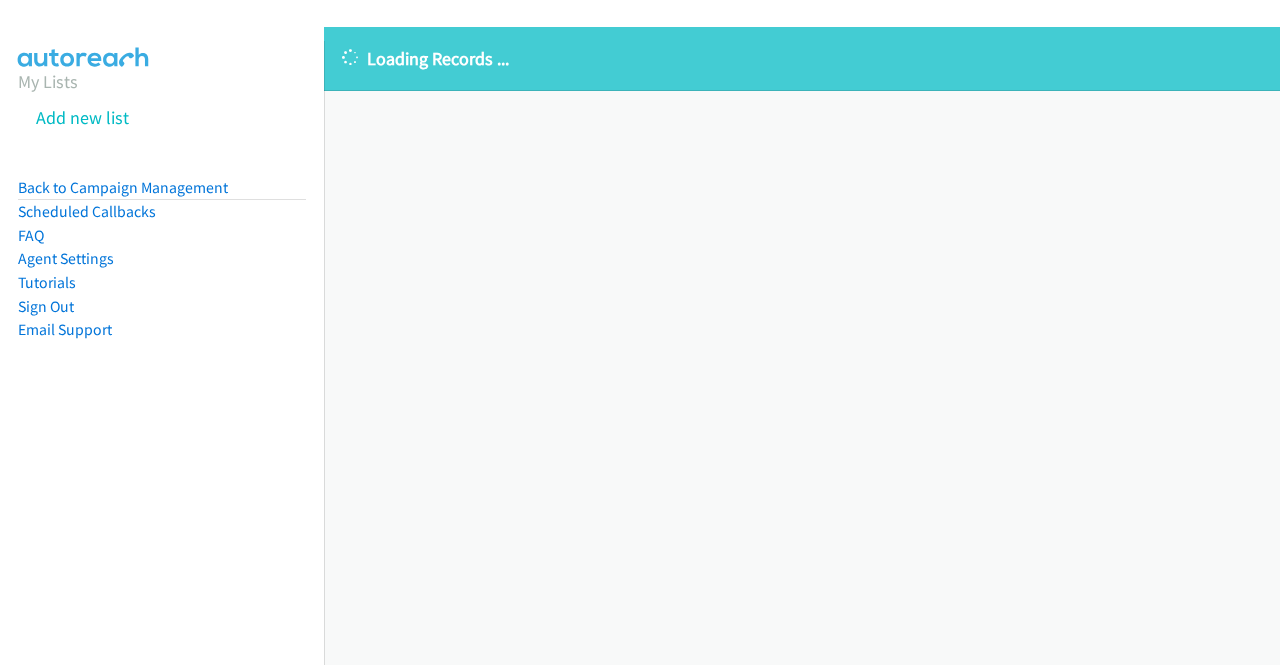 scroll, scrollTop: 0, scrollLeft: 0, axis: both 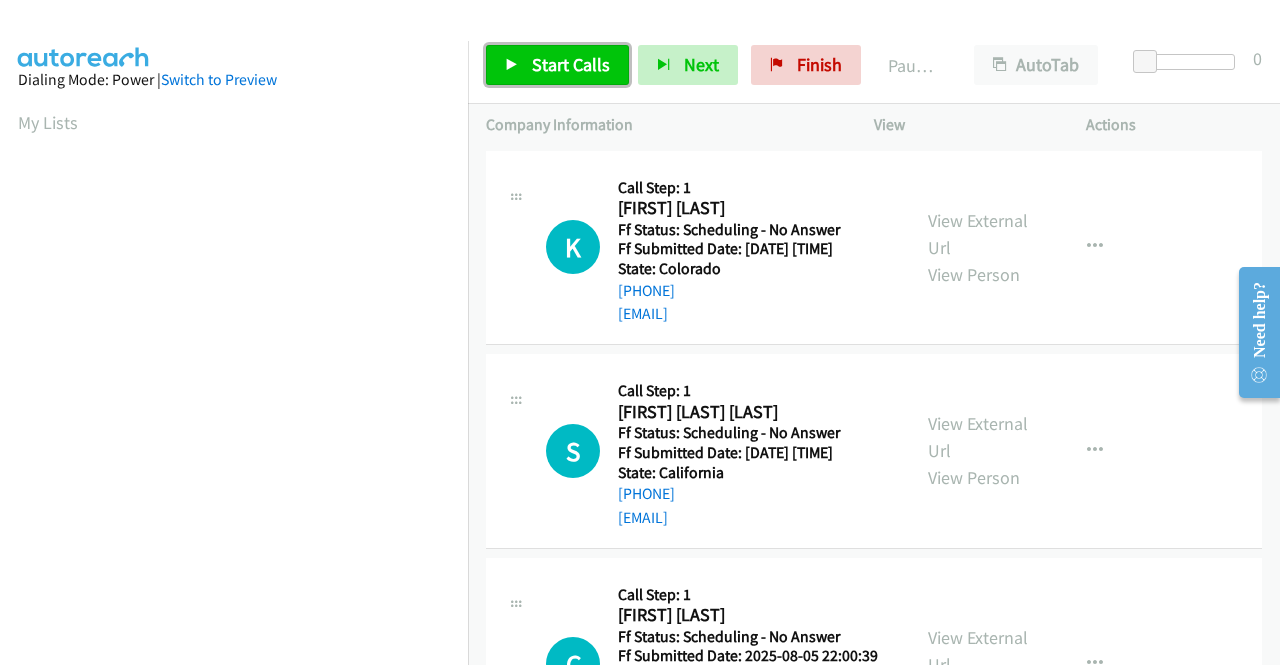 click on "Start Calls" at bounding box center [571, 64] 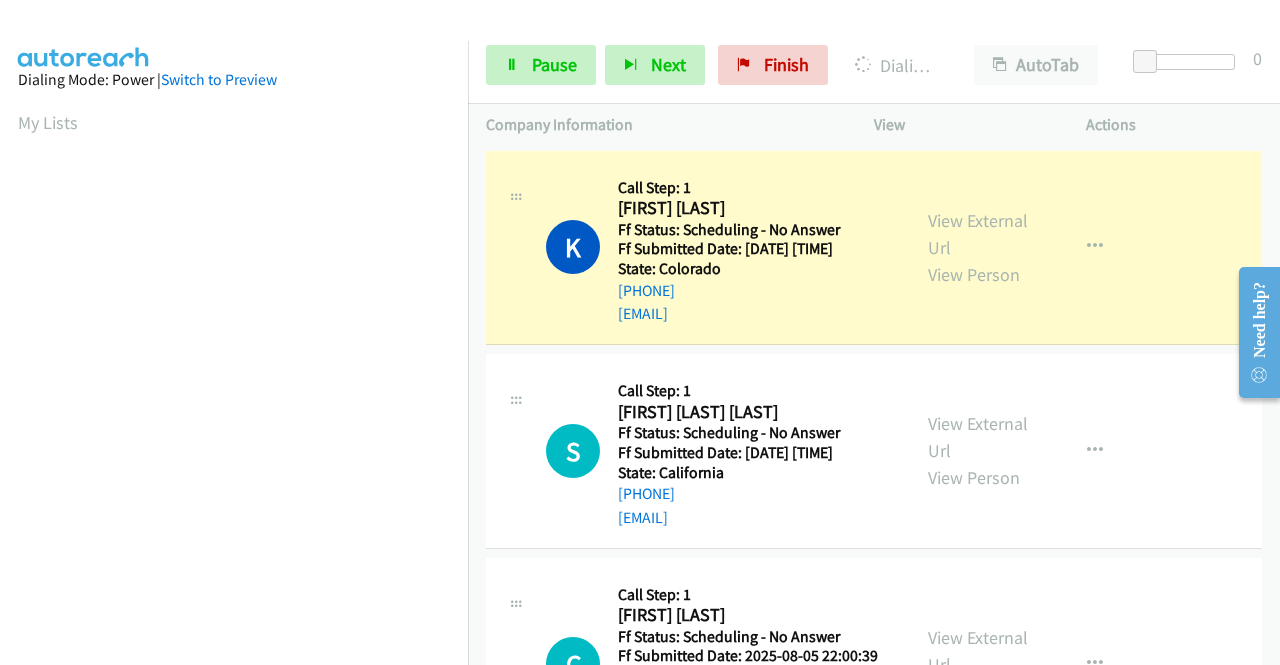 click on "View External Url
View Person
View External Url
Email
Schedule/Manage Callback
Skip Call
Add to do not call list" at bounding box center (1025, 248) 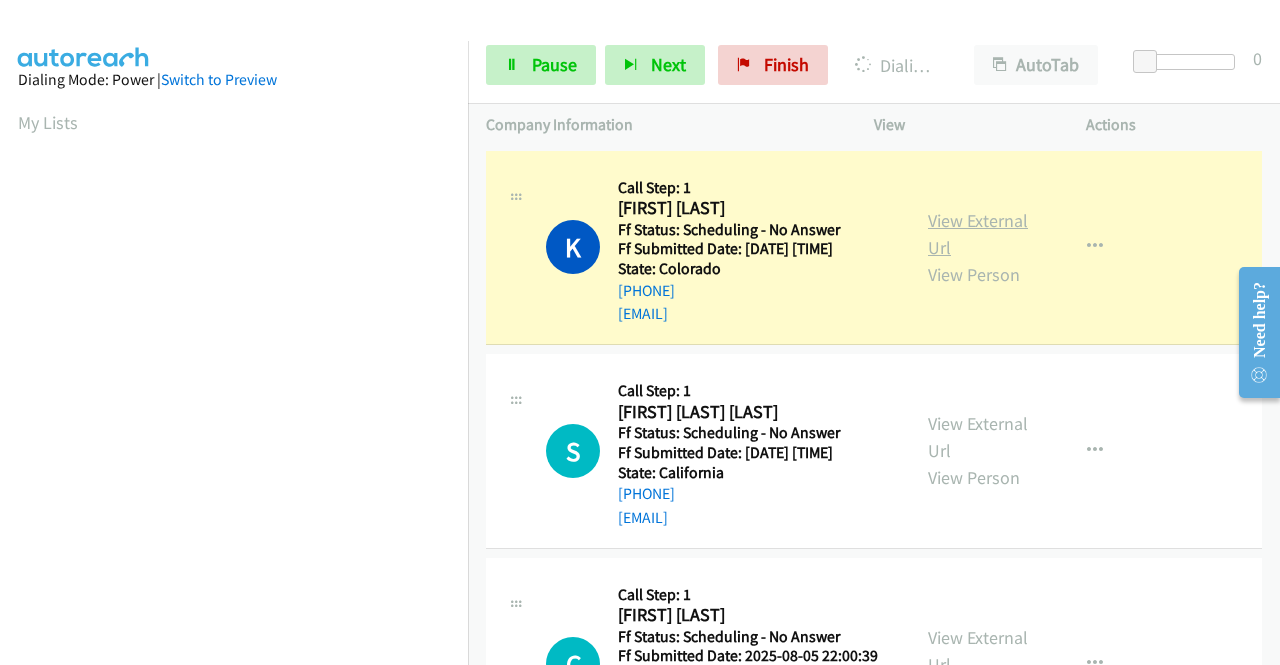 click on "View External Url" at bounding box center [978, 234] 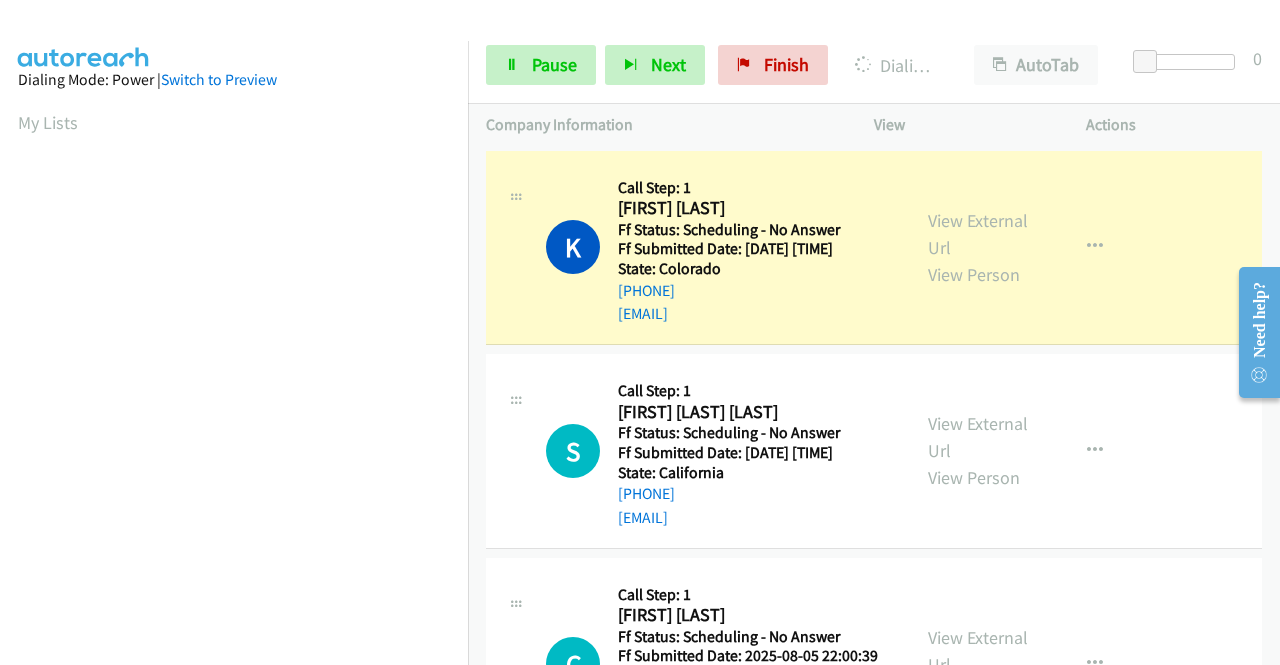 scroll, scrollTop: 456, scrollLeft: 0, axis: vertical 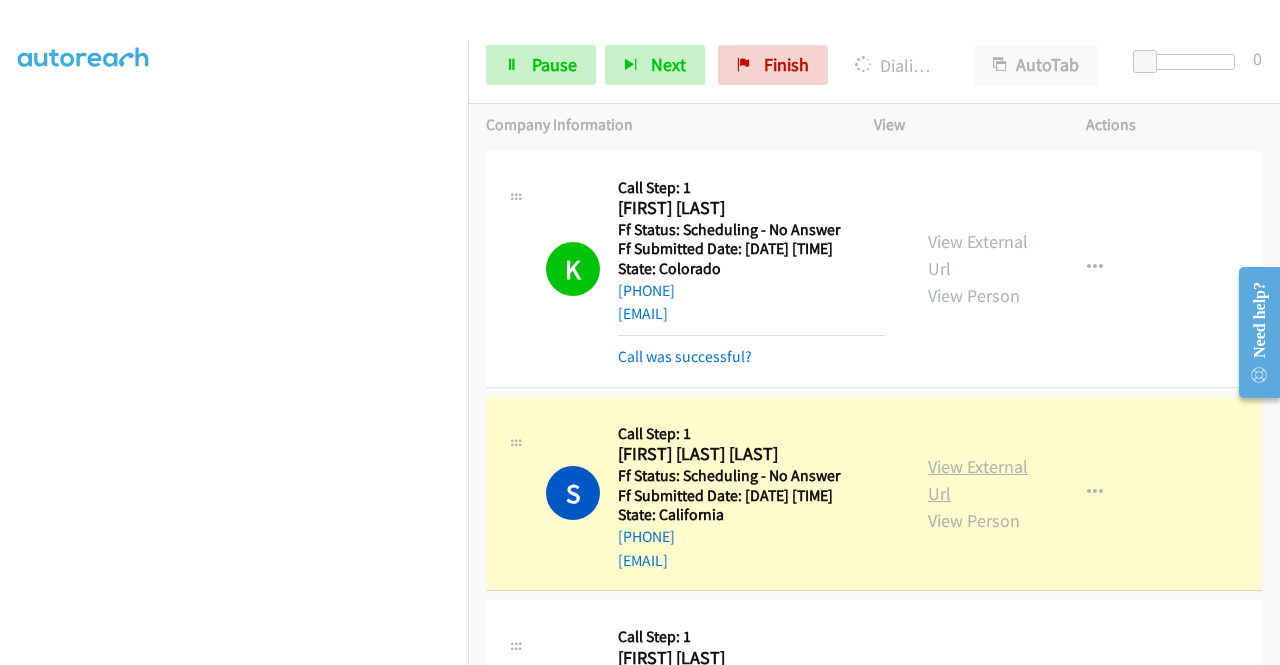 click on "View External Url" at bounding box center (978, 480) 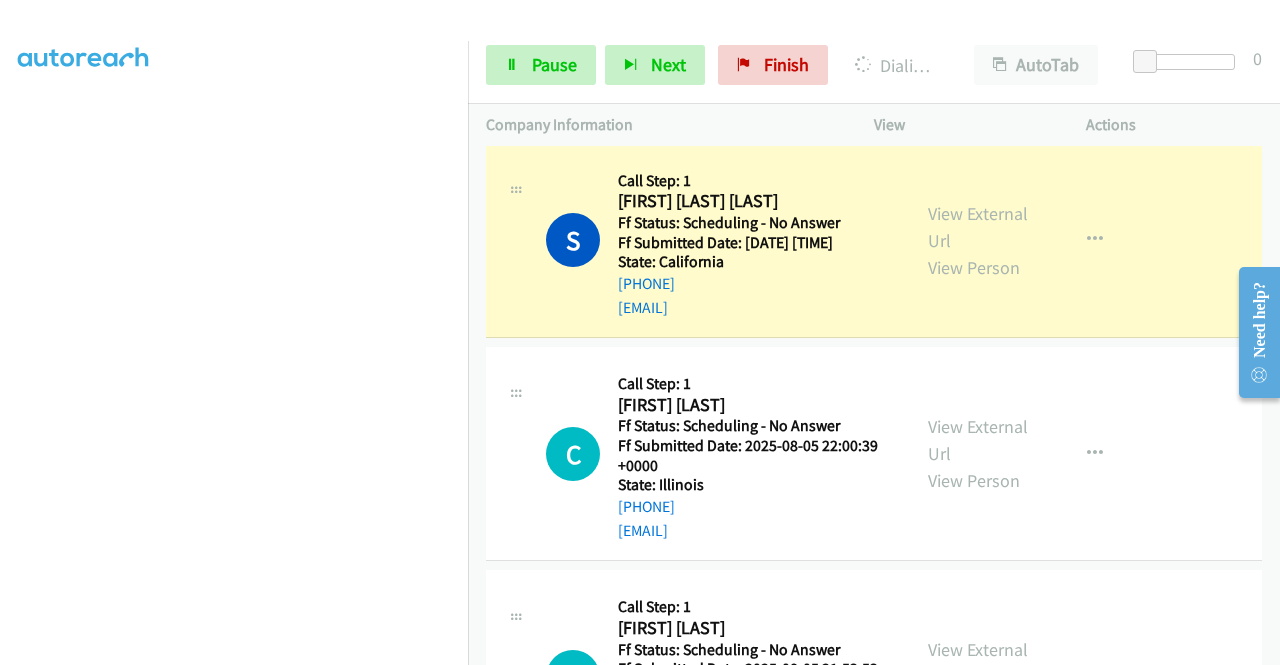 scroll, scrollTop: 224, scrollLeft: 0, axis: vertical 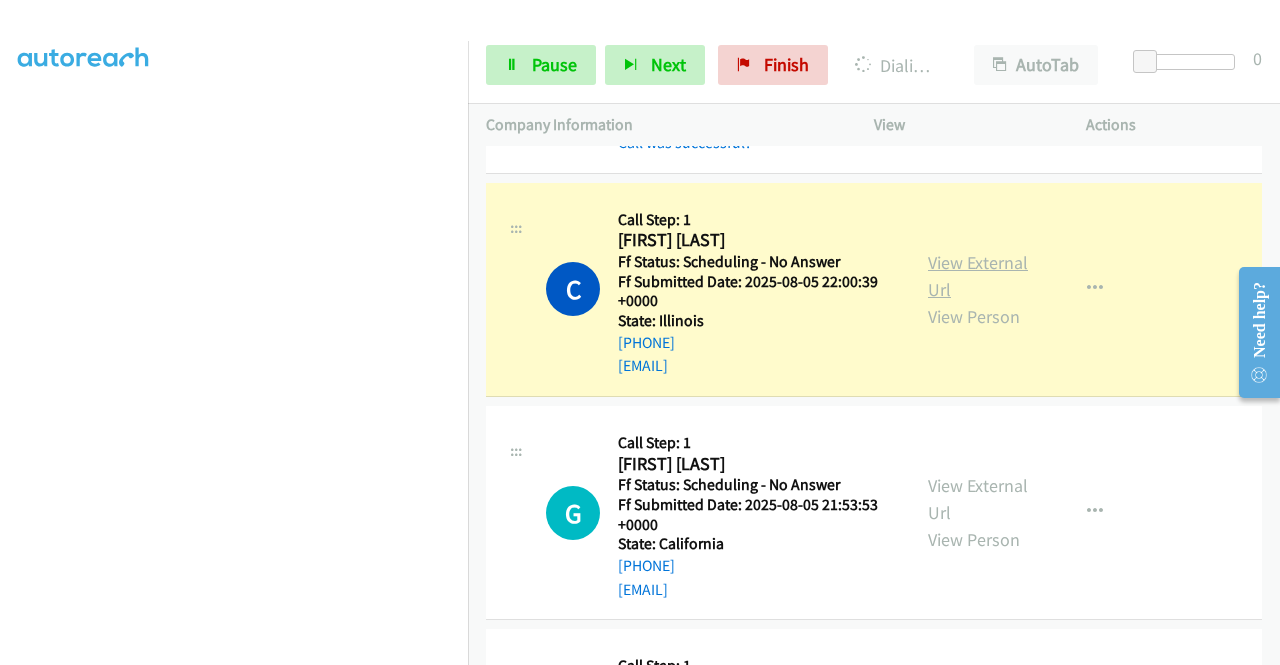 click on "View External Url" at bounding box center (978, 276) 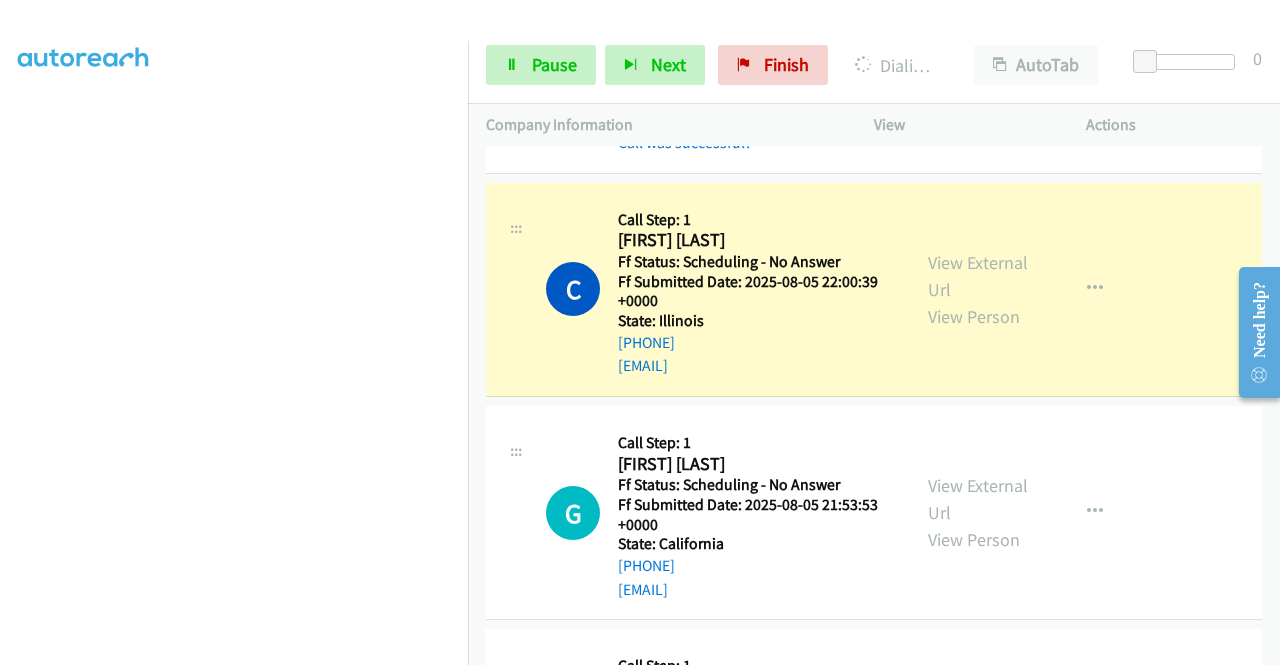 scroll, scrollTop: 0, scrollLeft: 0, axis: both 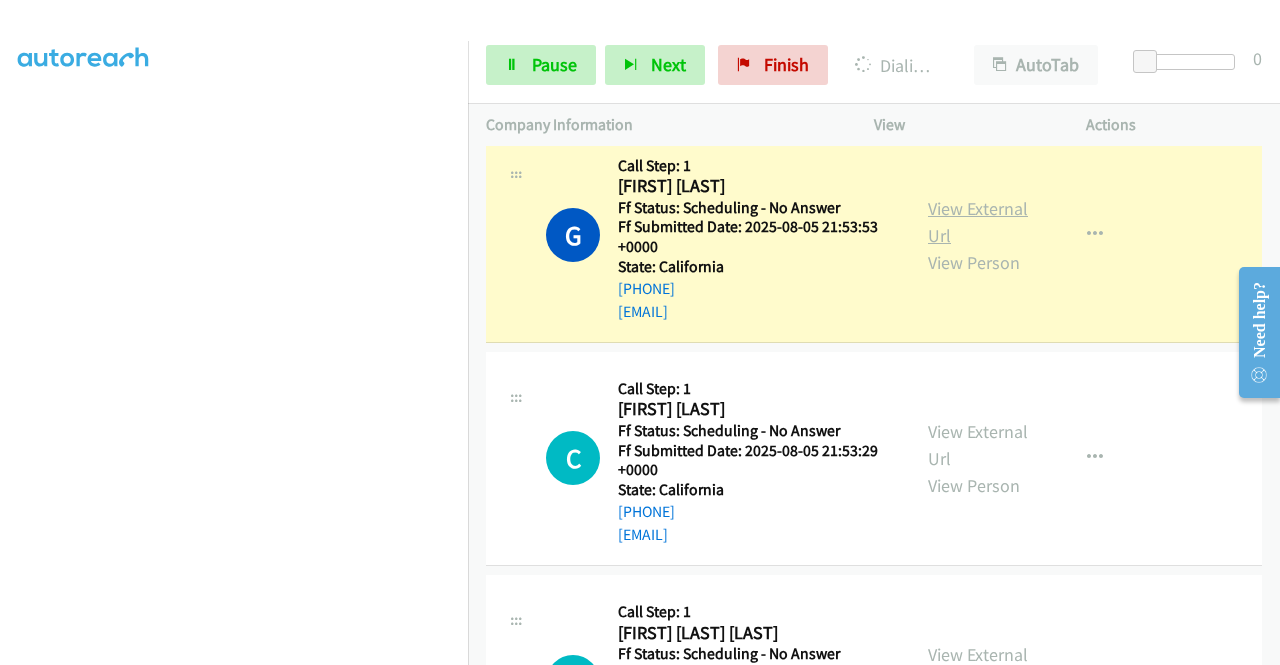 click on "View External Url" at bounding box center [978, 222] 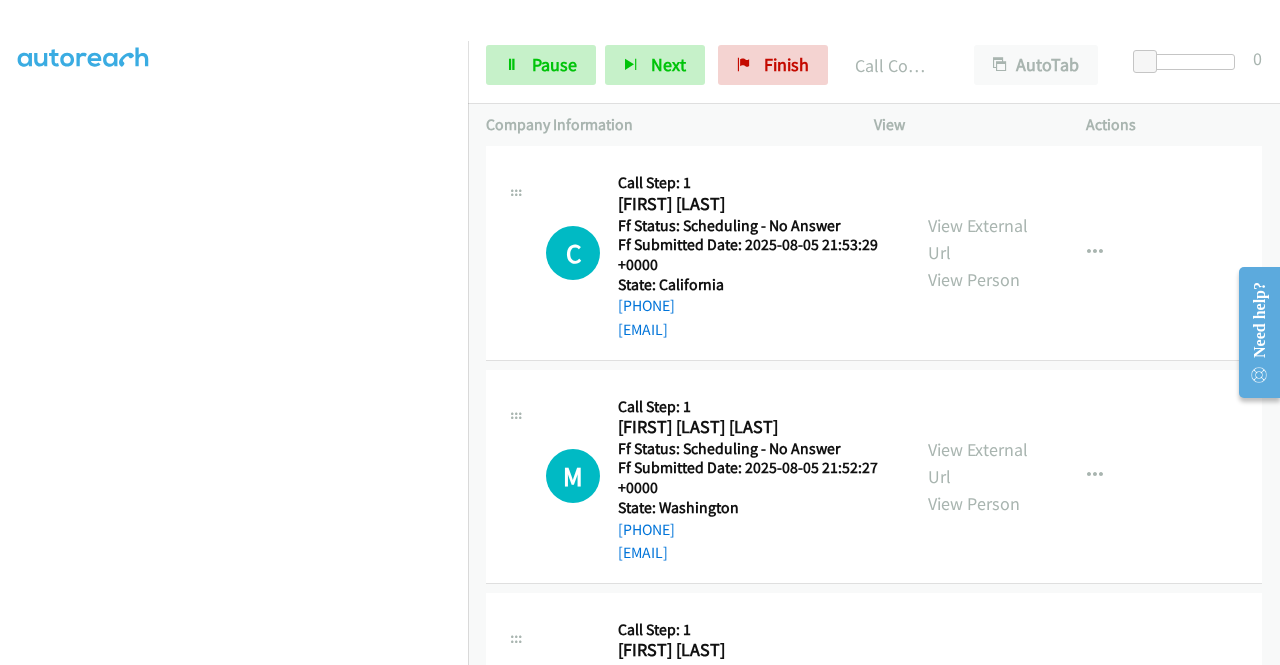 scroll, scrollTop: 1046, scrollLeft: 0, axis: vertical 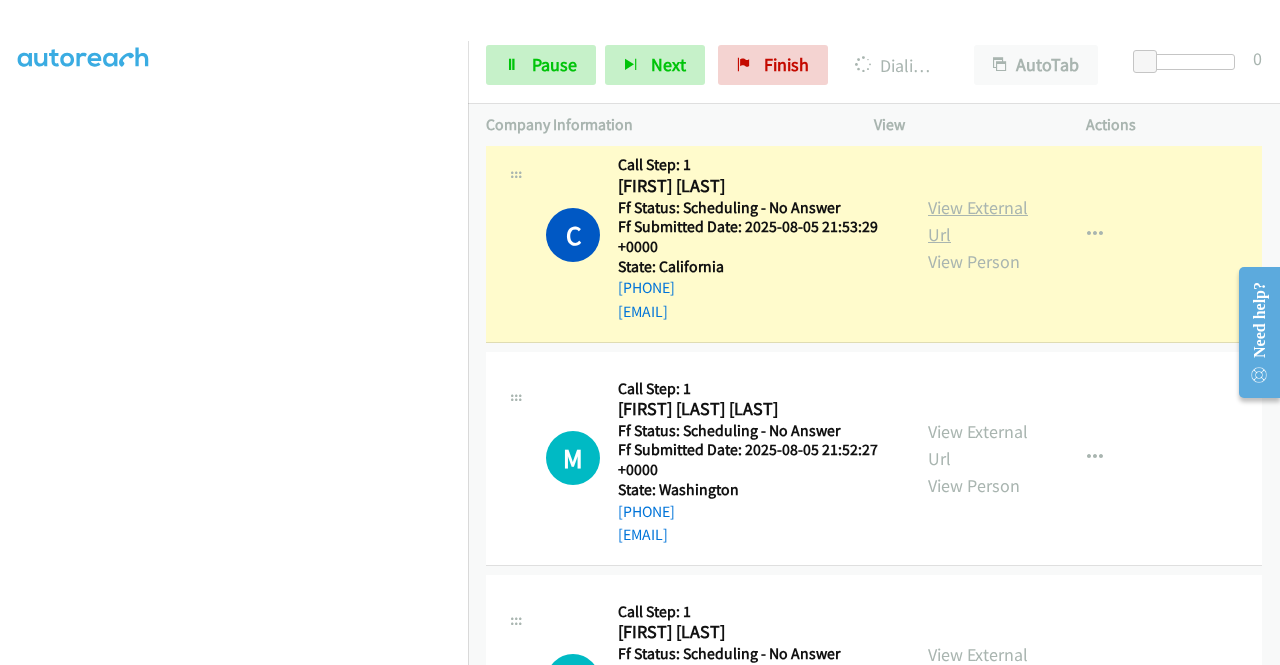 click on "View External Url" at bounding box center [978, 221] 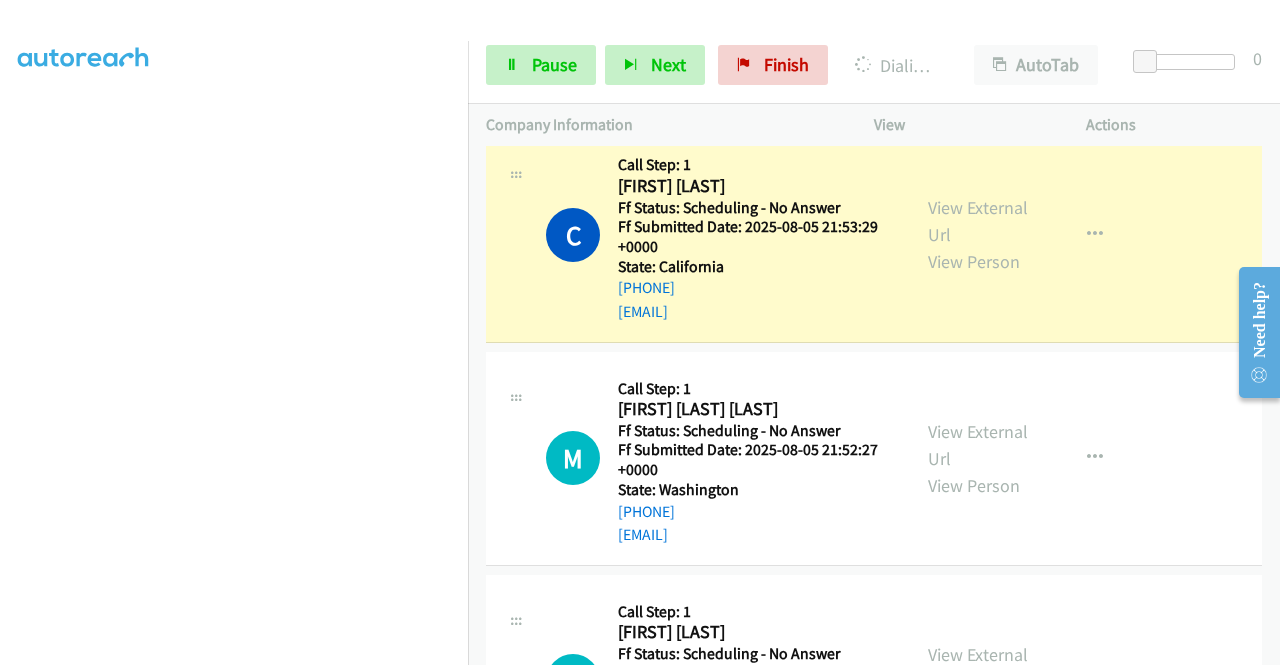click on "Start Calls
Pause
Next
Finish
Dialing [FIRST] [LAST]
AutoTab
AutoTab
0" at bounding box center (874, 65) 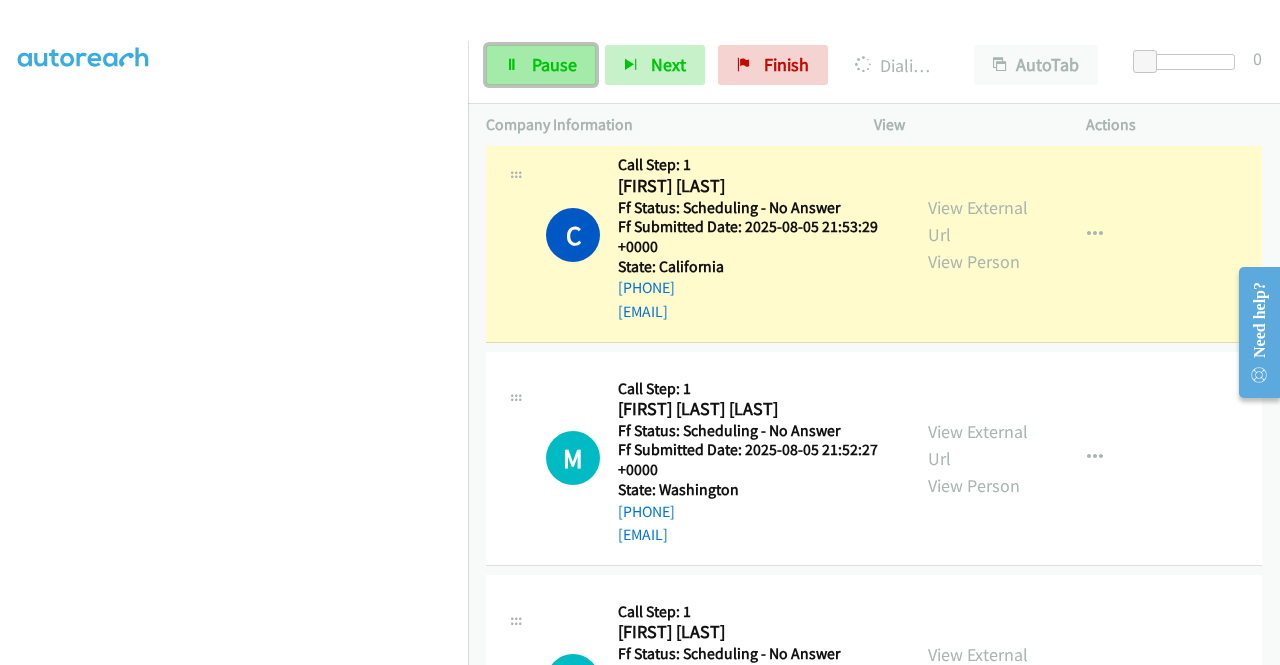 click at bounding box center (512, 66) 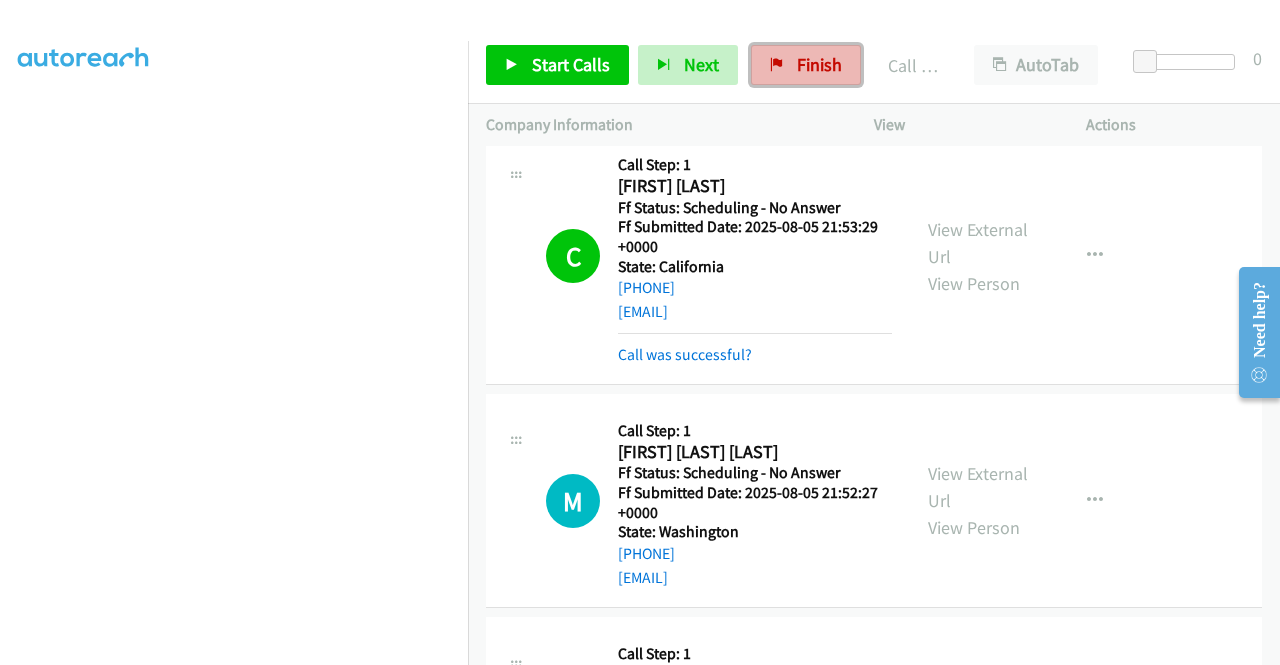 click on "Finish" at bounding box center (819, 64) 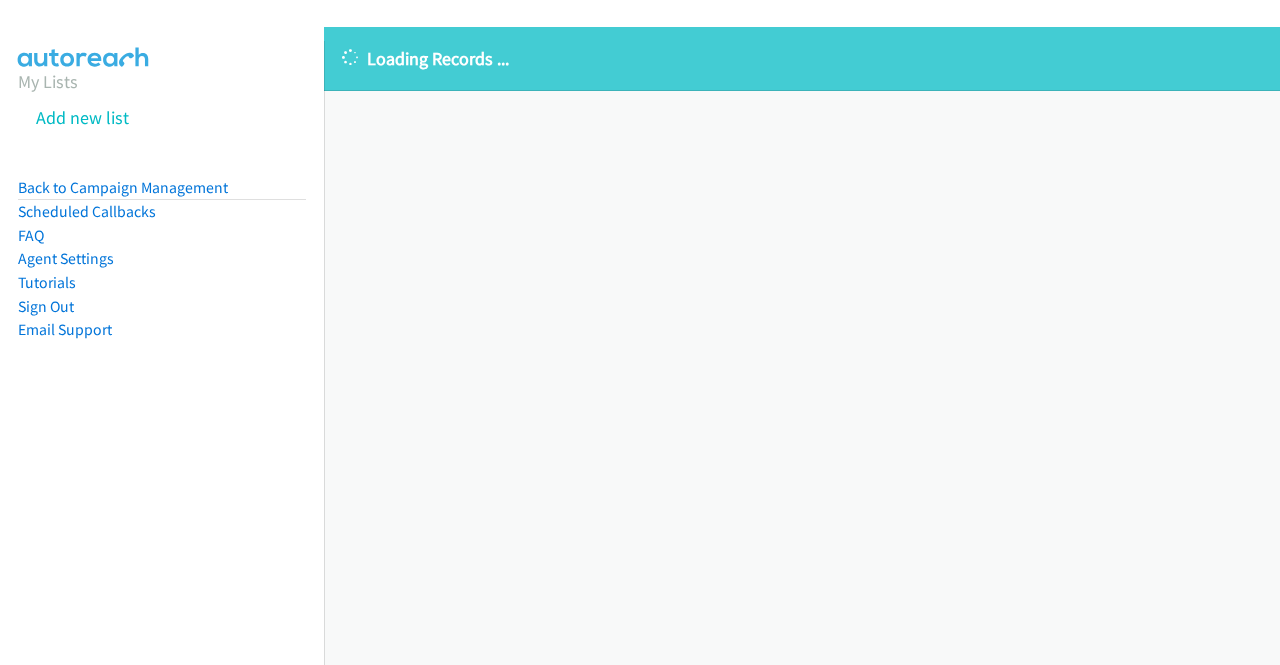 scroll, scrollTop: 0, scrollLeft: 0, axis: both 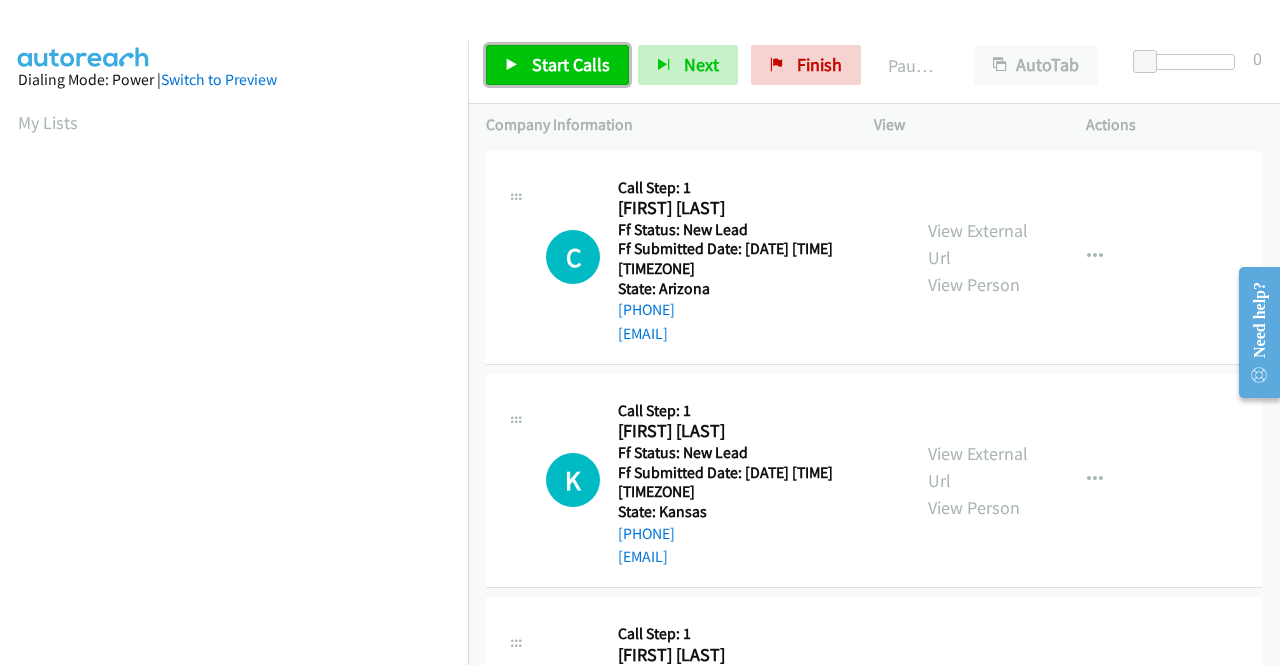 click on "Start Calls" at bounding box center [557, 65] 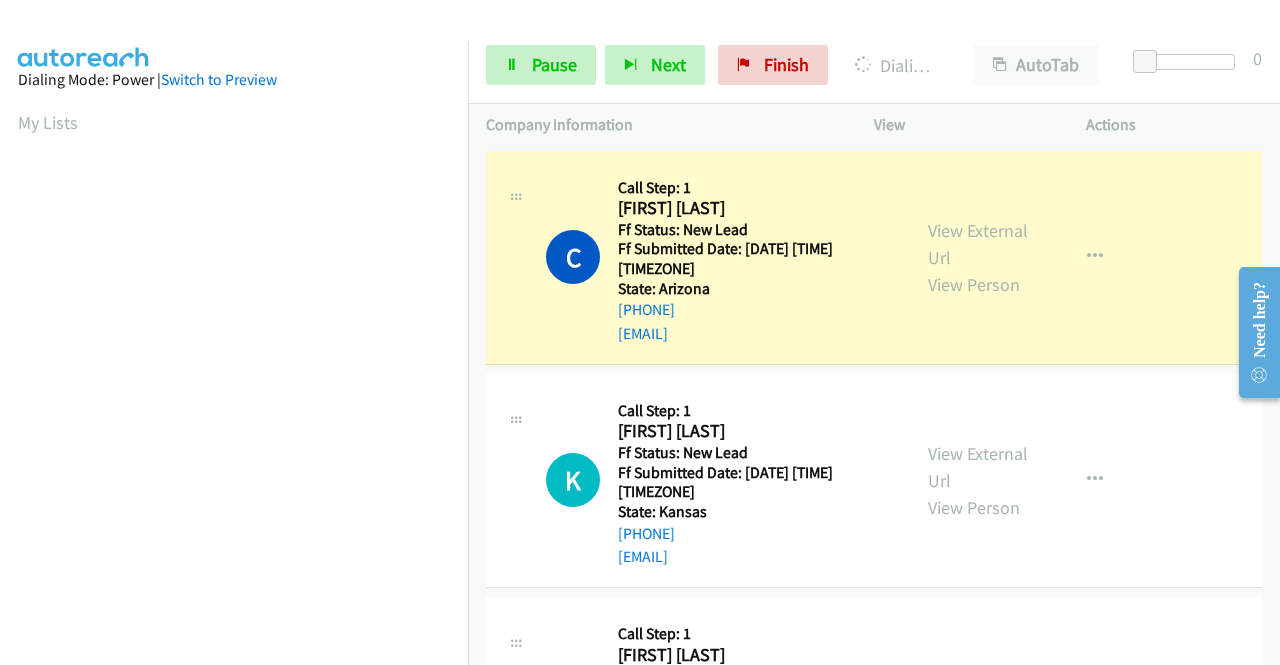 click on "Dialing Mode: Power
|
Switch to Preview
My Lists" at bounding box center (234, 594) 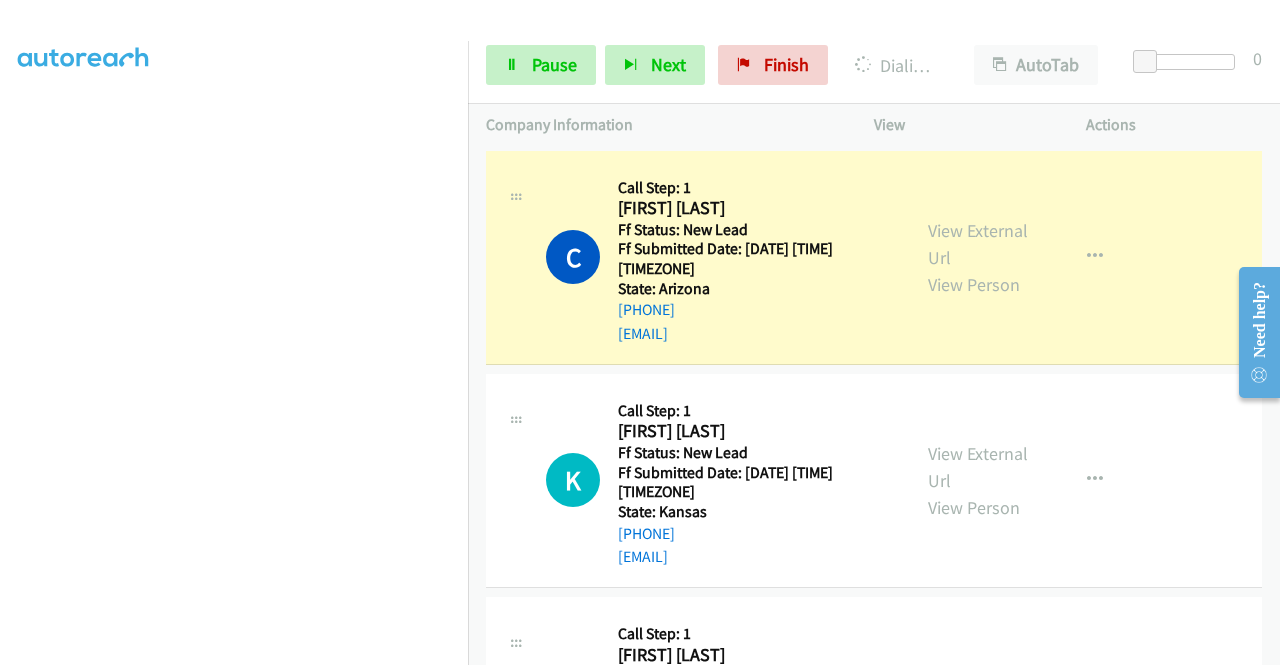 scroll, scrollTop: 0, scrollLeft: 0, axis: both 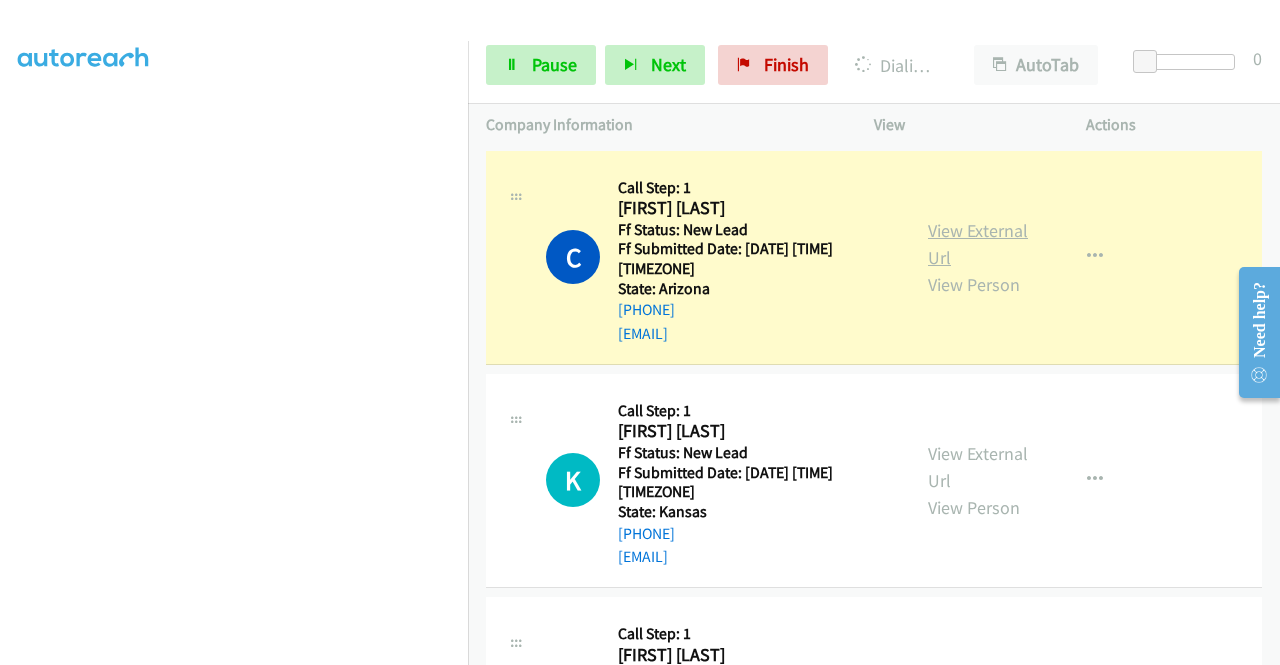 click on "View External Url" at bounding box center (978, 244) 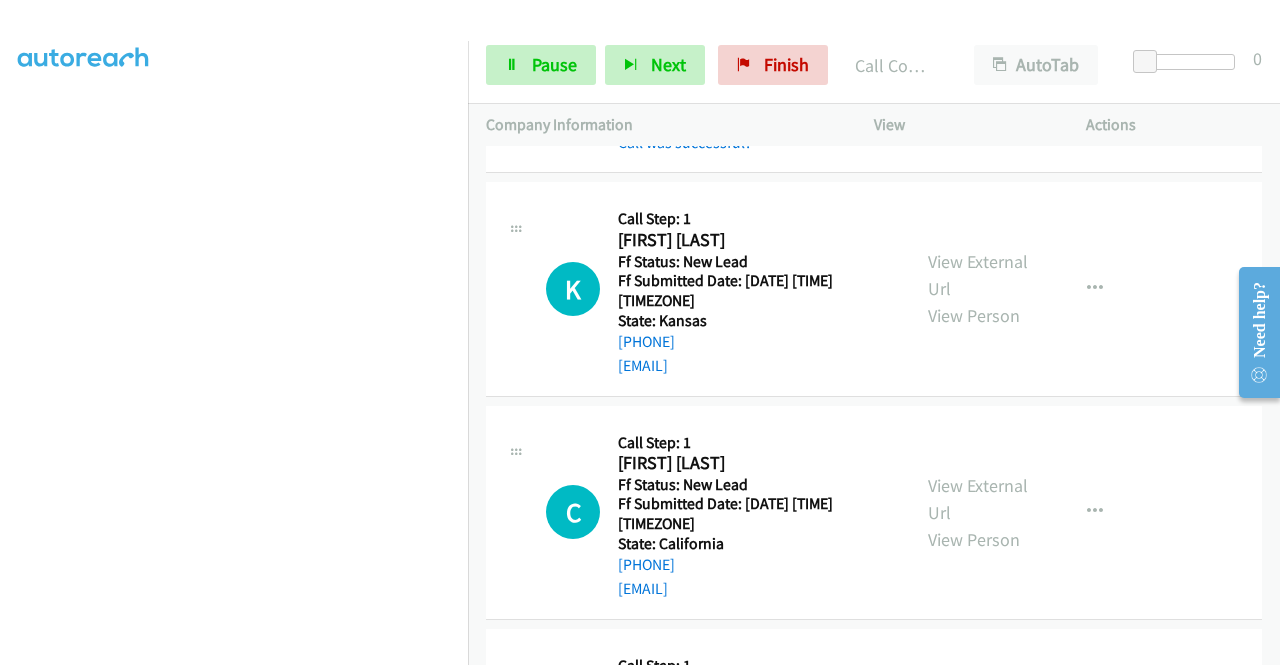 scroll, scrollTop: 253, scrollLeft: 0, axis: vertical 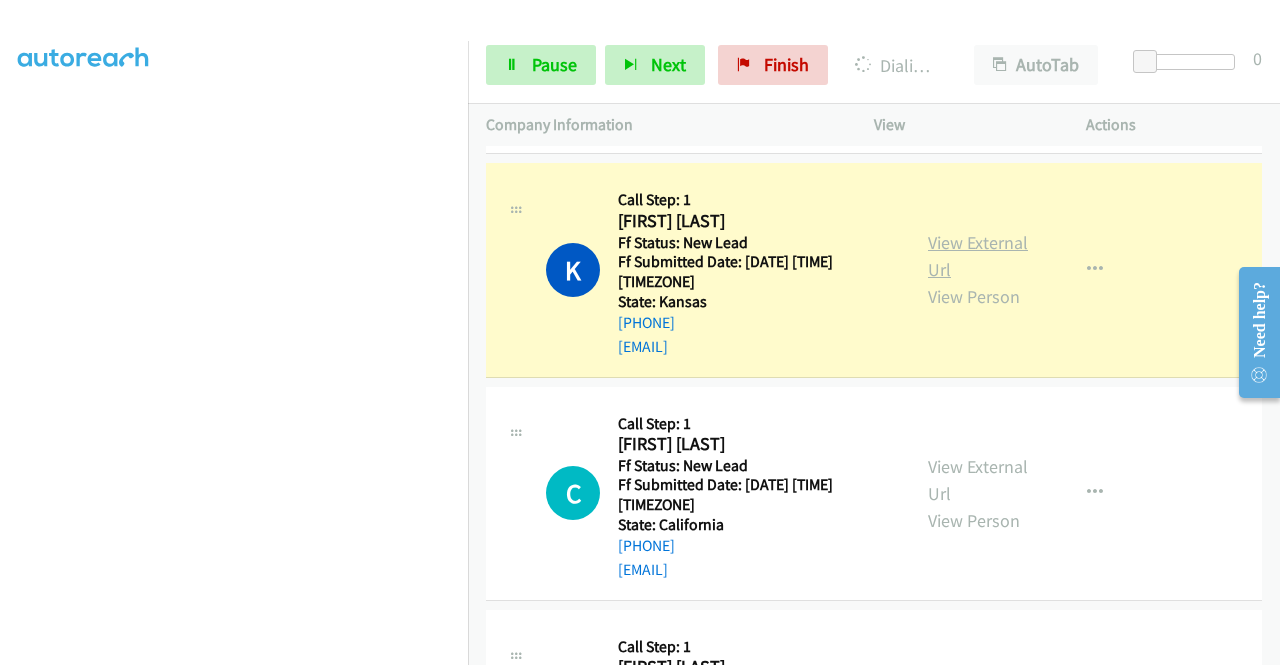 click on "View External Url" at bounding box center (978, 256) 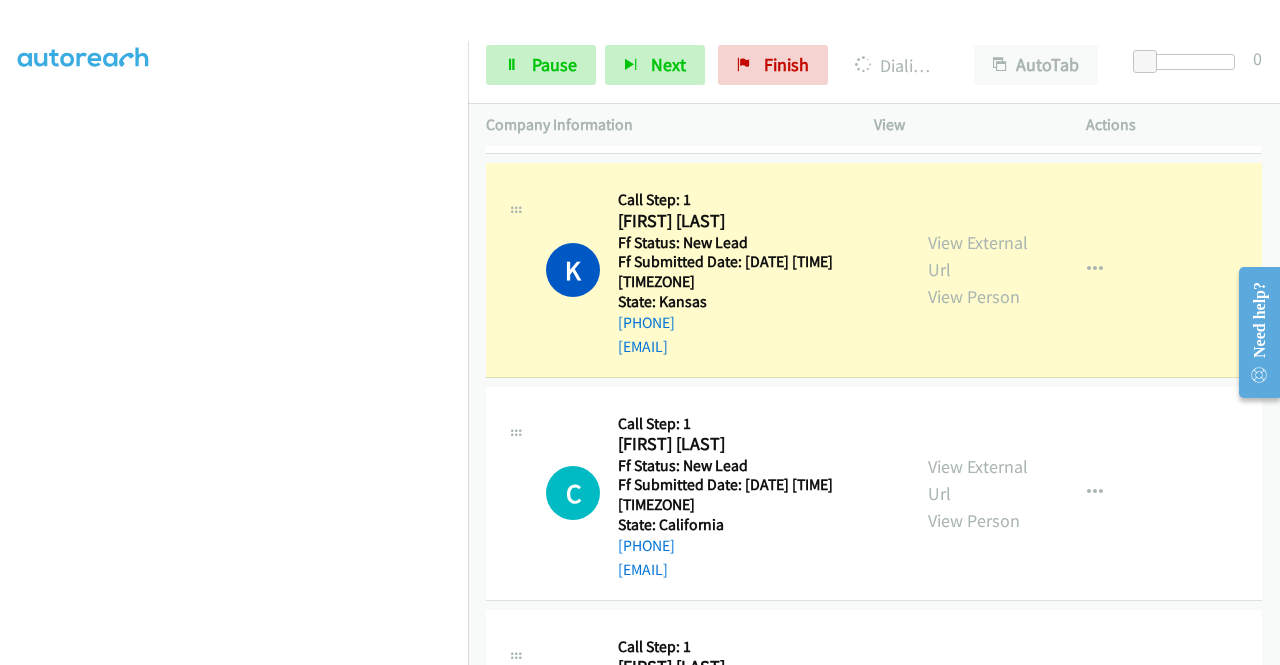 scroll, scrollTop: 0, scrollLeft: 0, axis: both 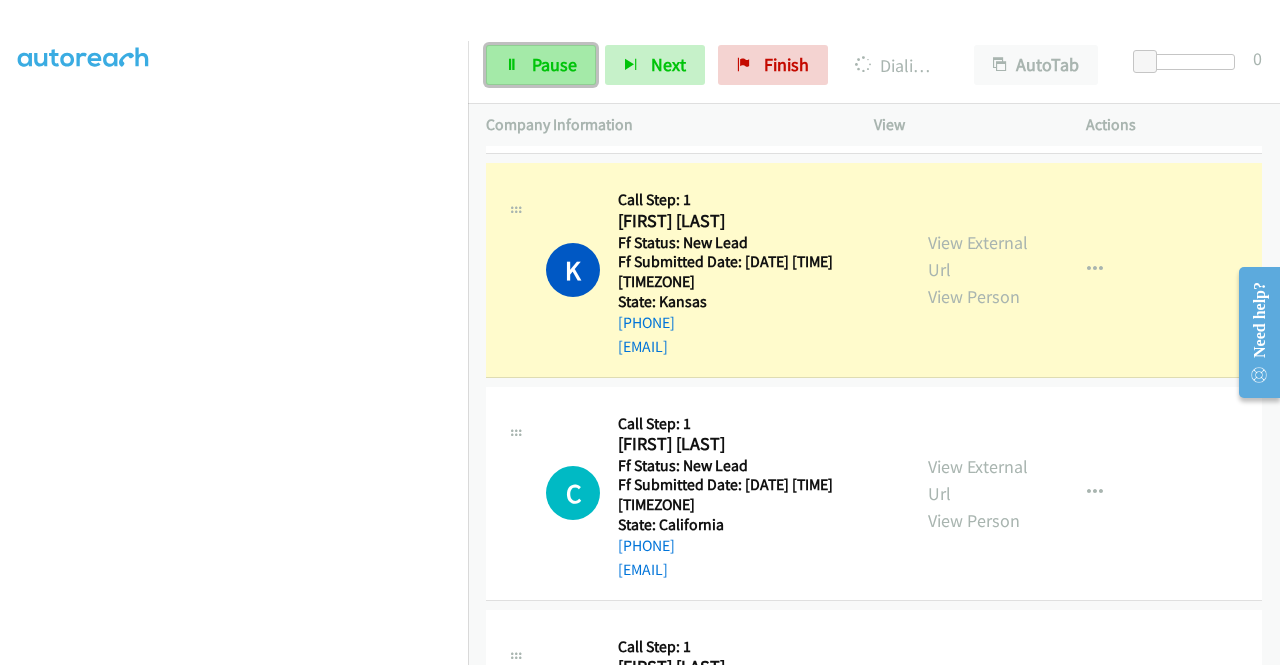 click on "Pause" at bounding box center [554, 64] 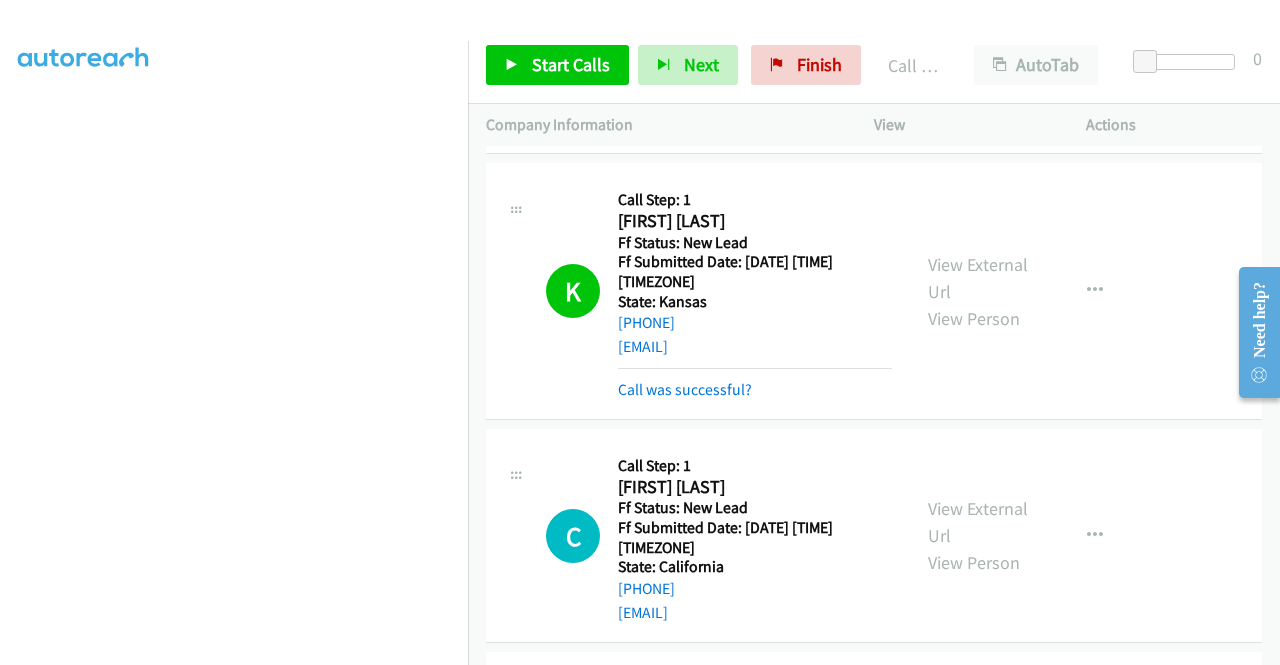 click on "Start Calls
Pause
Next
Finish
Call Completed
AutoTab
AutoTab
0" at bounding box center [874, 65] 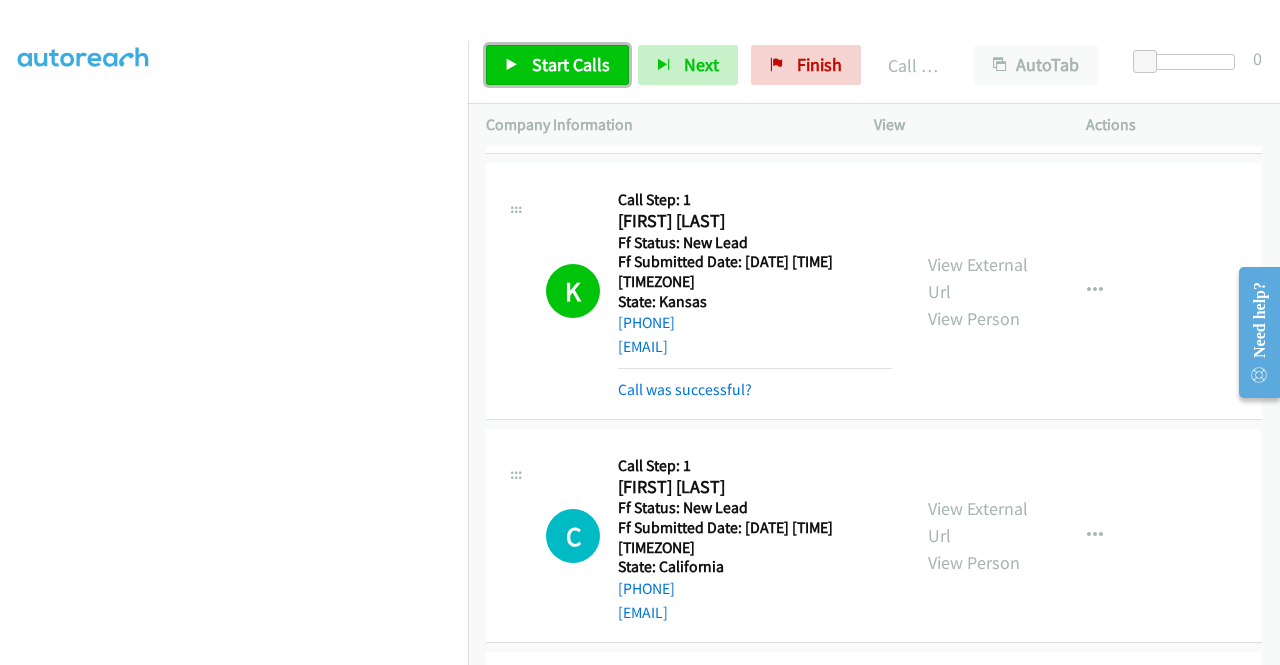 click on "Start Calls" at bounding box center (557, 65) 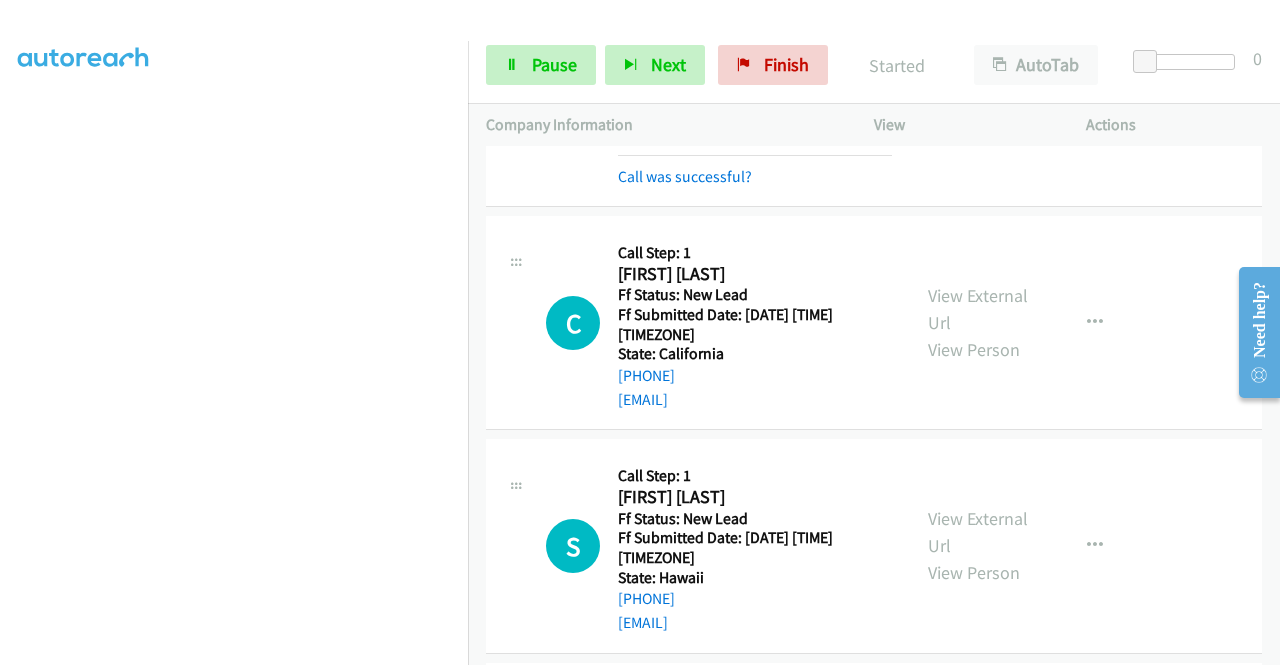 scroll, scrollTop: 506, scrollLeft: 0, axis: vertical 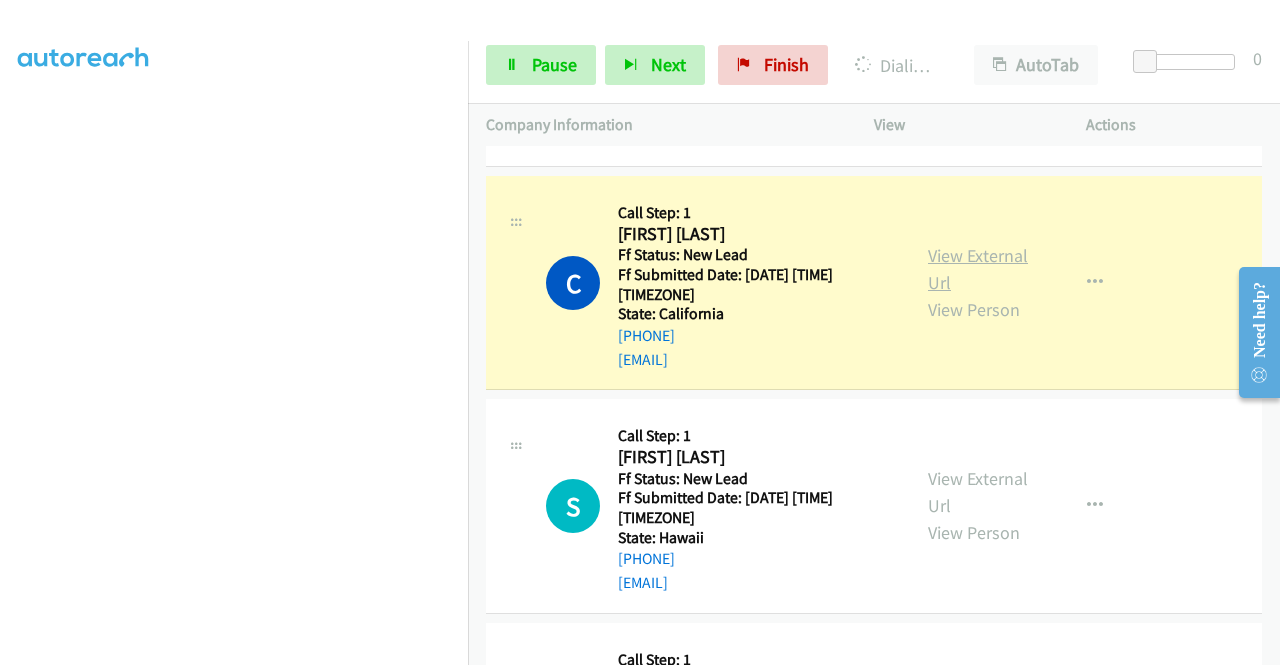 click on "View External Url" at bounding box center [978, 269] 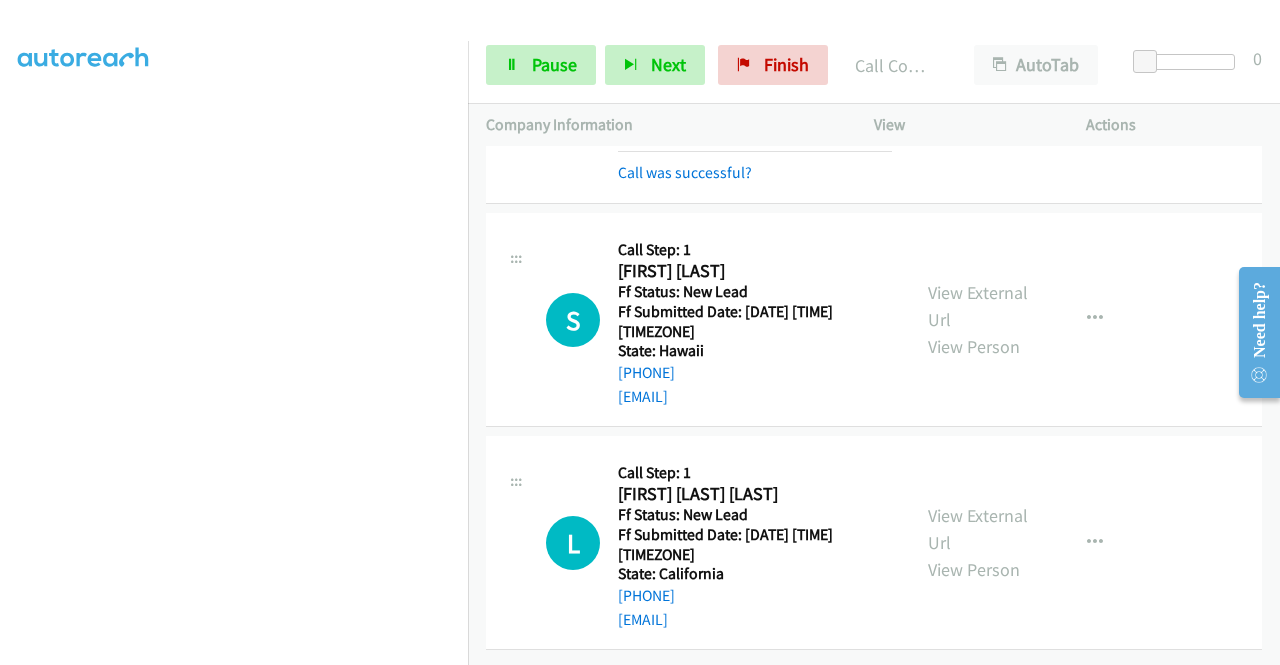 scroll, scrollTop: 746, scrollLeft: 0, axis: vertical 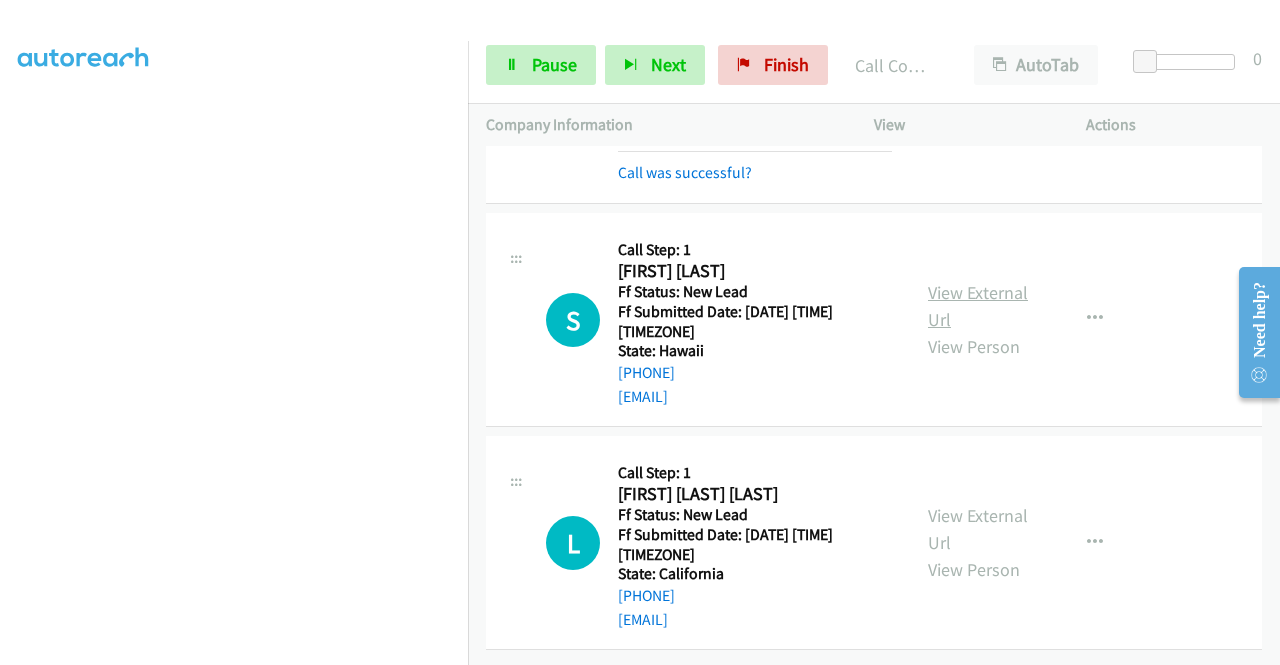 click on "View External Url" at bounding box center [978, 306] 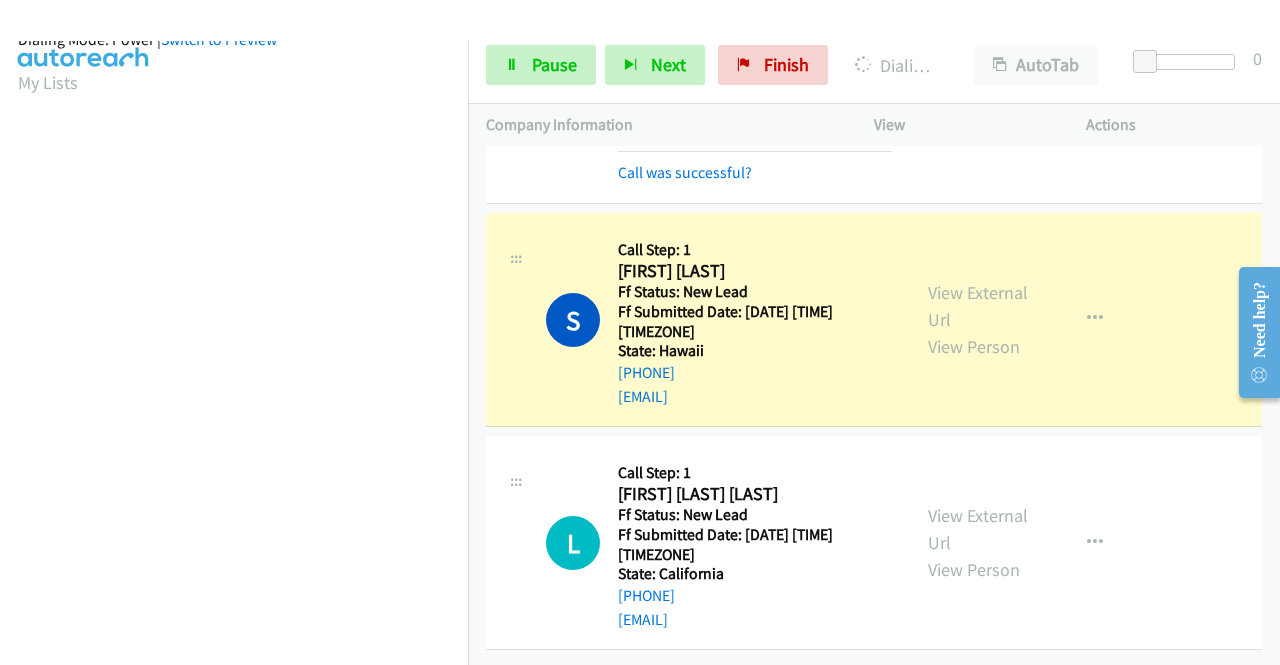 scroll, scrollTop: 456, scrollLeft: 0, axis: vertical 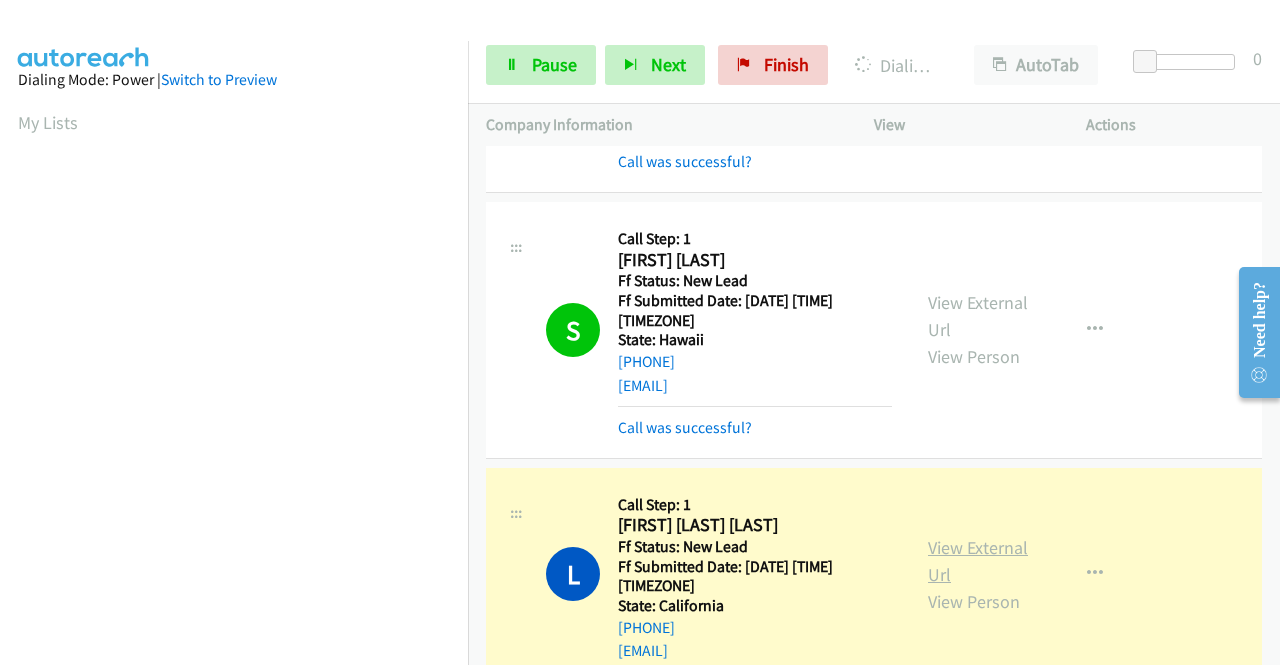 click on "View External Url" at bounding box center [978, 561] 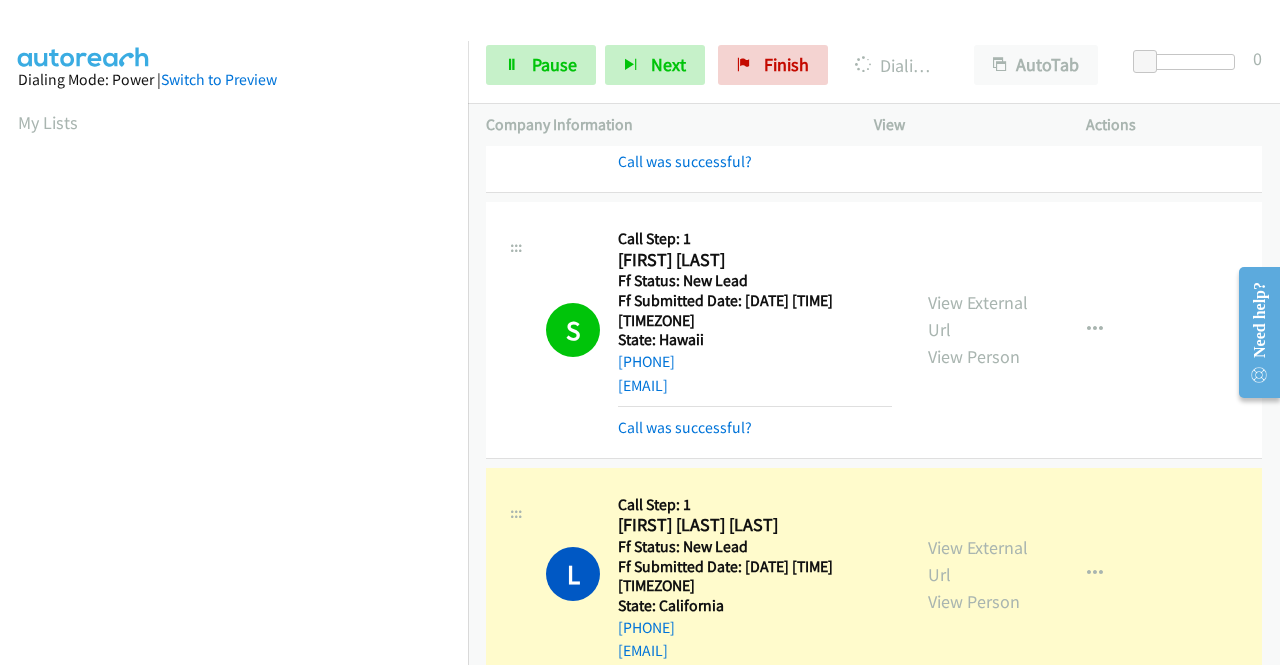 scroll, scrollTop: 456, scrollLeft: 0, axis: vertical 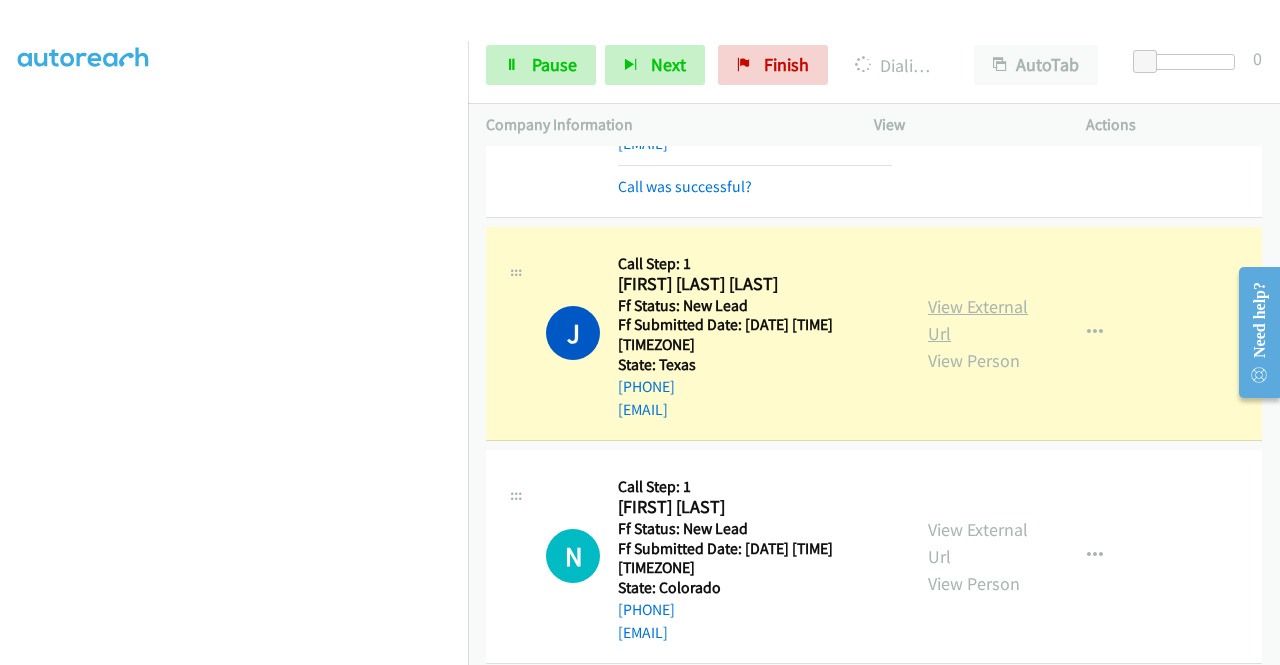 click on "View External Url" at bounding box center [978, 320] 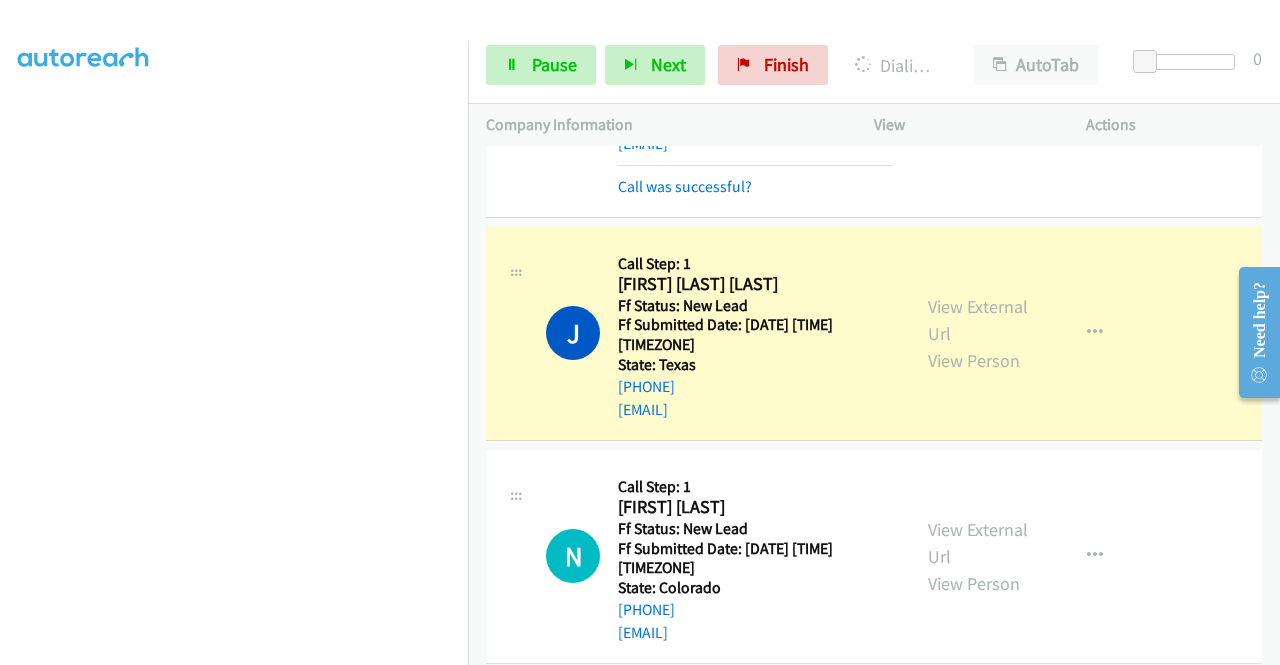 scroll, scrollTop: 0, scrollLeft: 0, axis: both 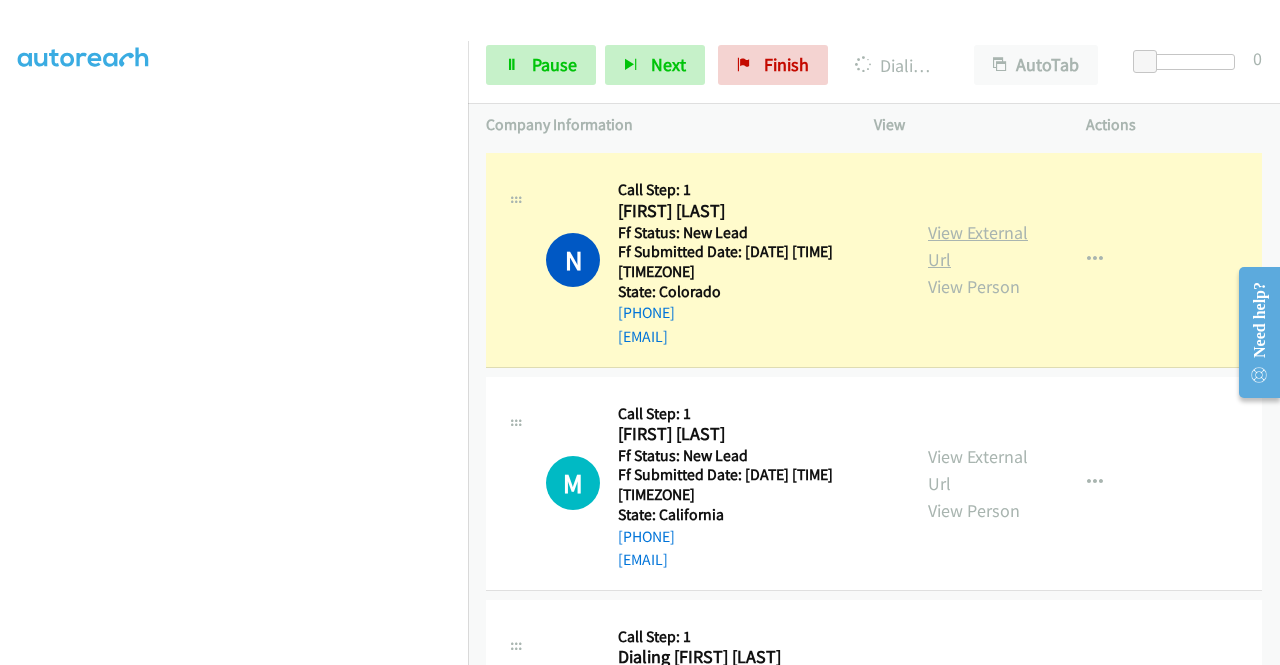 click on "View External Url" at bounding box center (978, 246) 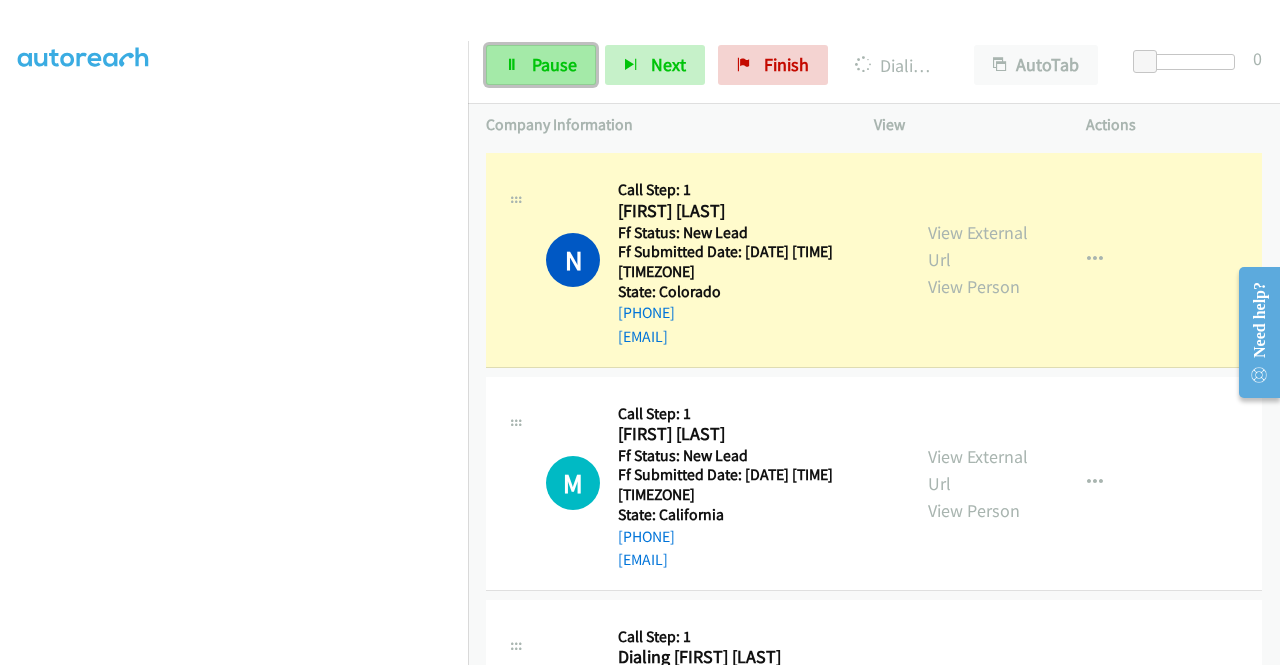 click at bounding box center [512, 66] 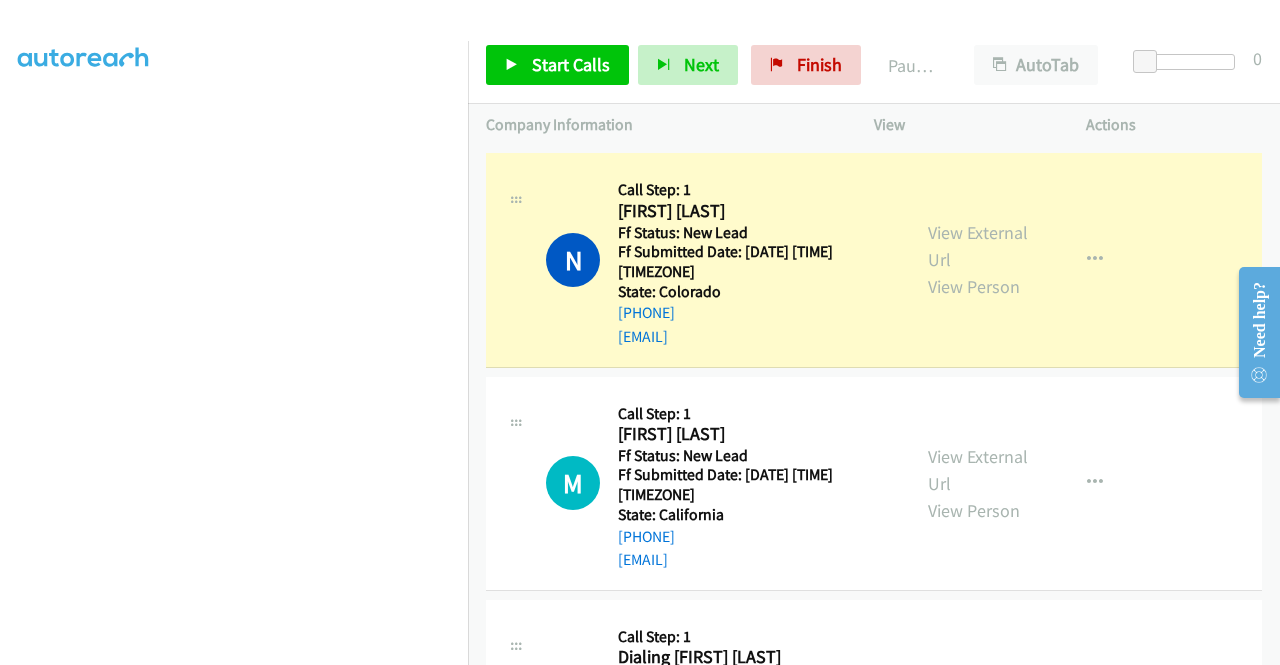 scroll, scrollTop: 0, scrollLeft: 0, axis: both 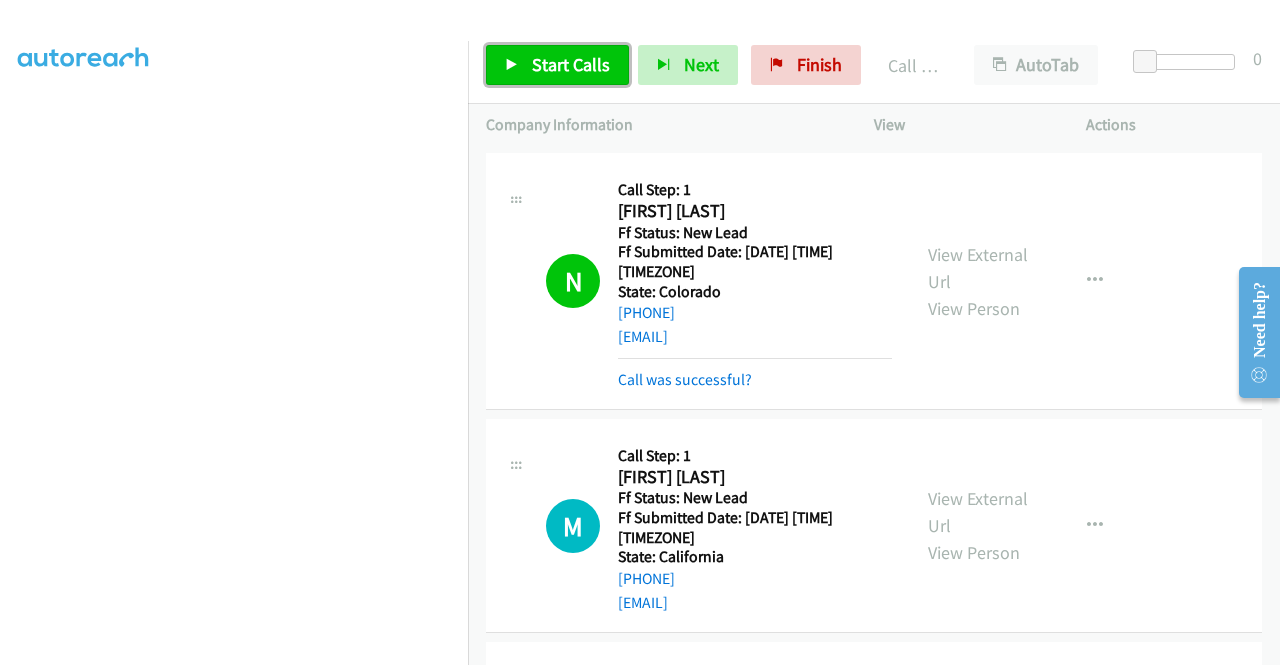 click on "Start Calls" at bounding box center [571, 64] 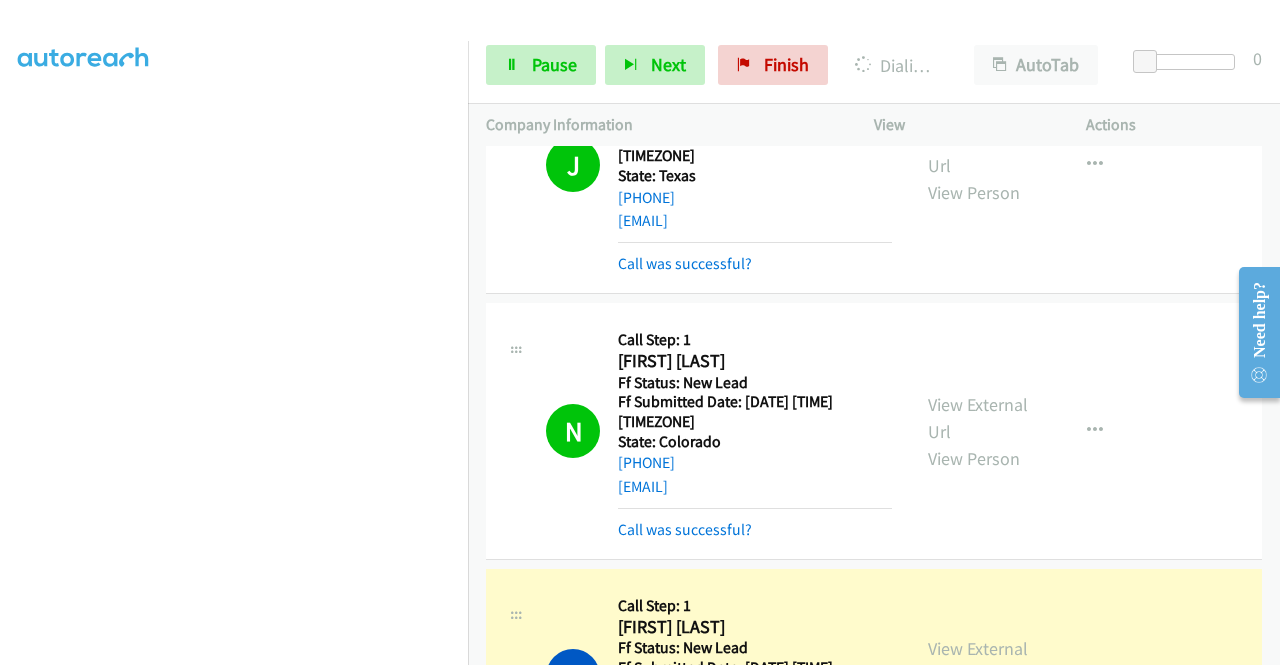 scroll, scrollTop: 1808, scrollLeft: 0, axis: vertical 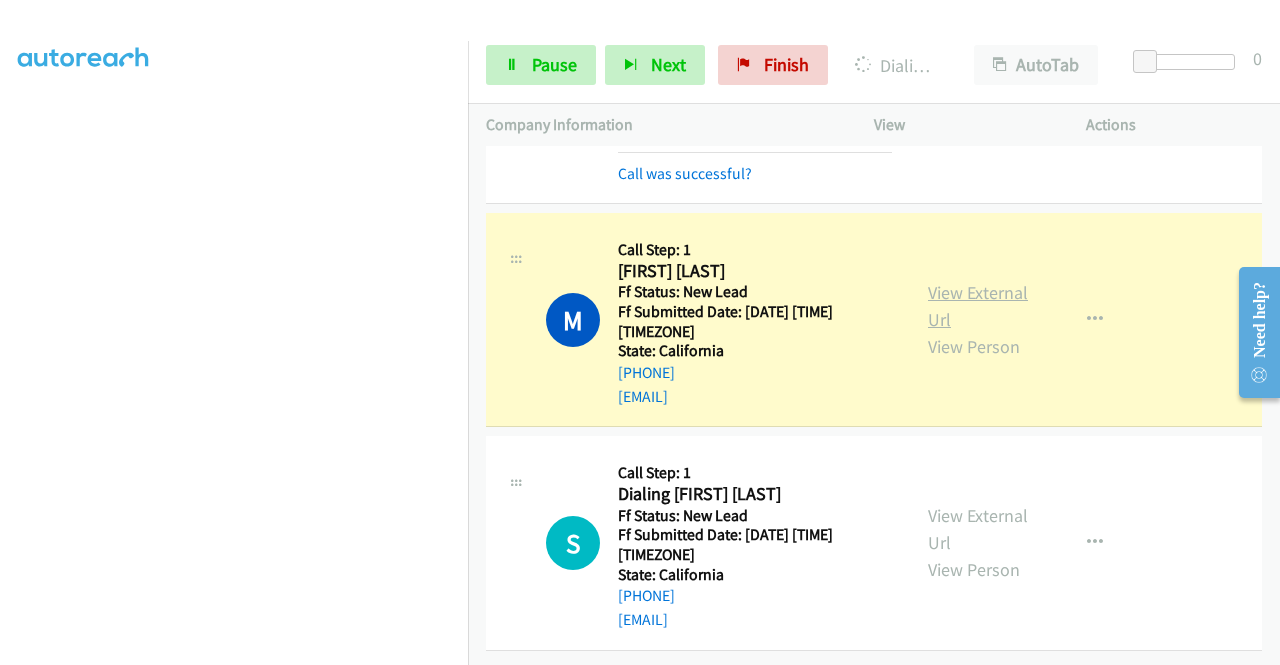 click on "View External Url" at bounding box center (978, 306) 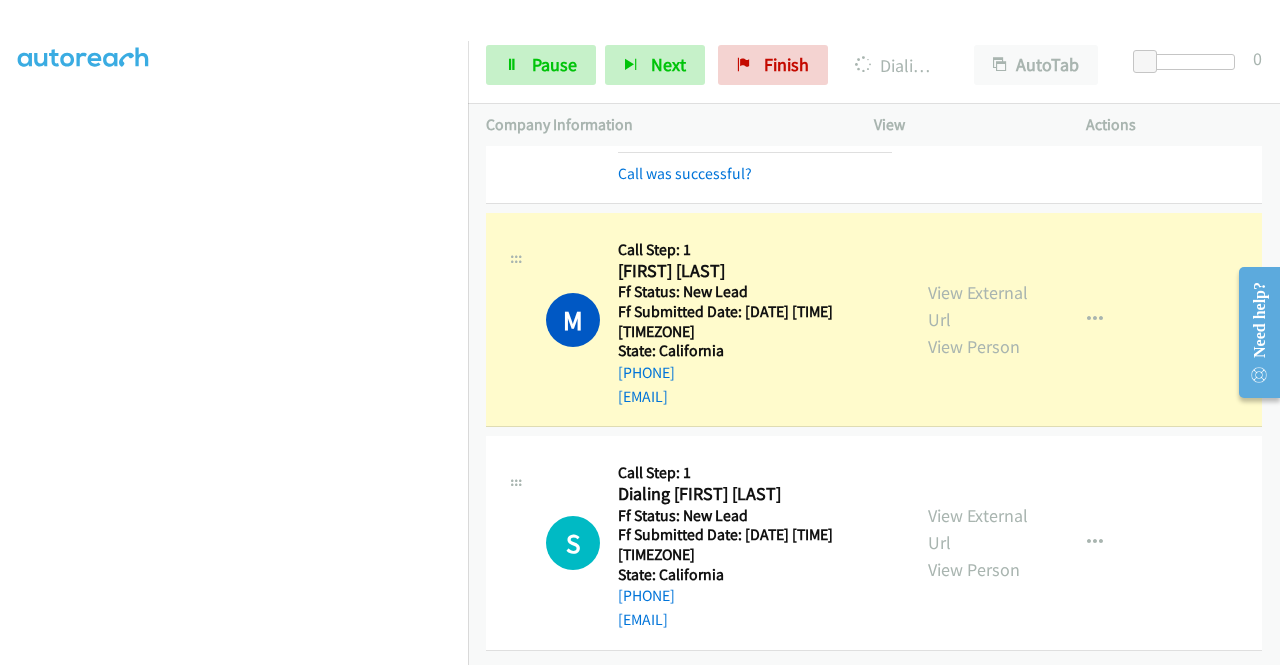 scroll, scrollTop: 0, scrollLeft: 0, axis: both 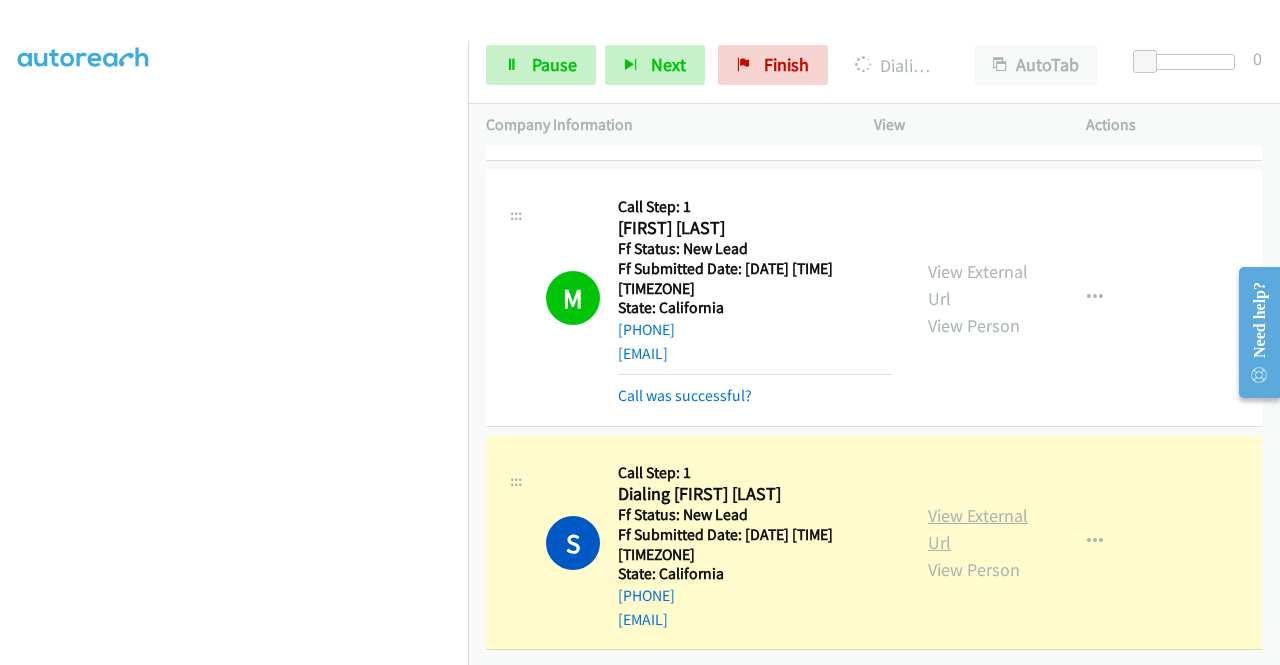 click on "View External Url" at bounding box center (978, 529) 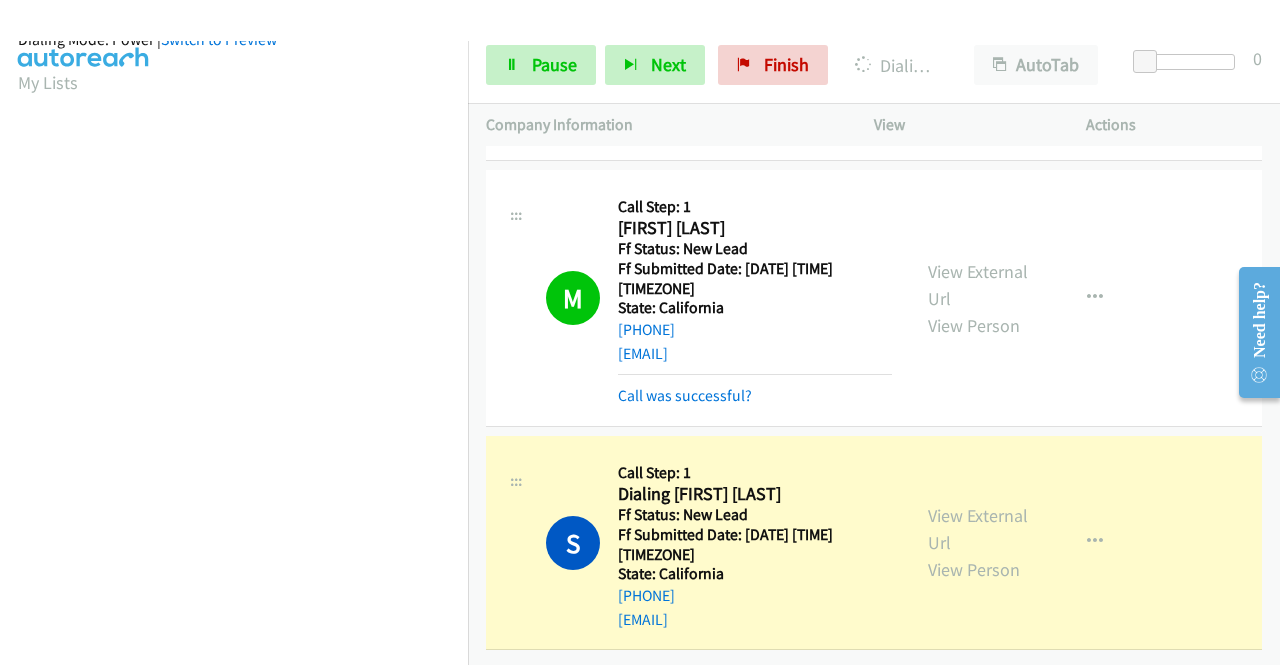 scroll, scrollTop: 456, scrollLeft: 0, axis: vertical 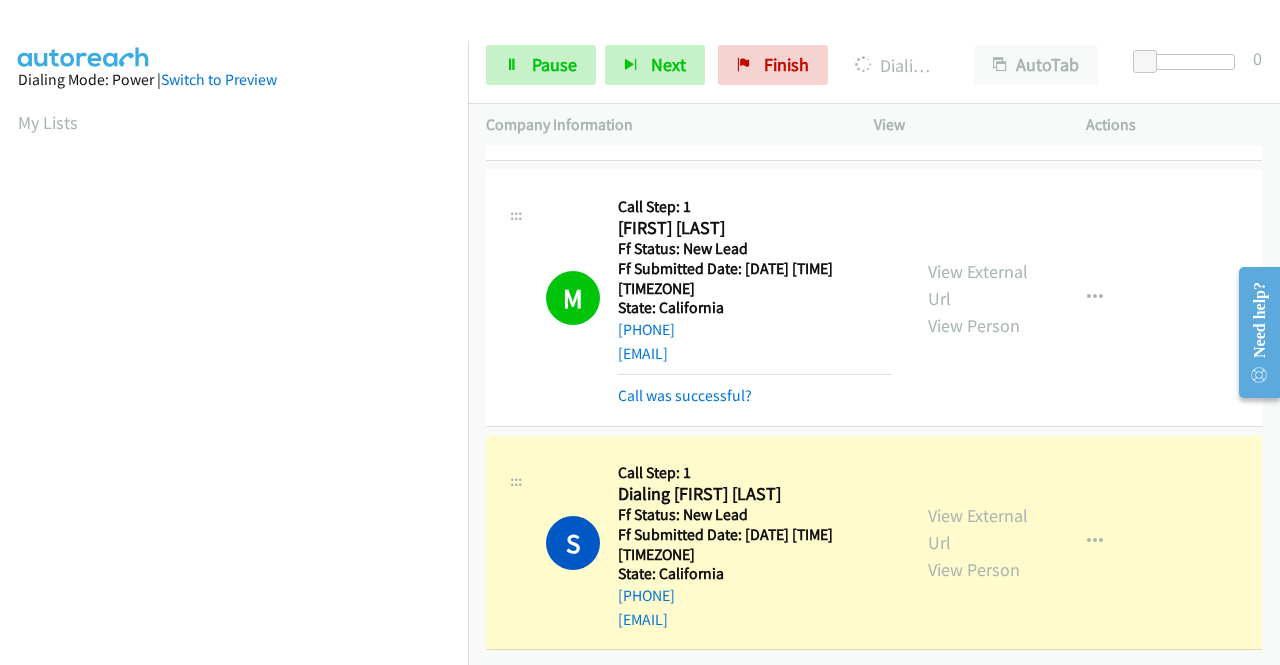 click on "Start Calls
Pause
Next
Finish
Dialing Swdfwe Werwer
AutoTab
AutoTab
0" at bounding box center (874, 65) 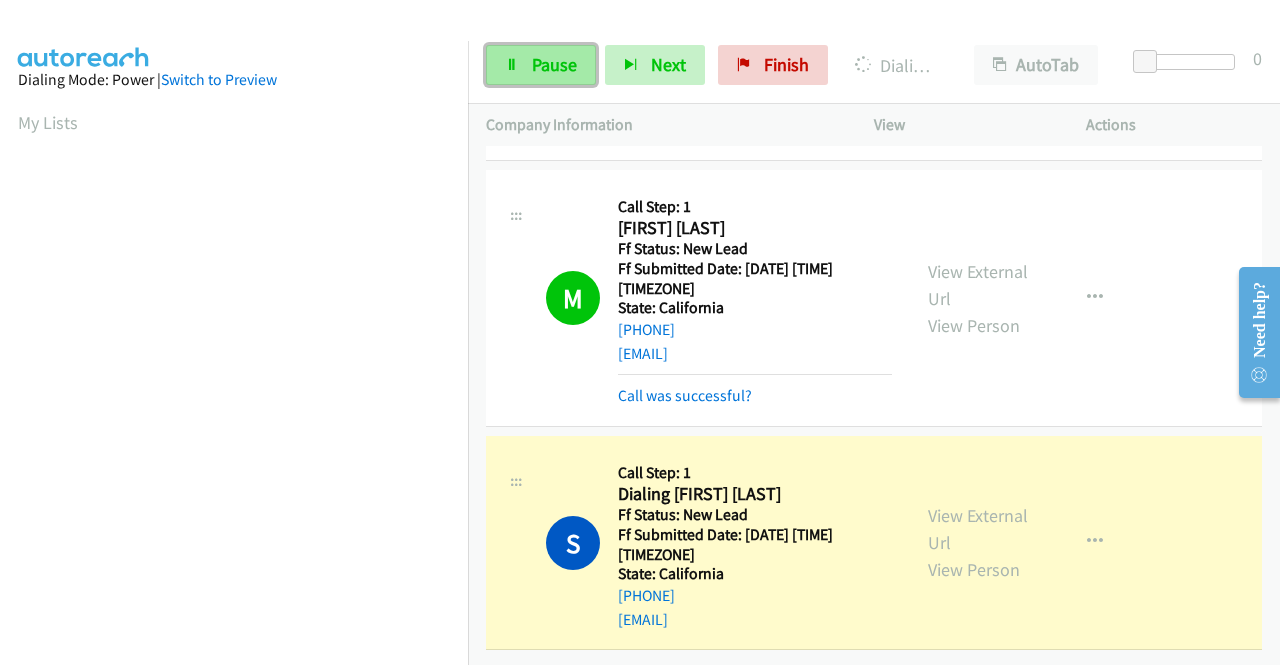 click on "Pause" at bounding box center (554, 64) 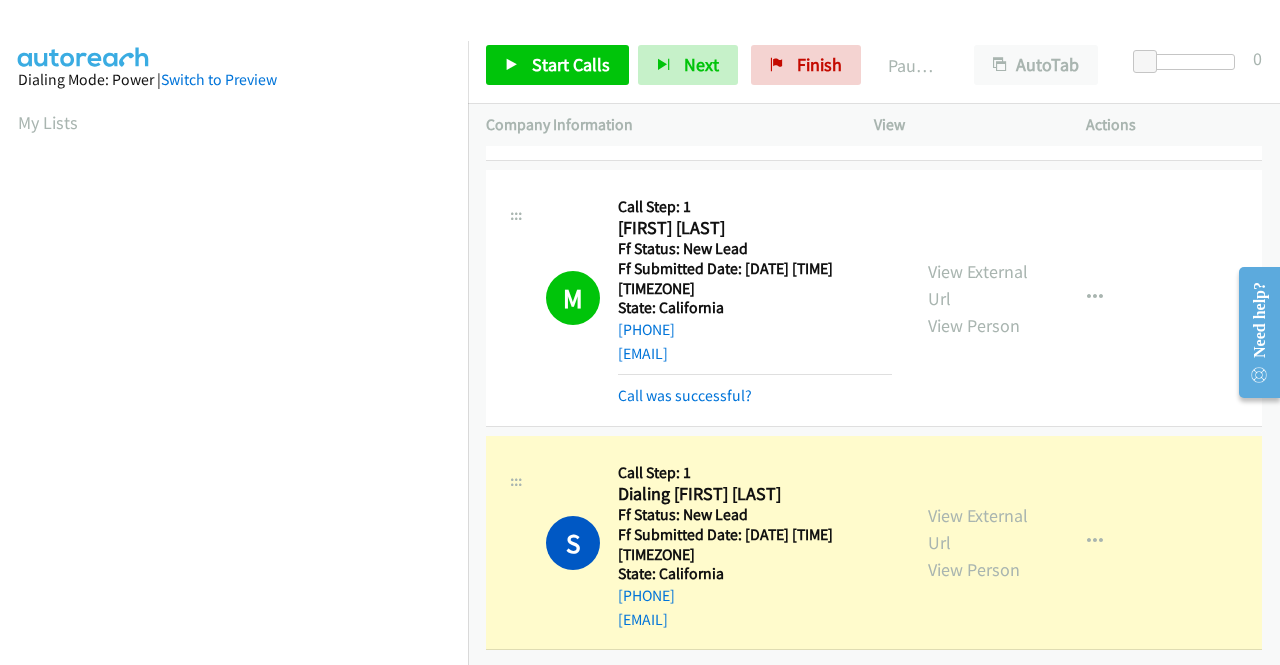 scroll, scrollTop: 456, scrollLeft: 0, axis: vertical 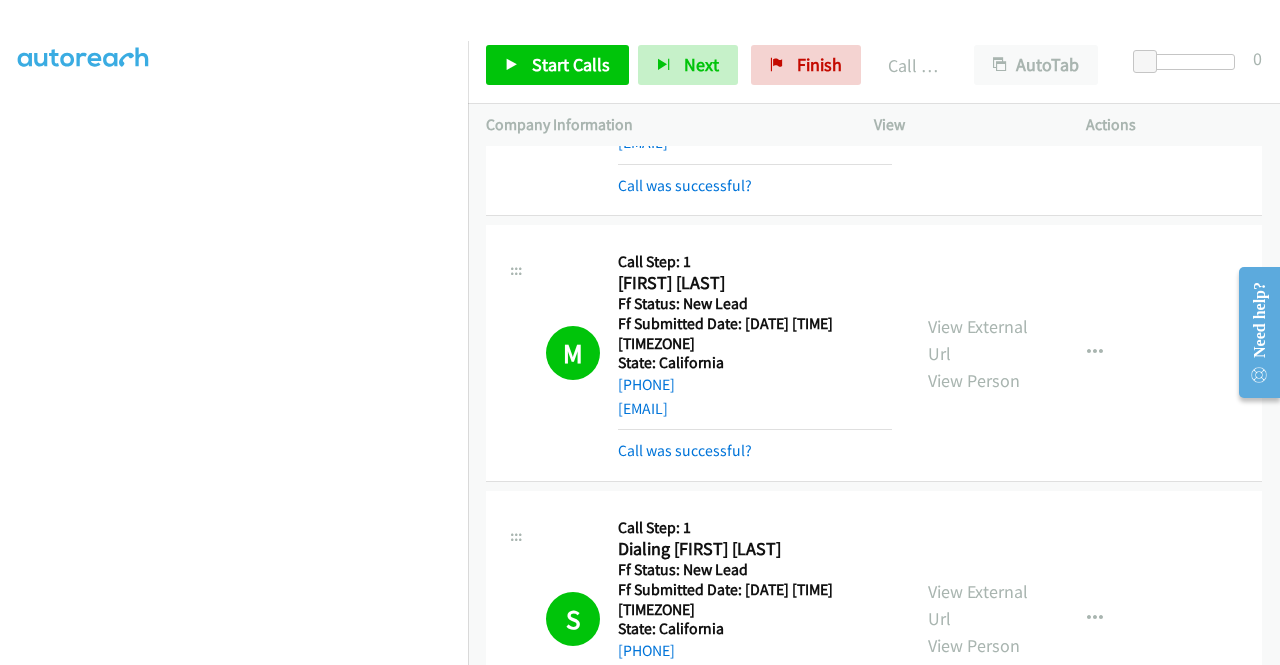 click on "S
Callback Scheduled
Call Step: 1
Swdfwe Werwer
America/Los_Angeles
Ff Status: New Lead
Ff Submitted Date: 2025-08-07 00:05:28 +0000
State: California
+1 541-223-3658
werwerwer@gmail.com
Call was successful?
View External Url
View Person
View External Url
Email
Schedule/Manage Callback
Skip Call
Add to do not call list" at bounding box center [874, 619] 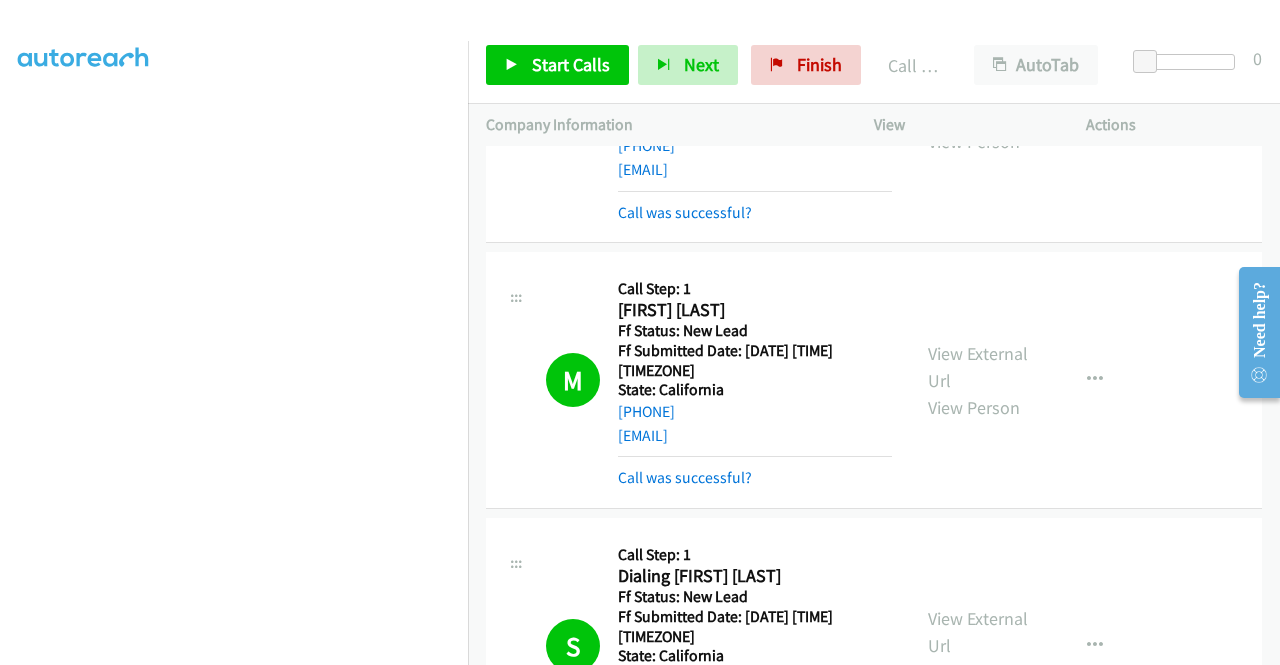 click on "View External Url
View Person
View External Url
Email
Schedule/Manage Callback
Skip Call
Add to do not call list" at bounding box center (1025, 646) 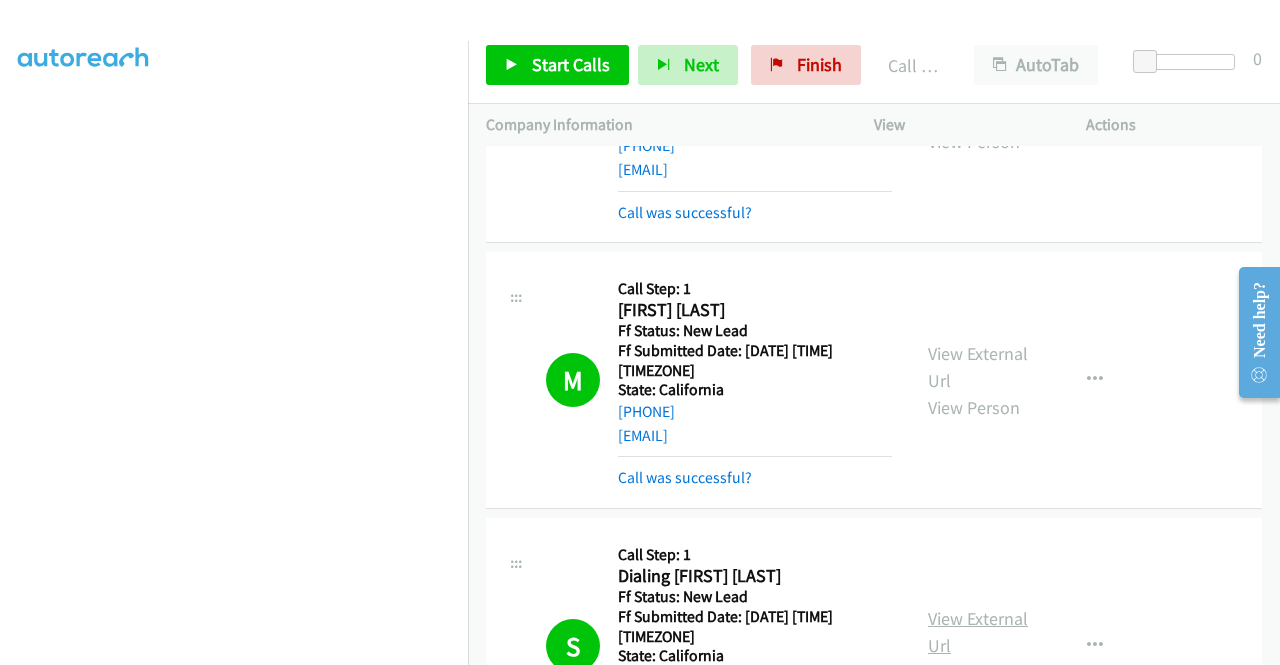 click on "View External Url" at bounding box center (978, 632) 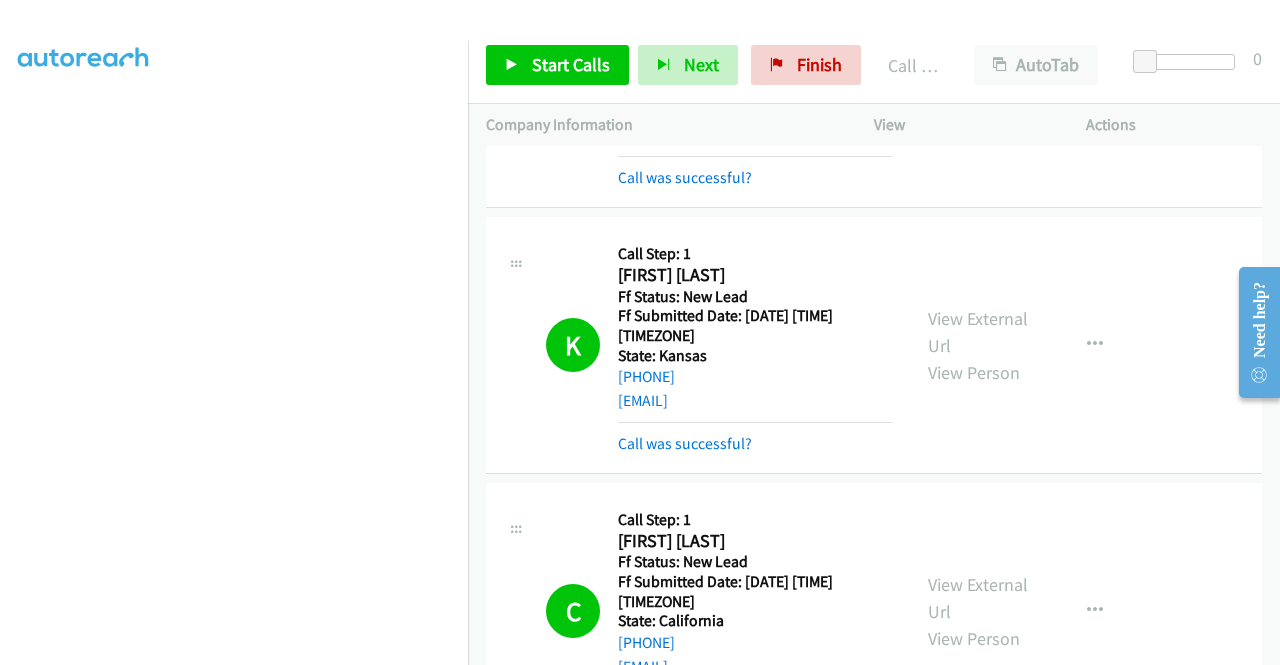 scroll, scrollTop: 0, scrollLeft: 0, axis: both 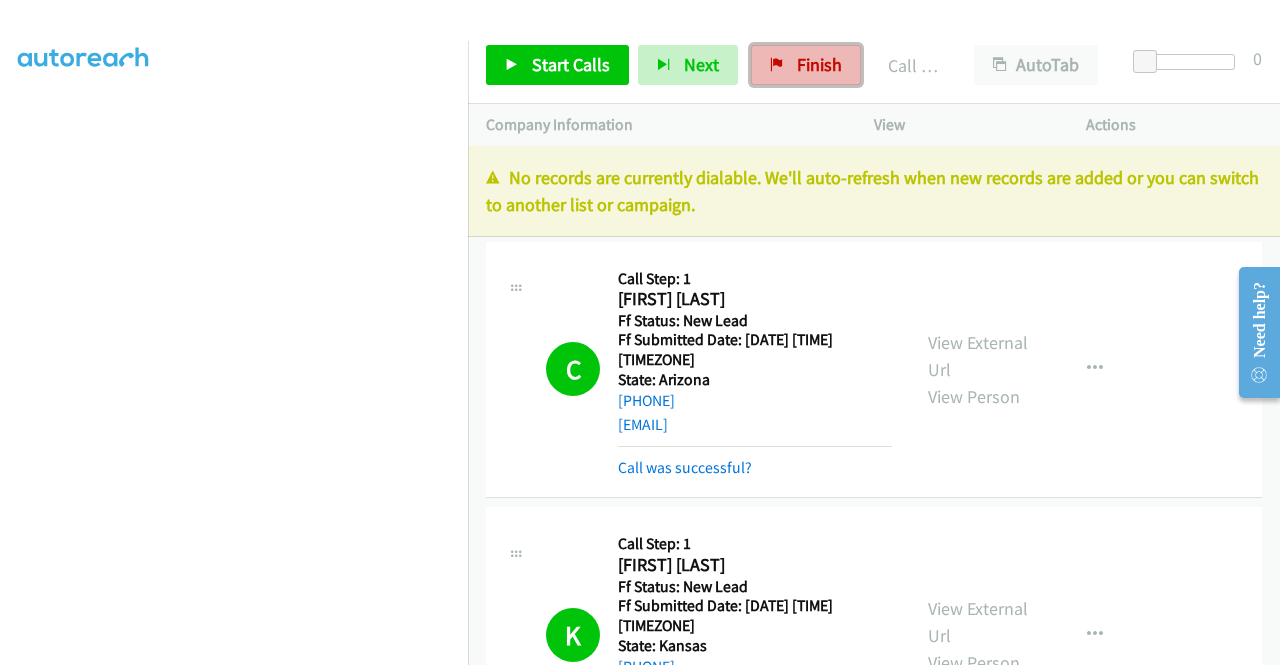 click on "Finish" at bounding box center (819, 64) 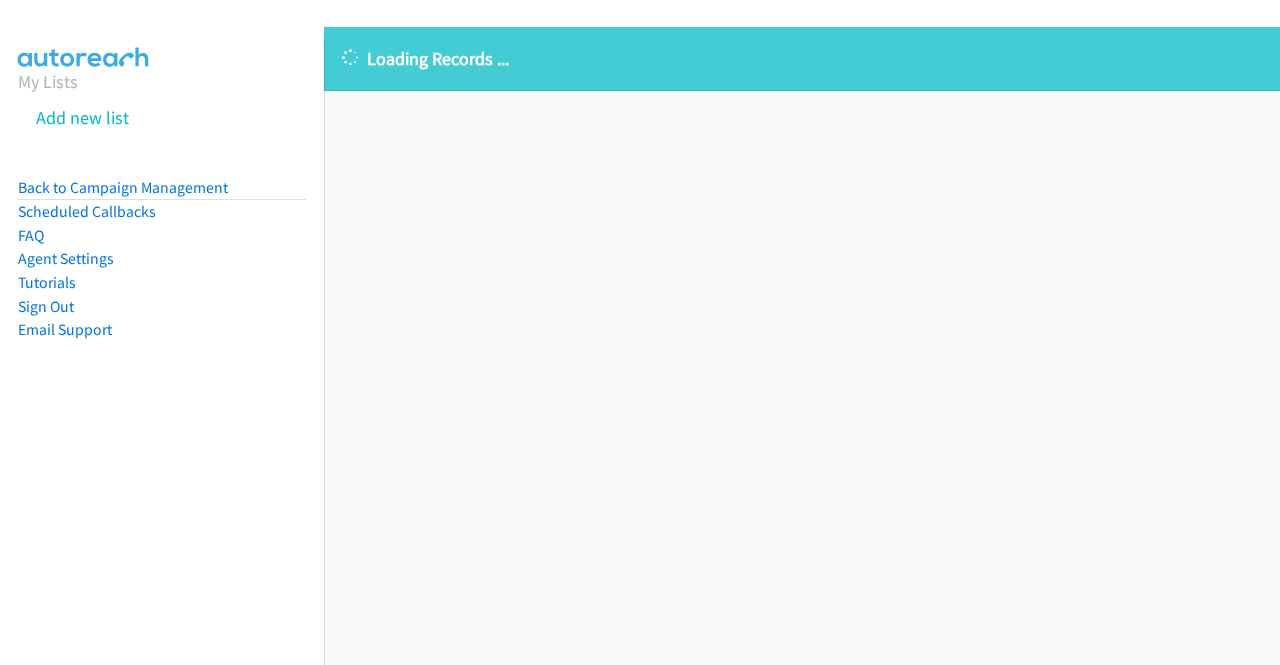 scroll, scrollTop: 0, scrollLeft: 0, axis: both 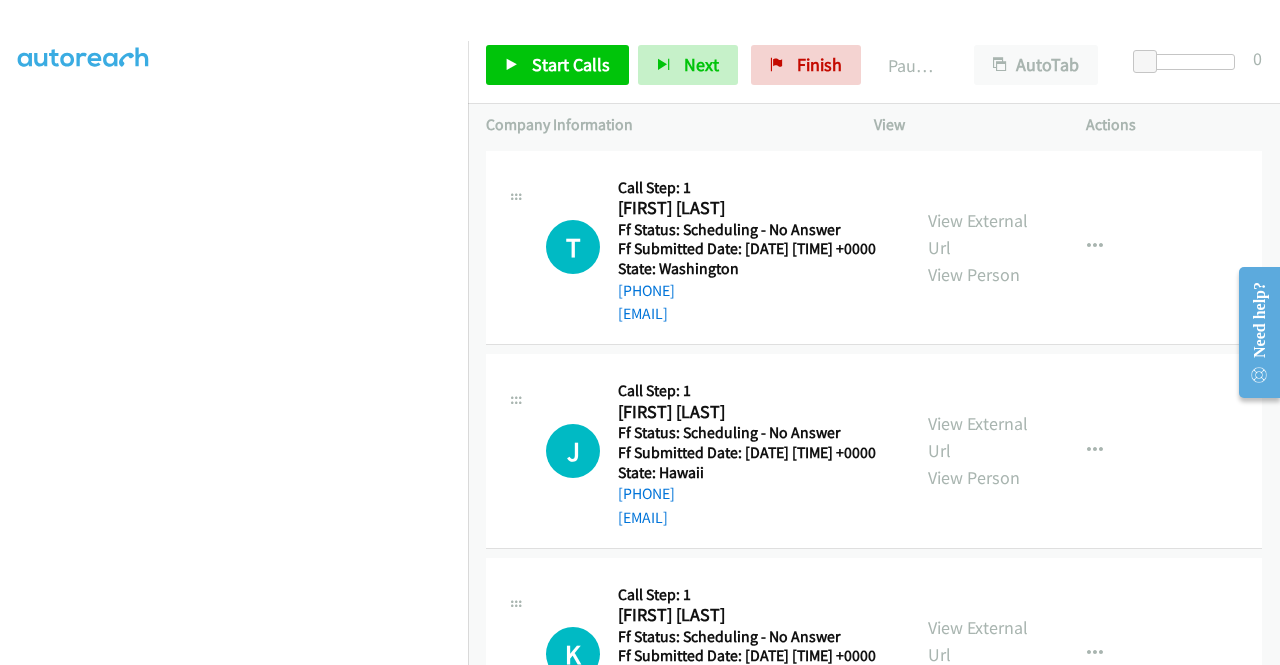 click on "Start Calls
Pause
Next
Finish
Paused
AutoTab
AutoTab
0" at bounding box center [874, 65] 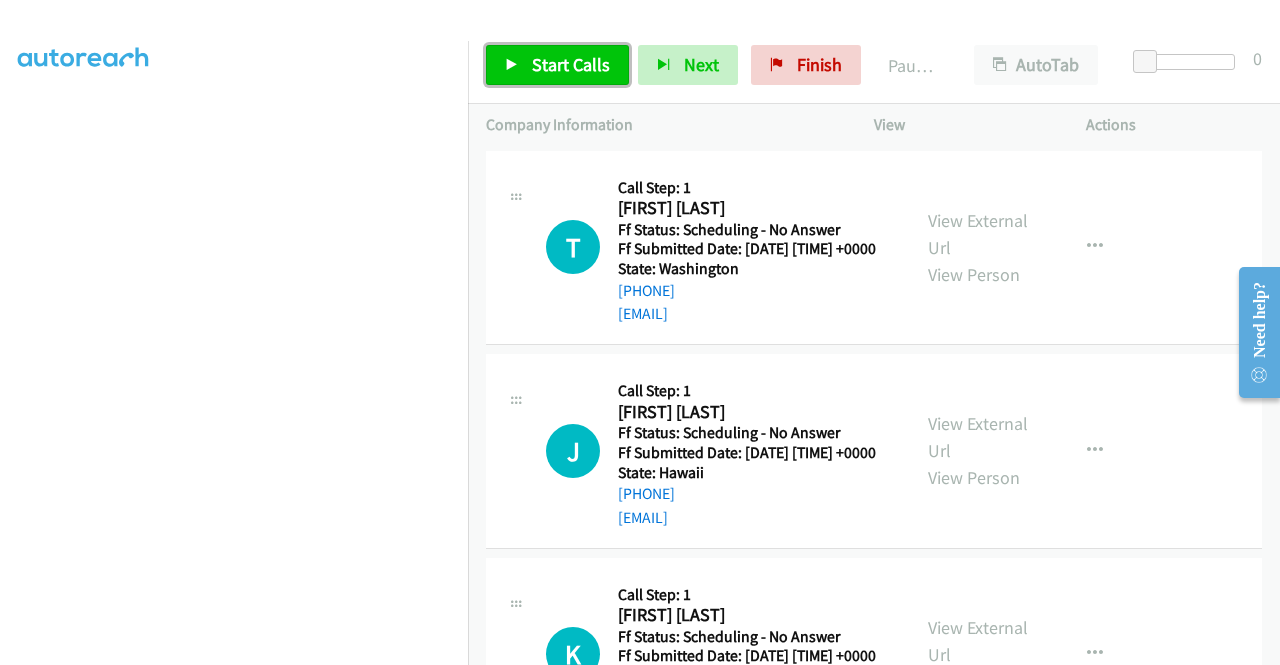 click on "Start Calls" at bounding box center [571, 64] 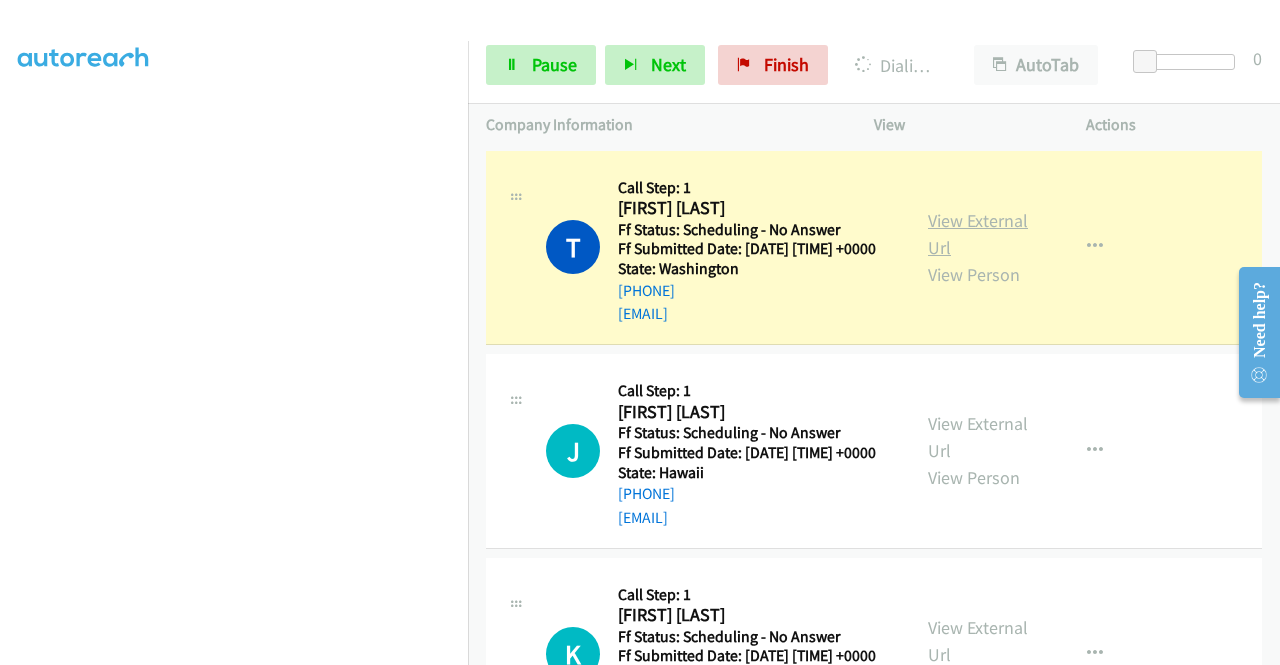 click on "View External Url" at bounding box center [978, 234] 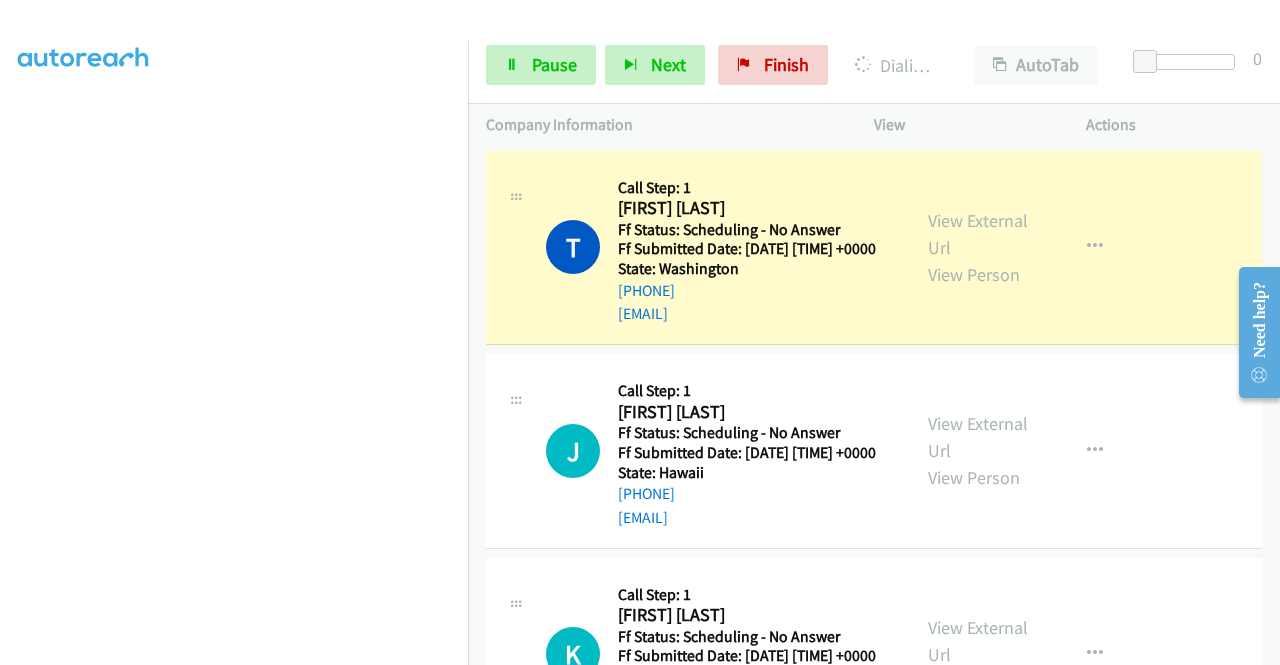 scroll, scrollTop: 0, scrollLeft: 0, axis: both 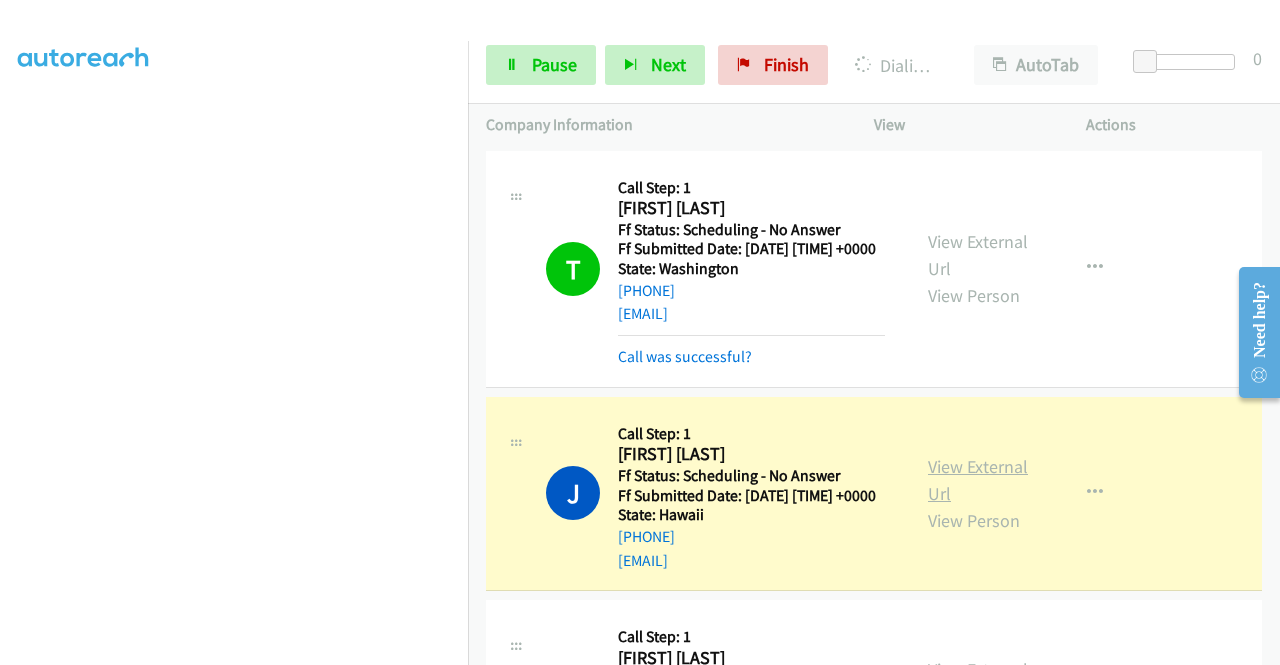 click on "View External Url" at bounding box center (978, 480) 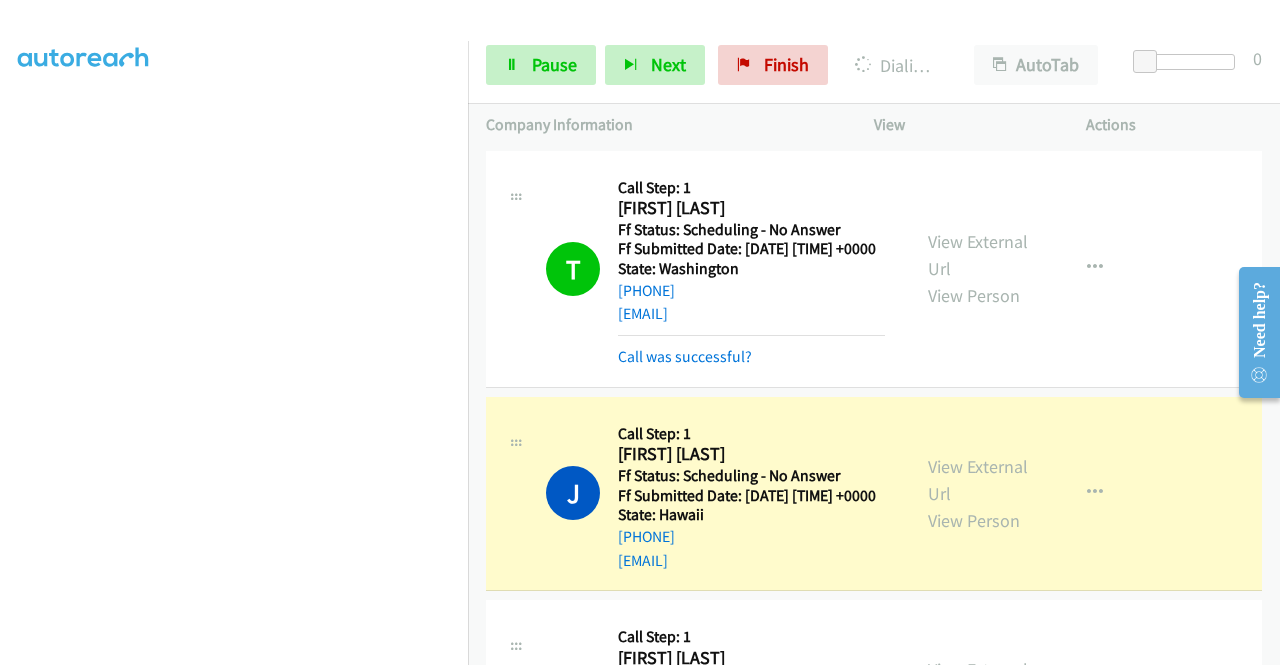 click on "View External Url
View Person" at bounding box center (980, 493) 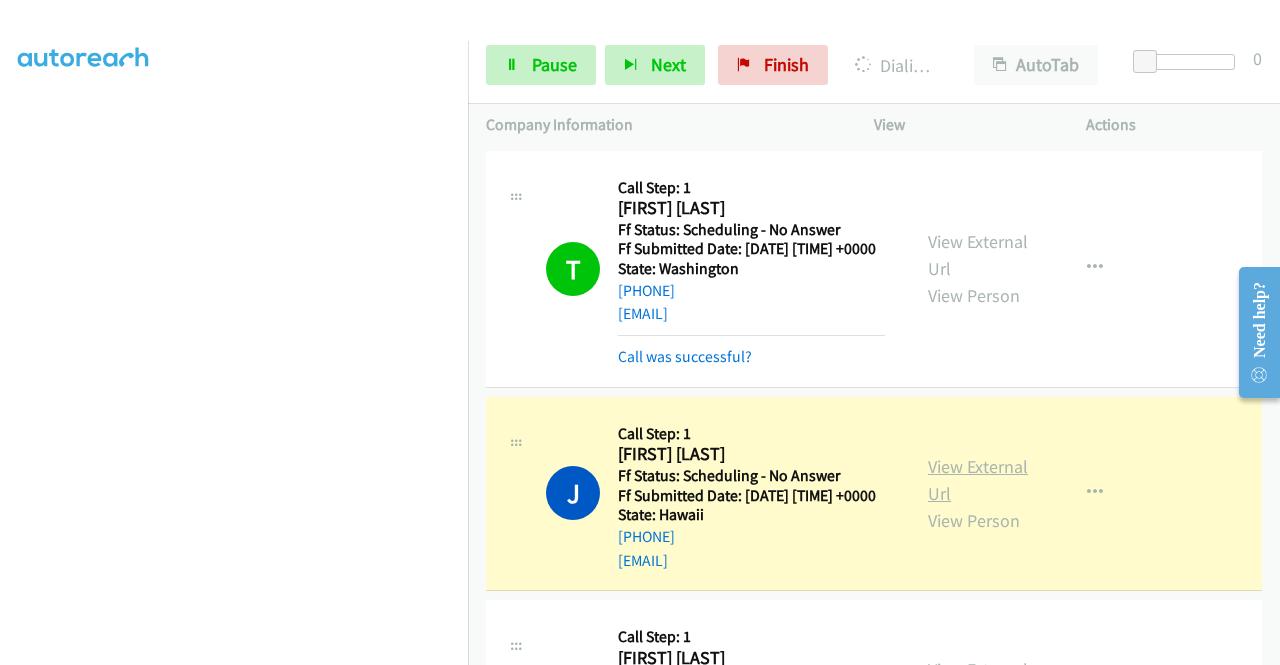 click on "View External Url" at bounding box center [978, 480] 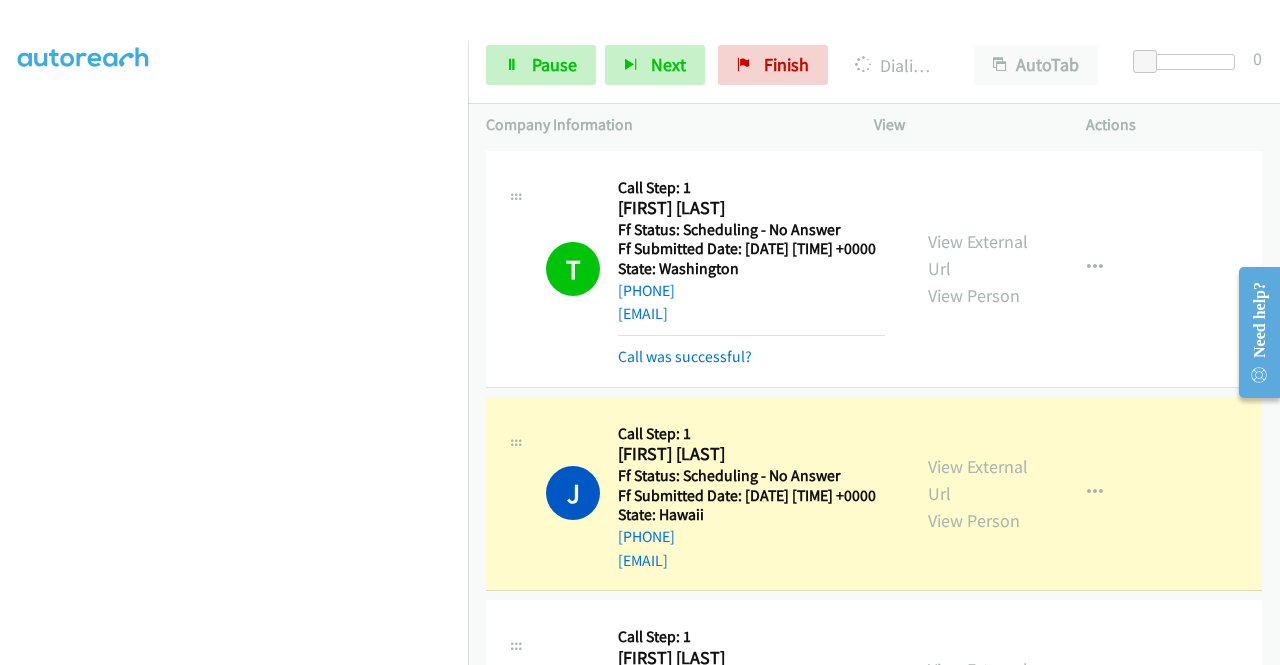 click on "View External Url
View Person
View External Url
Email
Schedule/Manage Callback
Skip Call
Add to do not call list" at bounding box center [1025, 494] 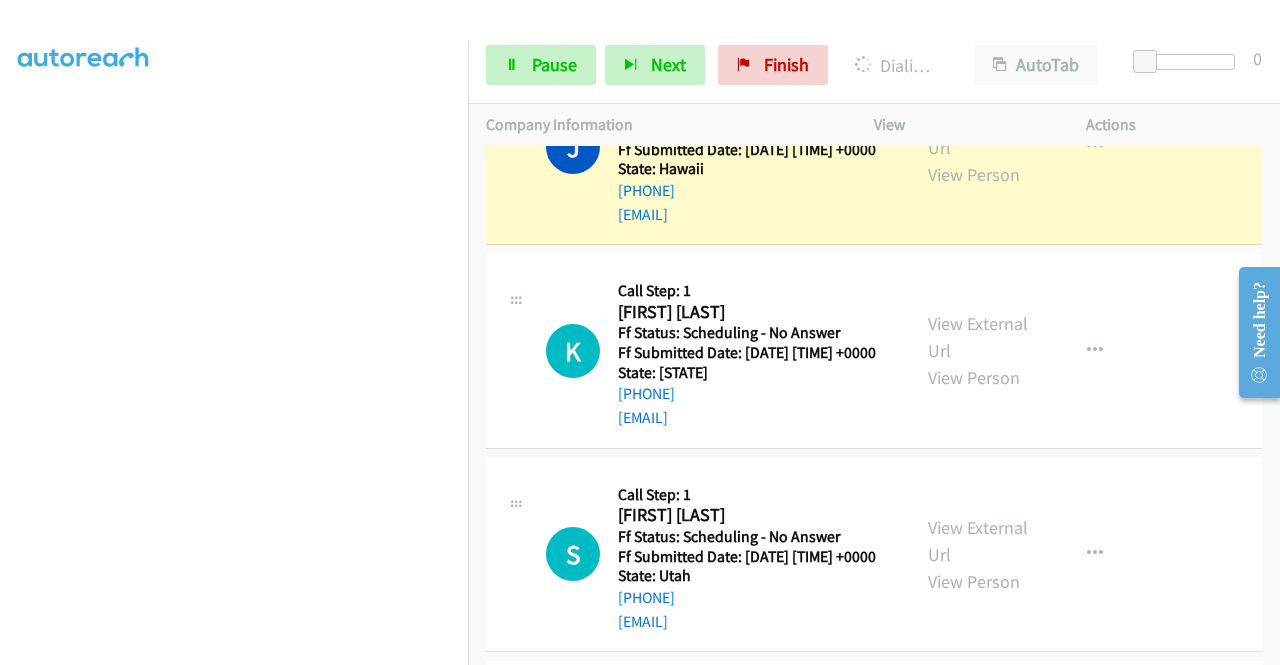 scroll, scrollTop: 272, scrollLeft: 0, axis: vertical 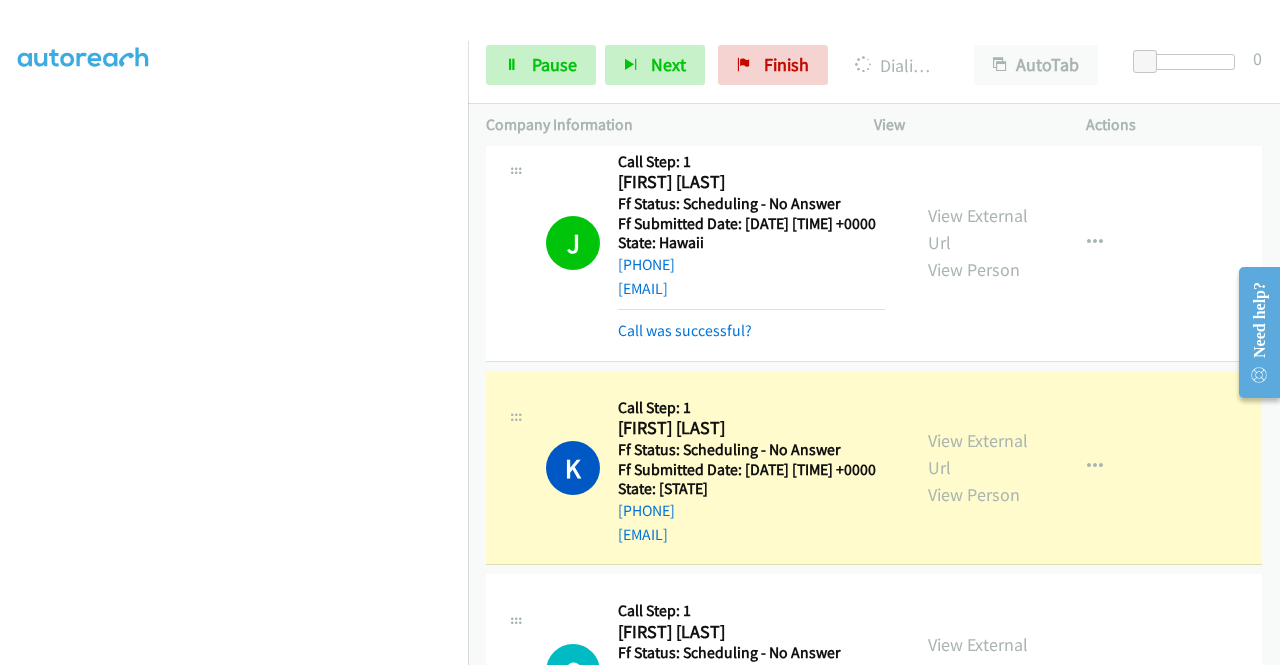 click on "View External Url
View Person" at bounding box center (980, 467) 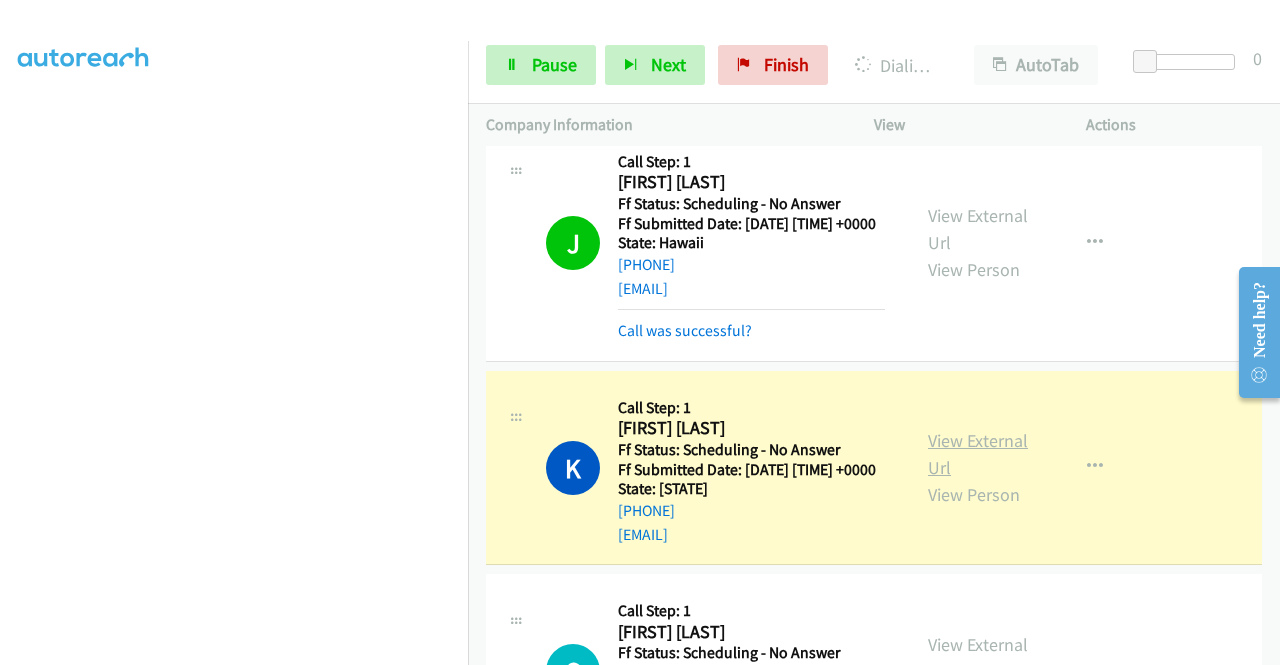click on "View External Url" at bounding box center [978, 454] 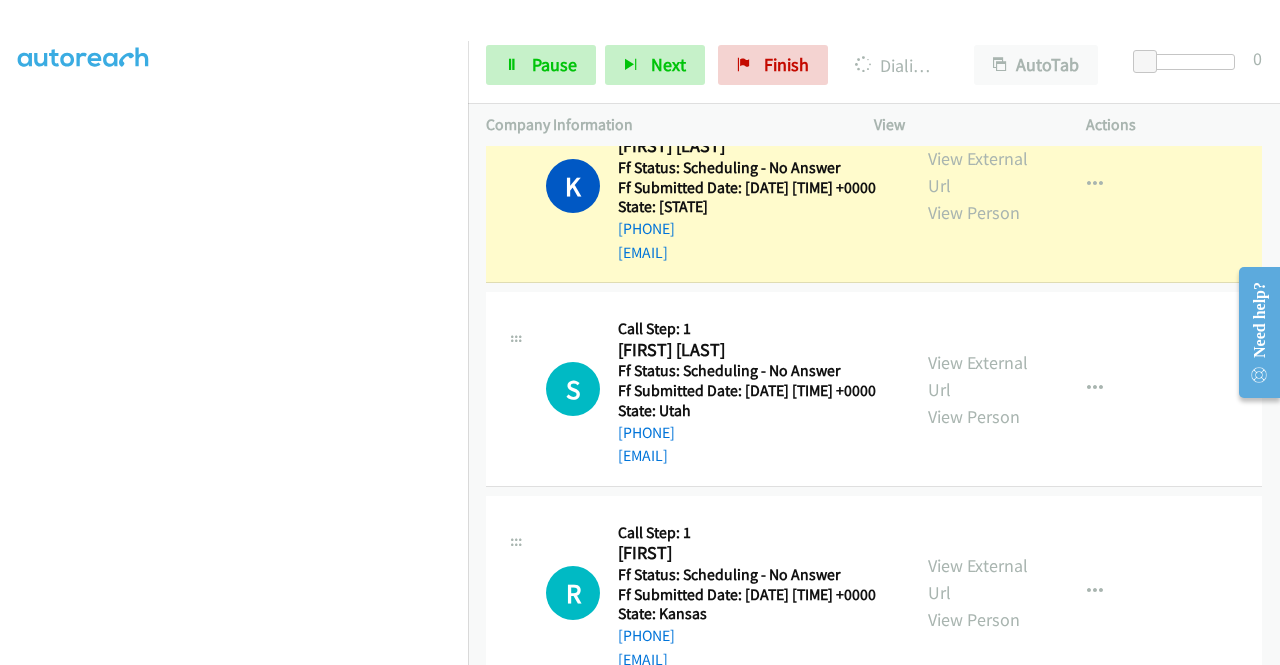 scroll, scrollTop: 566, scrollLeft: 0, axis: vertical 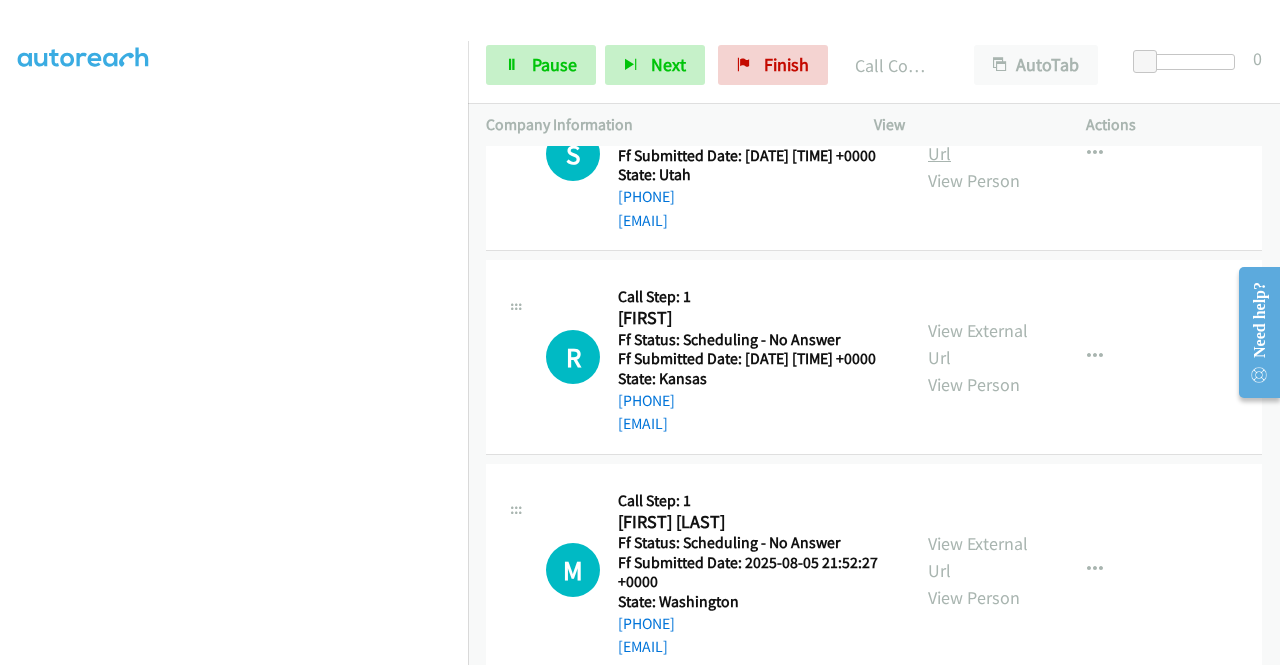 click on "View External Url" at bounding box center [978, 140] 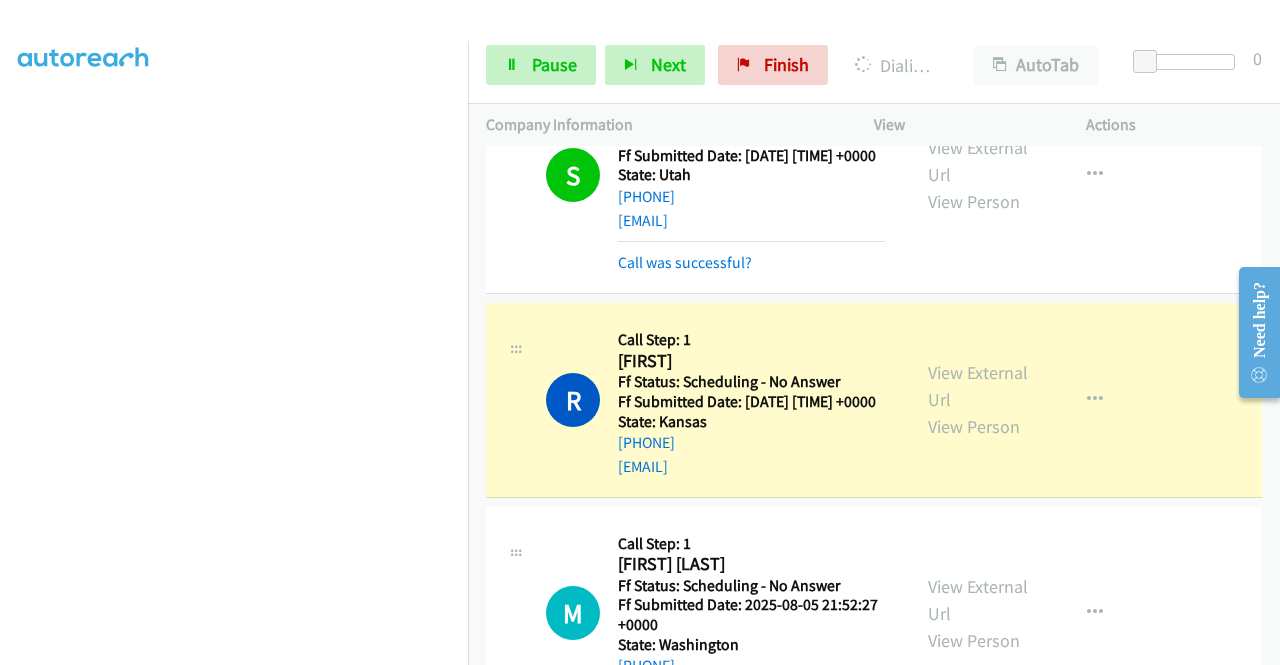click on "View External Url
View Person
View External Url
Email
Schedule/Manage Callback
Skip Call
Add to do not call list" at bounding box center [1025, 400] 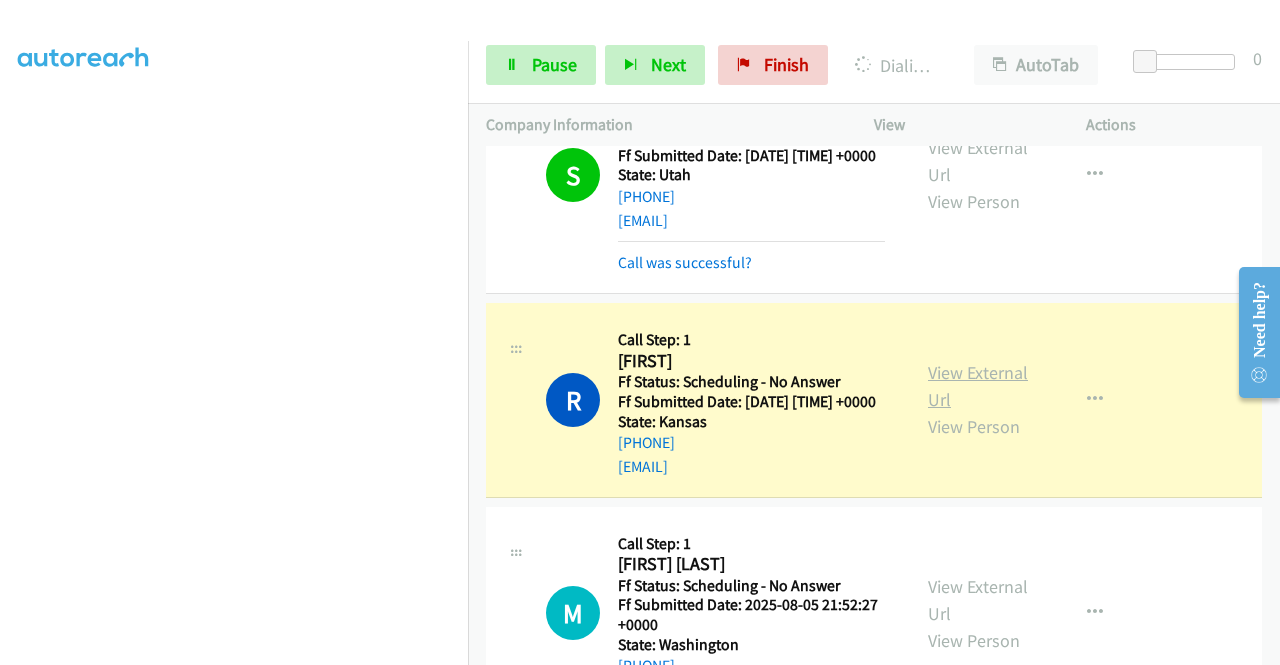 click on "View External Url" at bounding box center (978, 386) 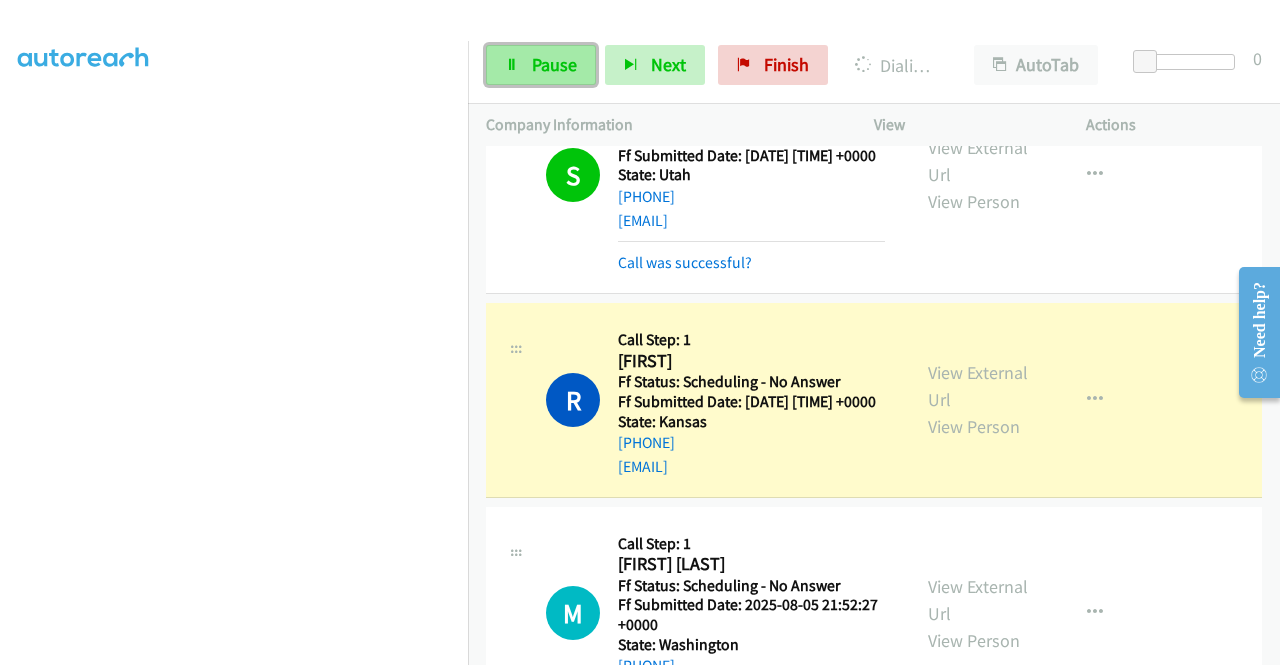 click on "Pause" at bounding box center [541, 65] 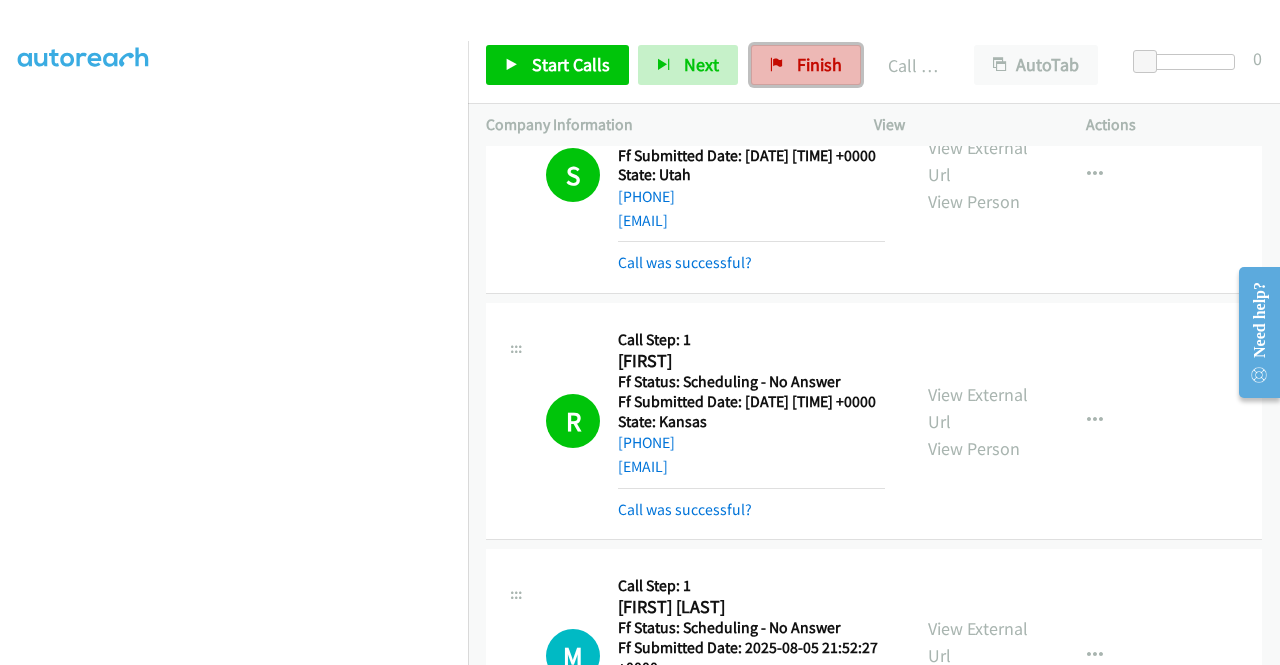 click on "Finish" at bounding box center [806, 65] 